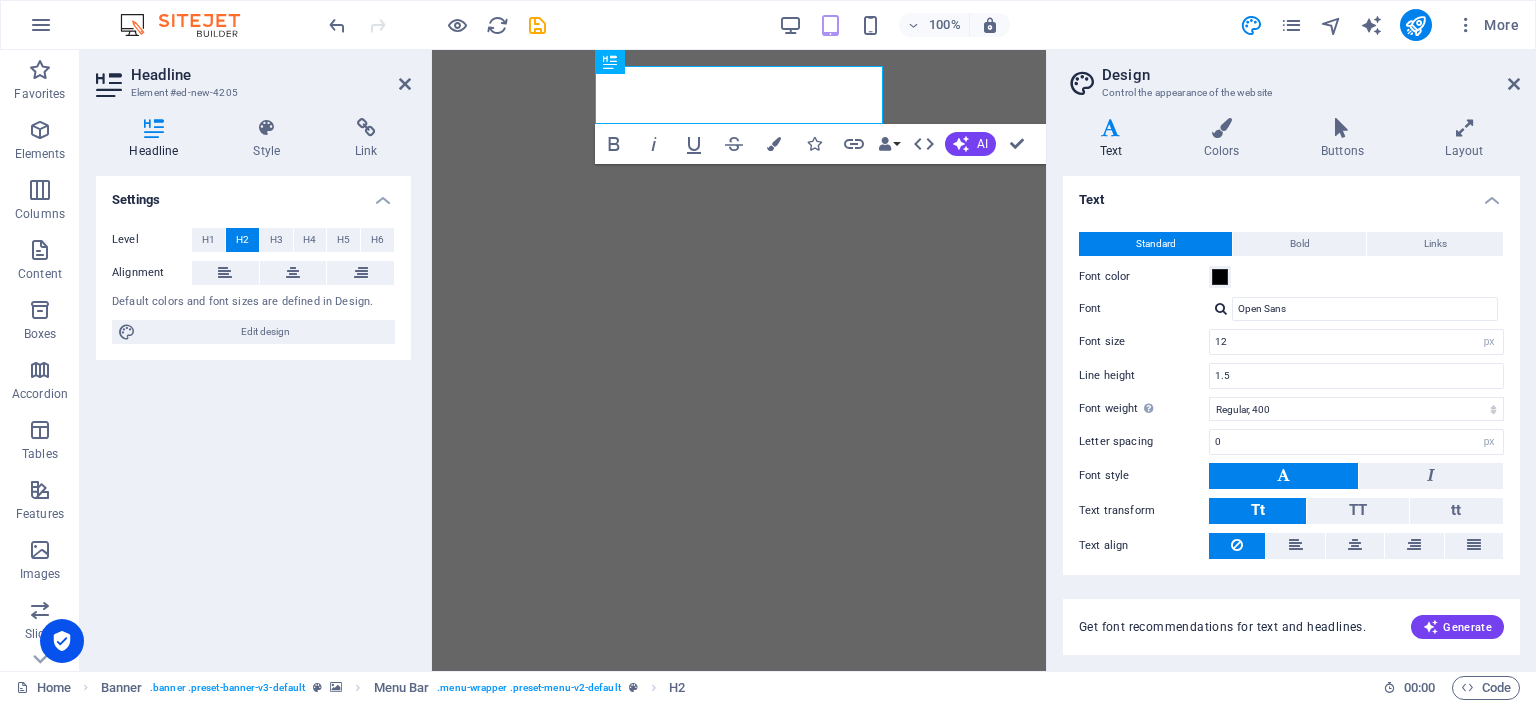 select on "px" 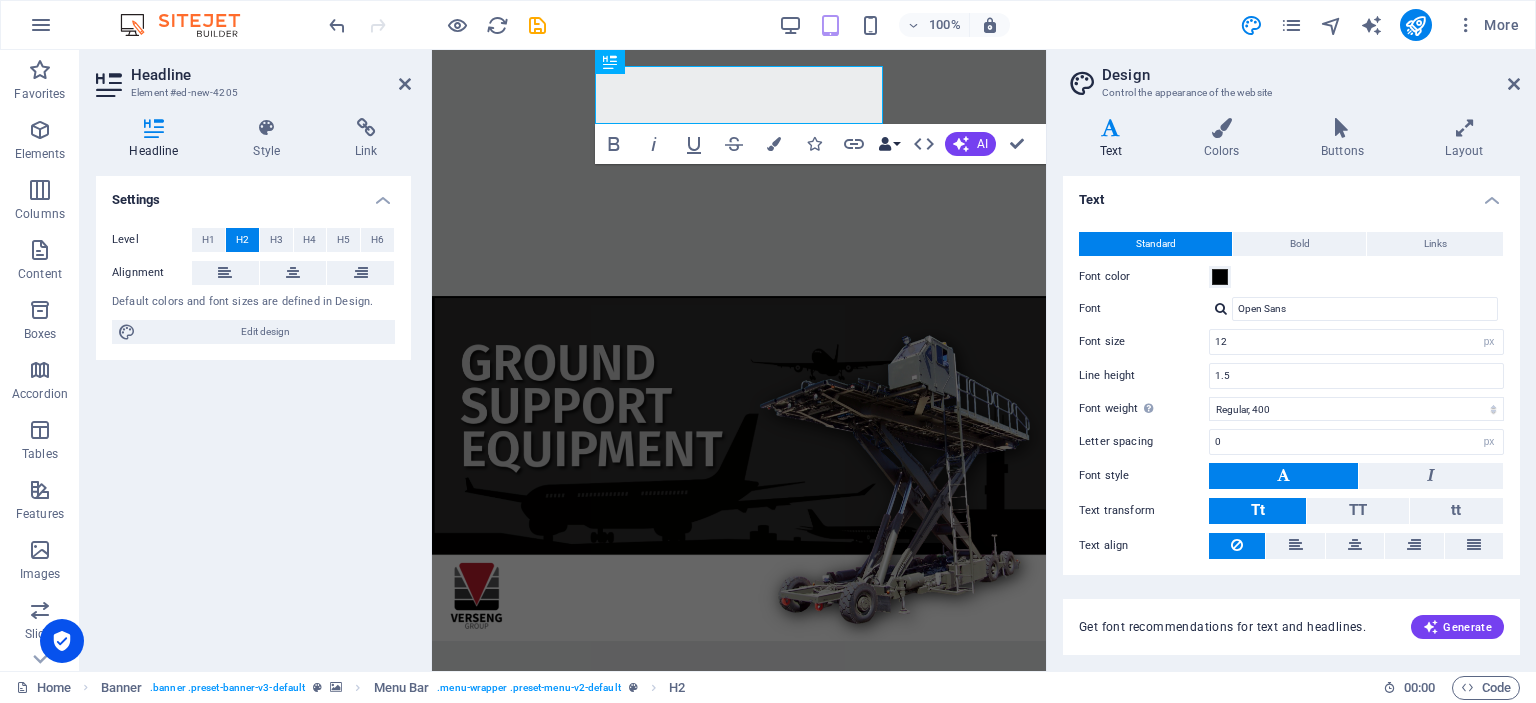 scroll, scrollTop: 0, scrollLeft: 0, axis: both 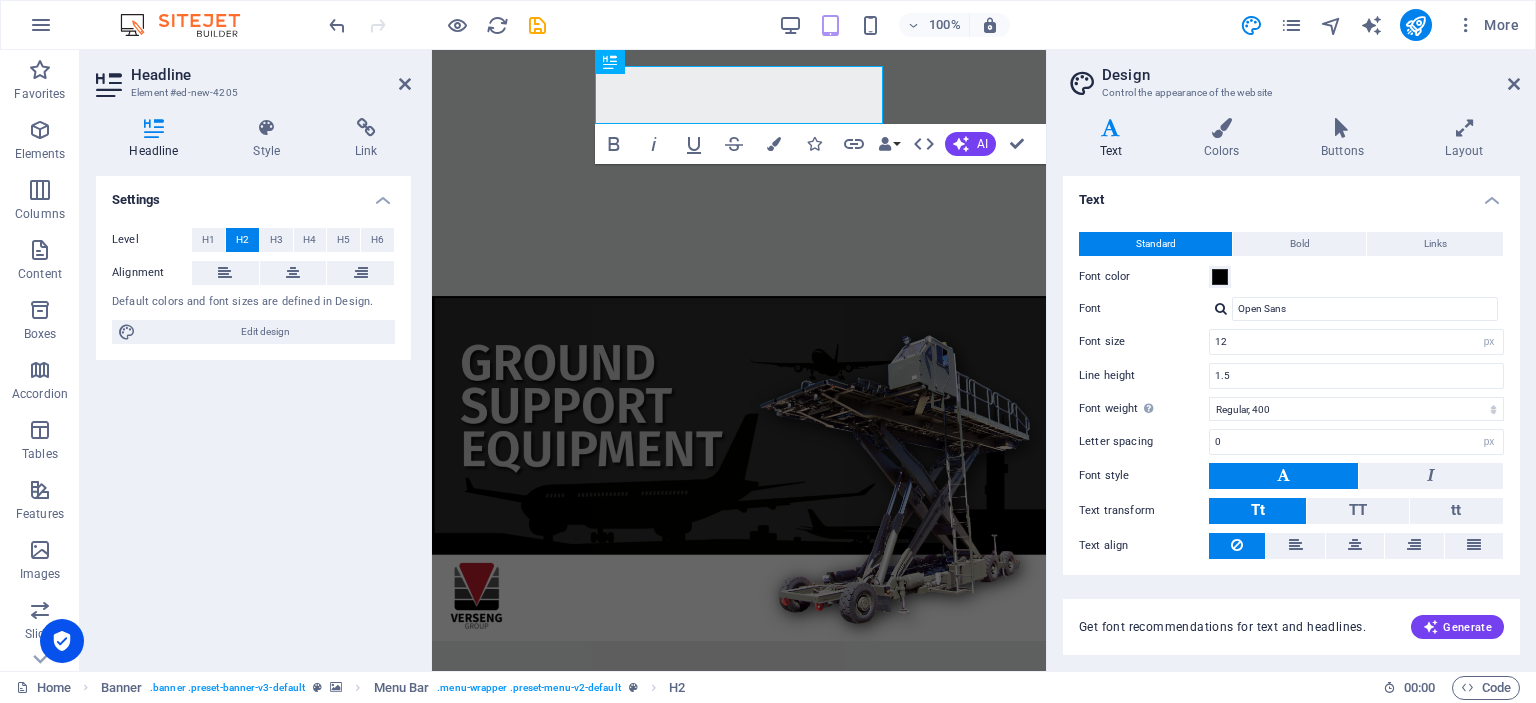 click on "Settings Level H1 H2 H3 H4 H5 H6 Alignment Default colors and font sizes are defined in Design. Edit design" at bounding box center (253, 415) 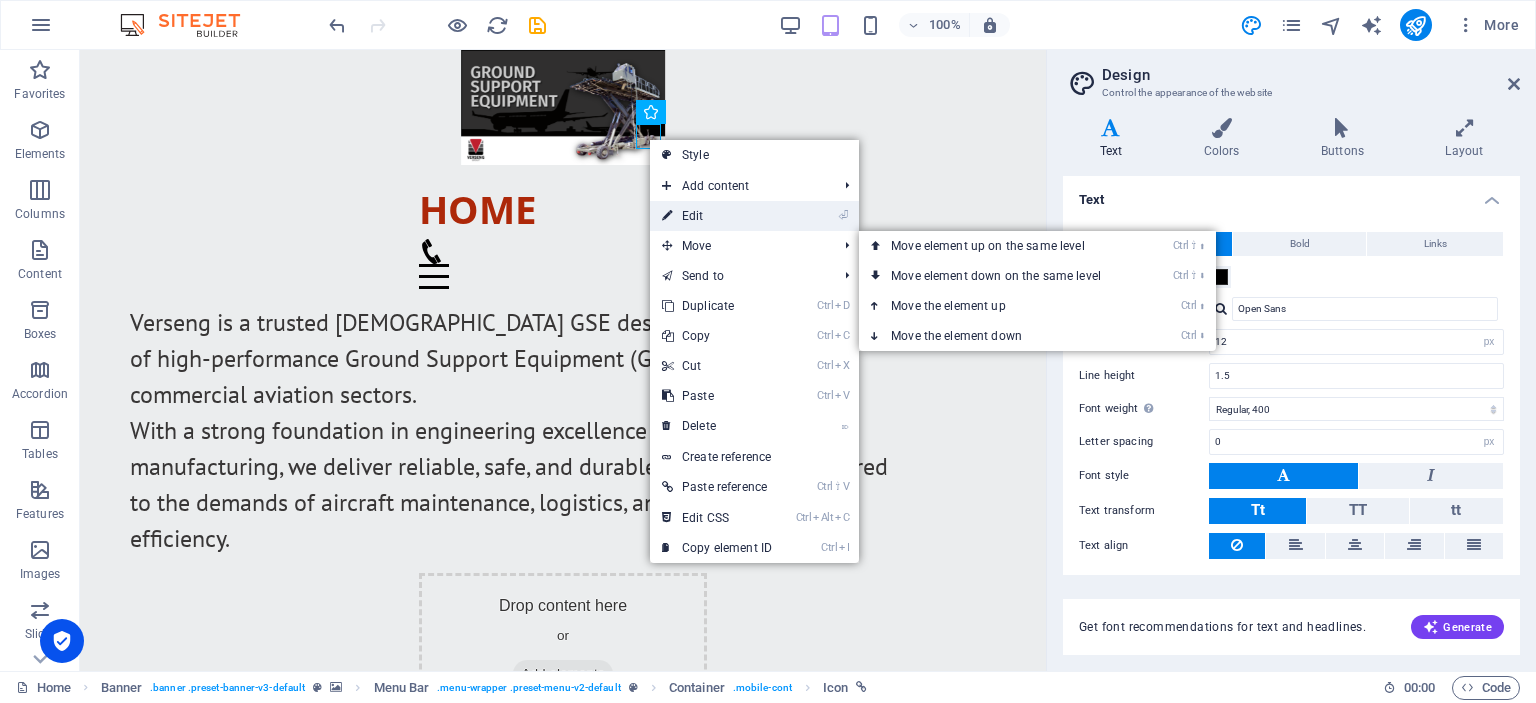 click on "⏎  Edit" at bounding box center [717, 216] 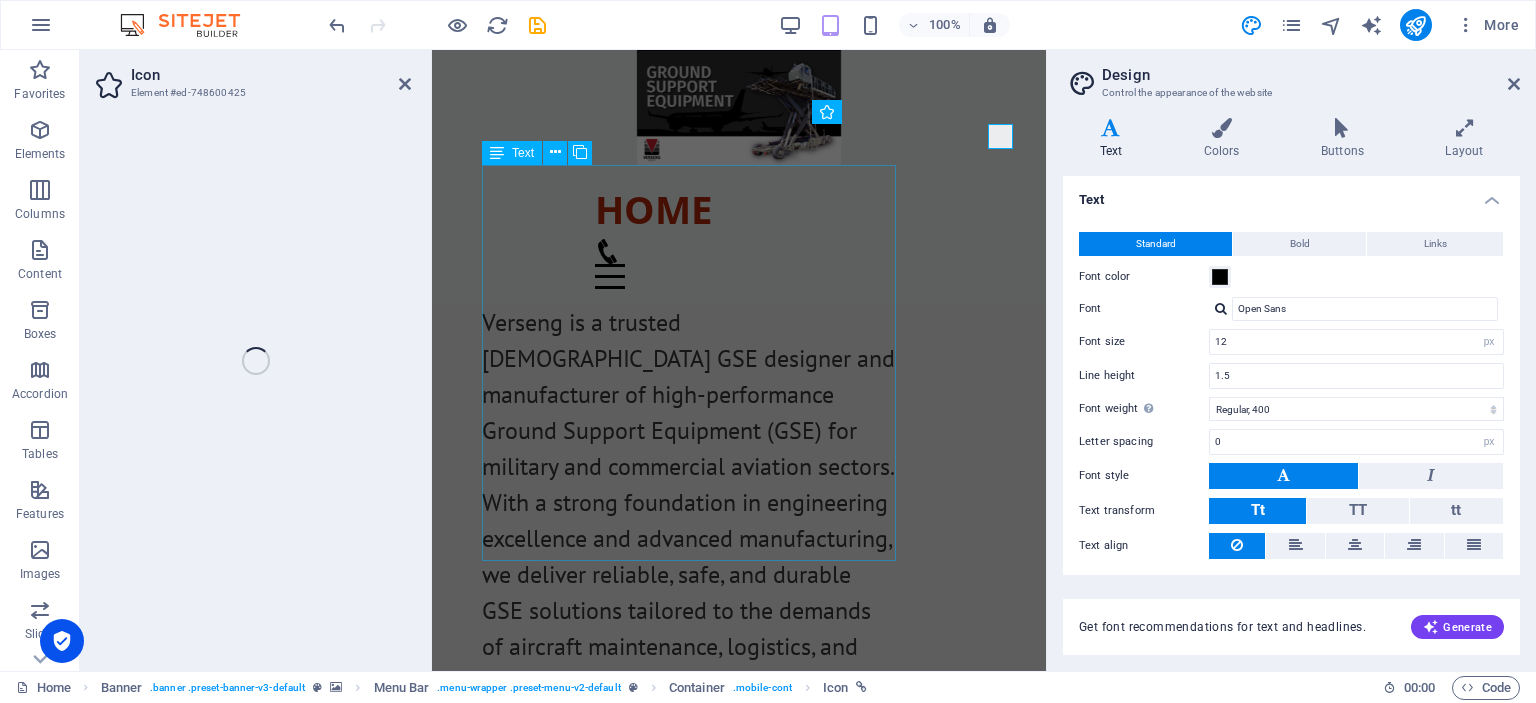 select on "xMidYMid" 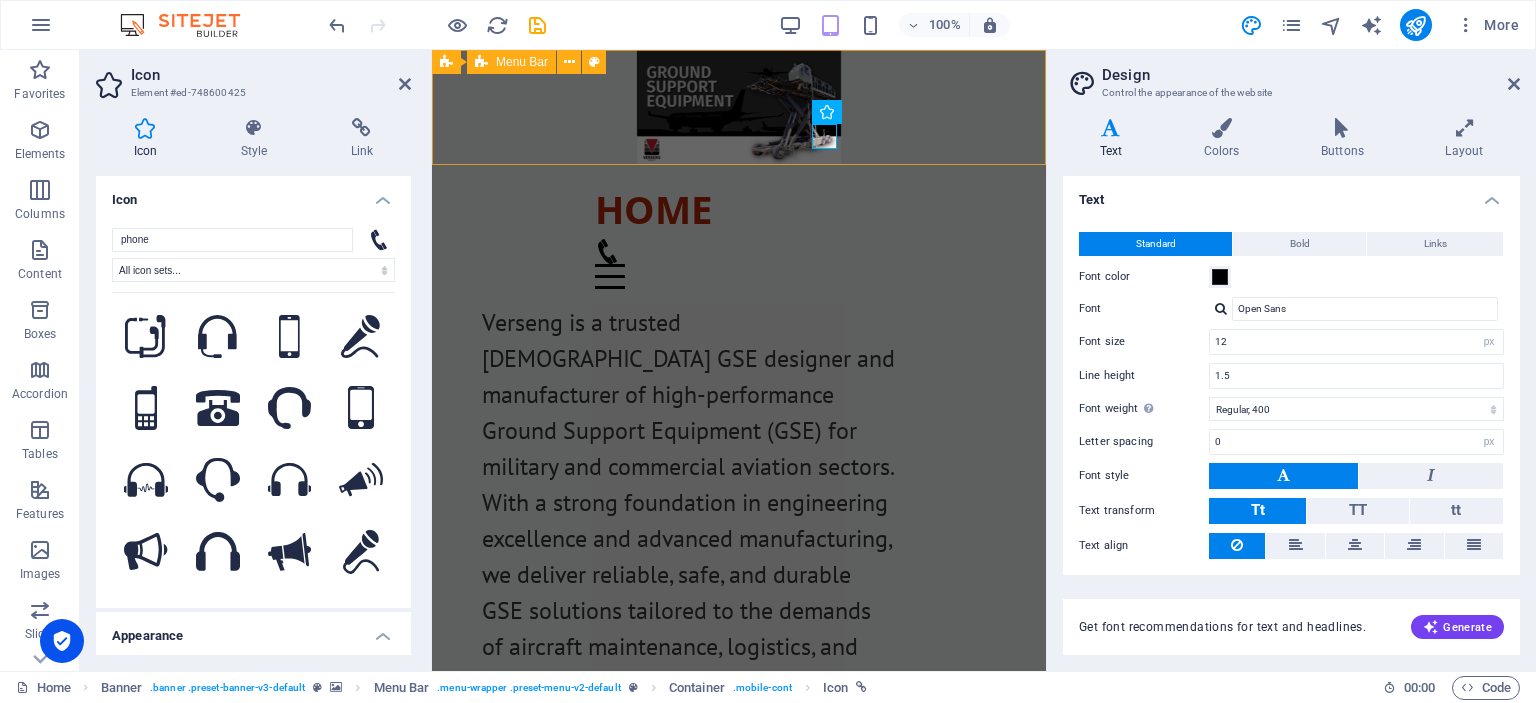 click on "Home Variants home" at bounding box center [739, 235] 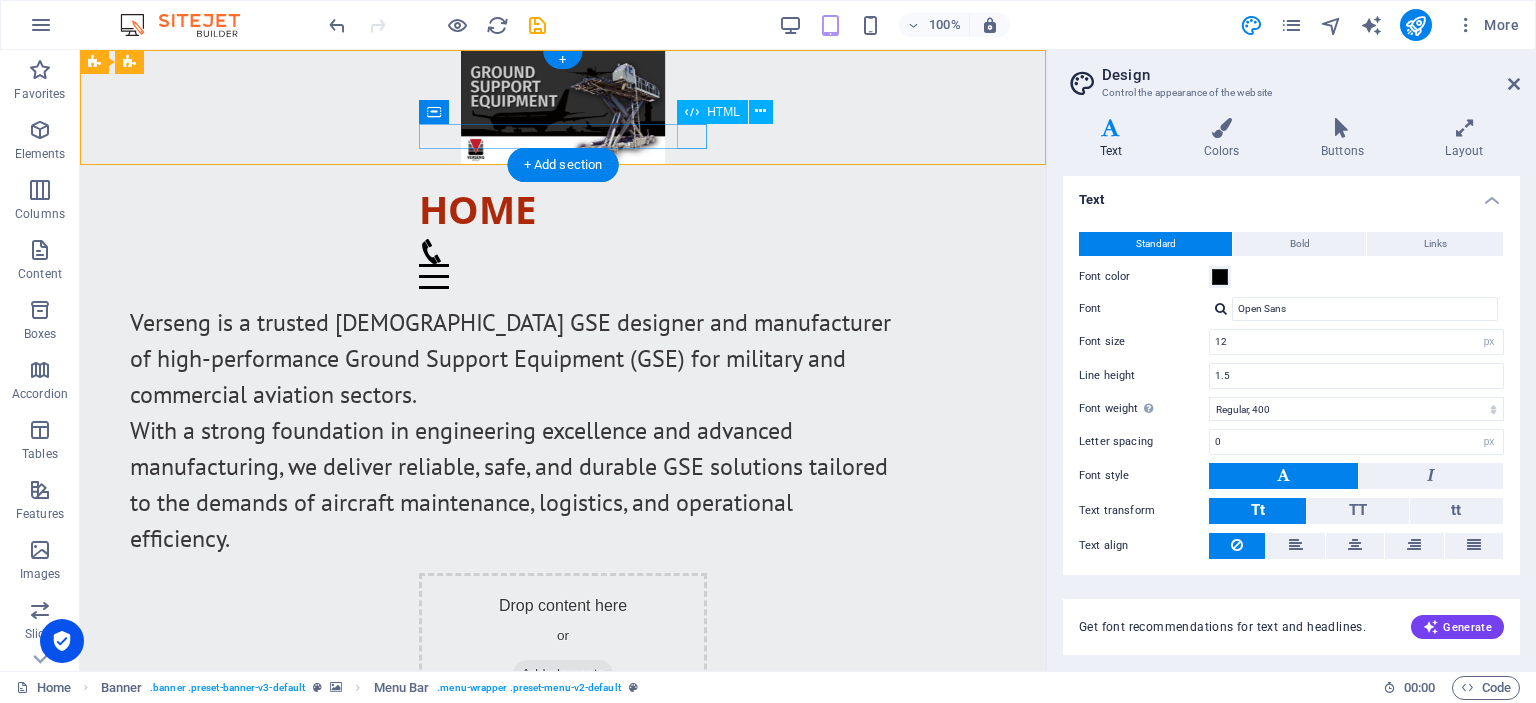 click at bounding box center [563, 276] 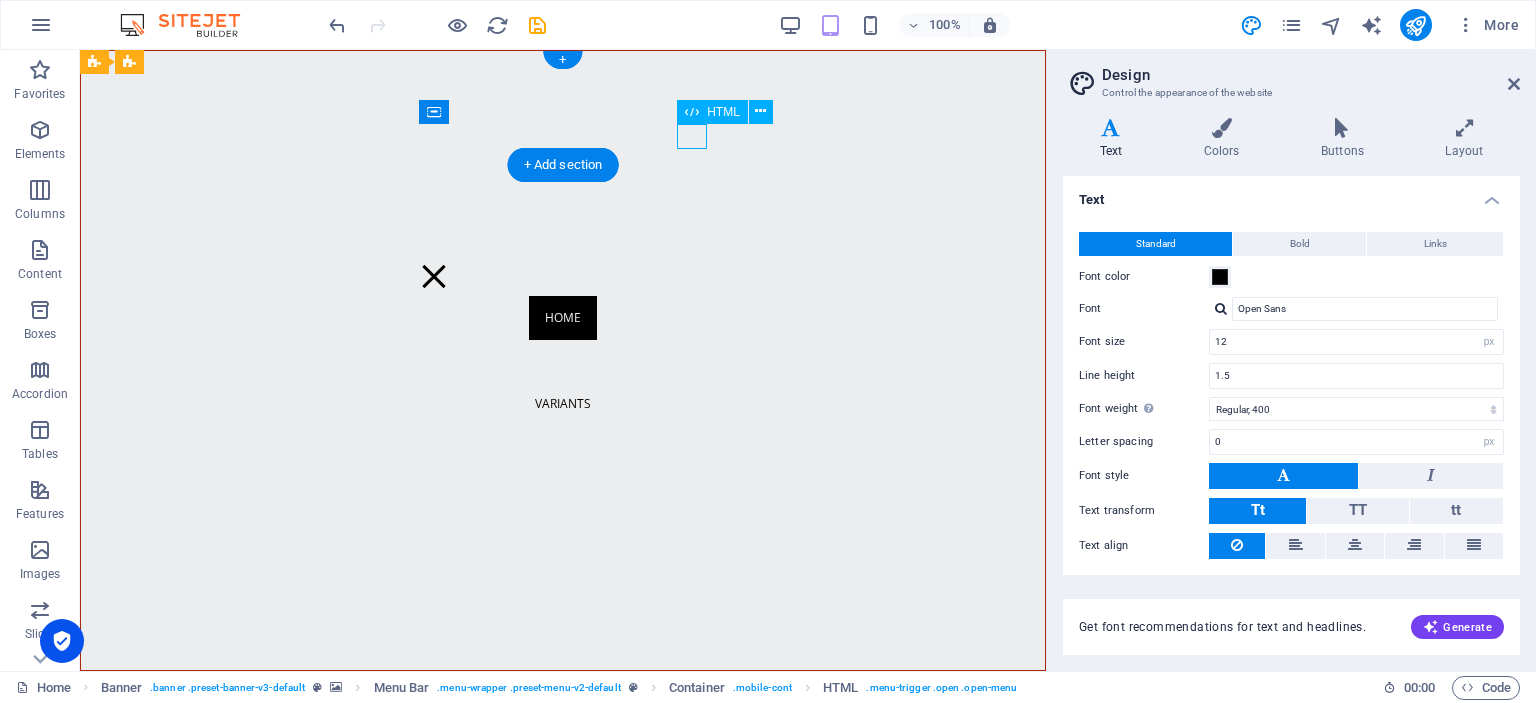 click at bounding box center [563, 276] 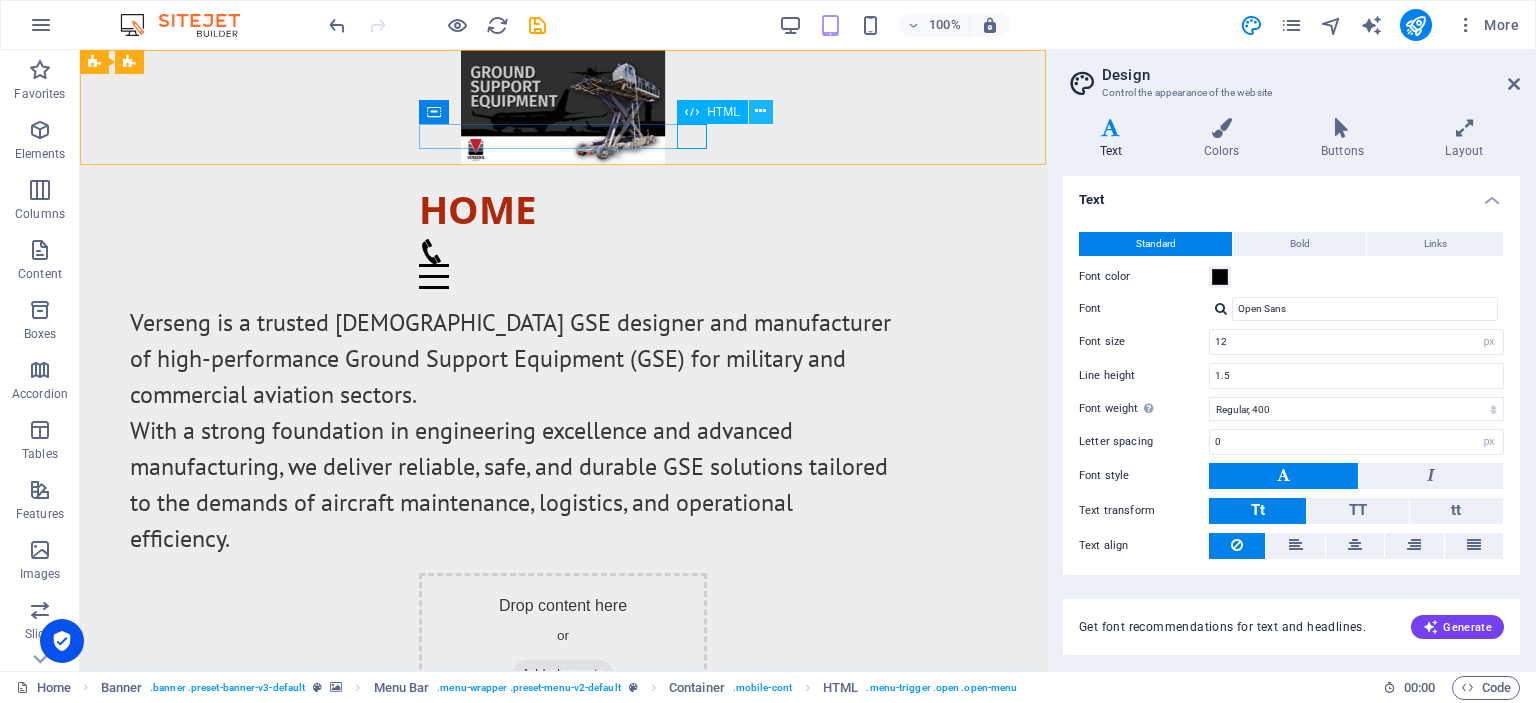 click at bounding box center (761, 112) 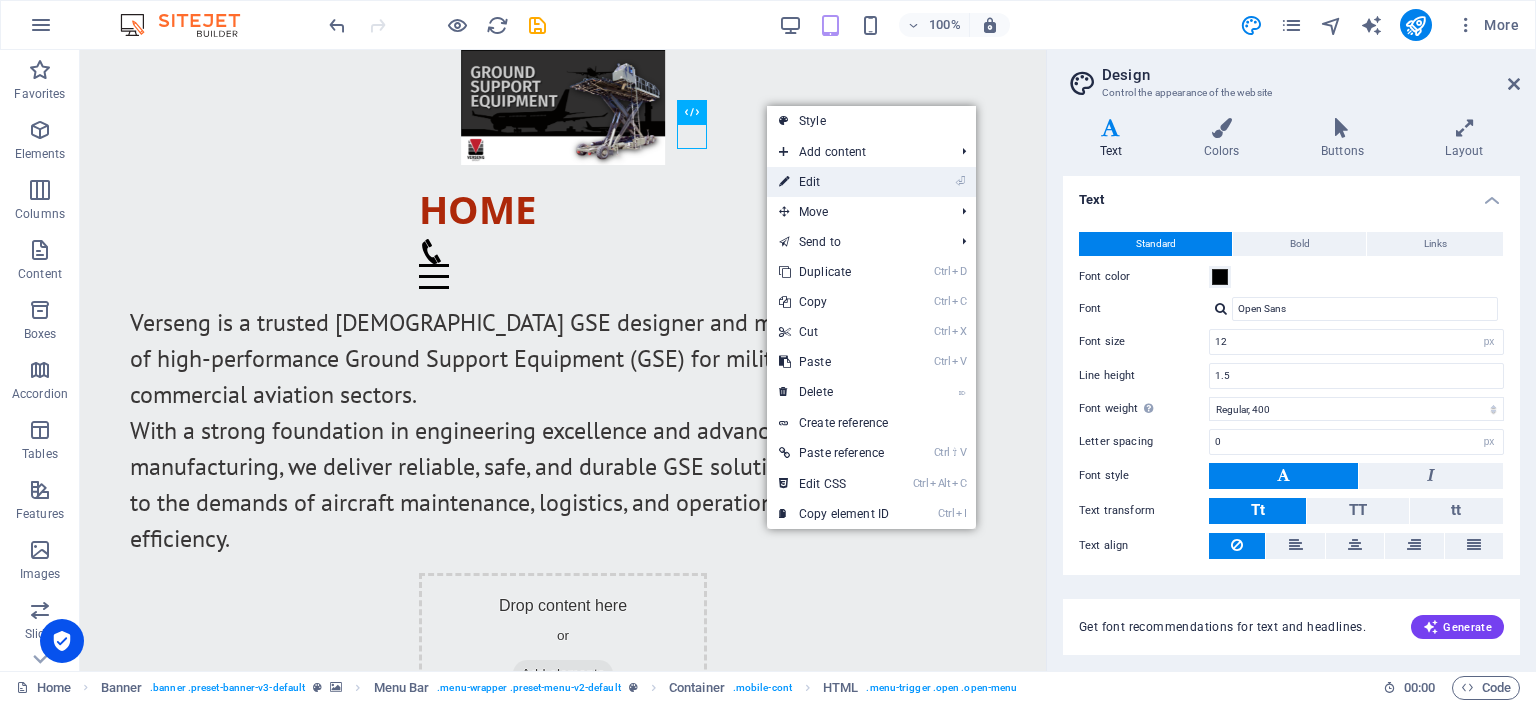 click on "⏎  Edit" at bounding box center [834, 182] 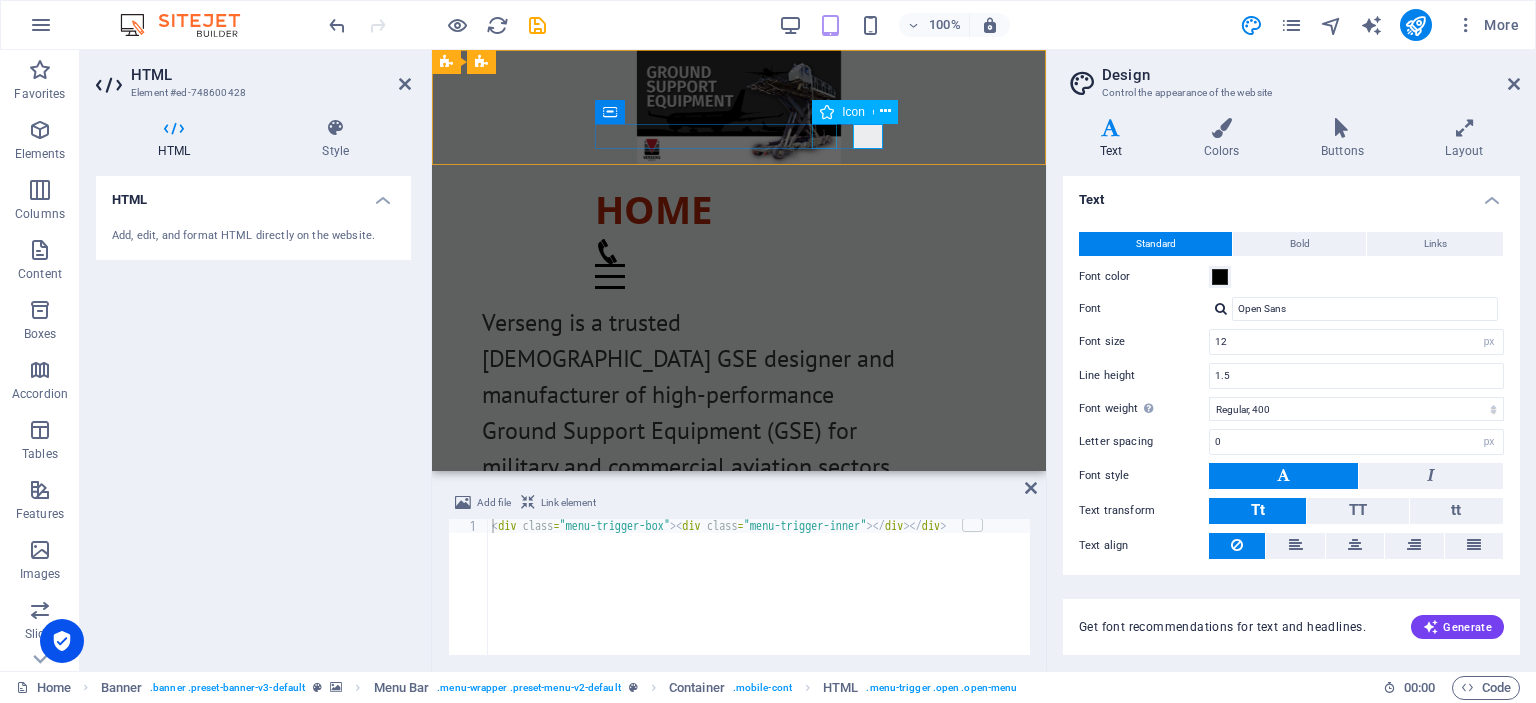 click at bounding box center [731, 251] 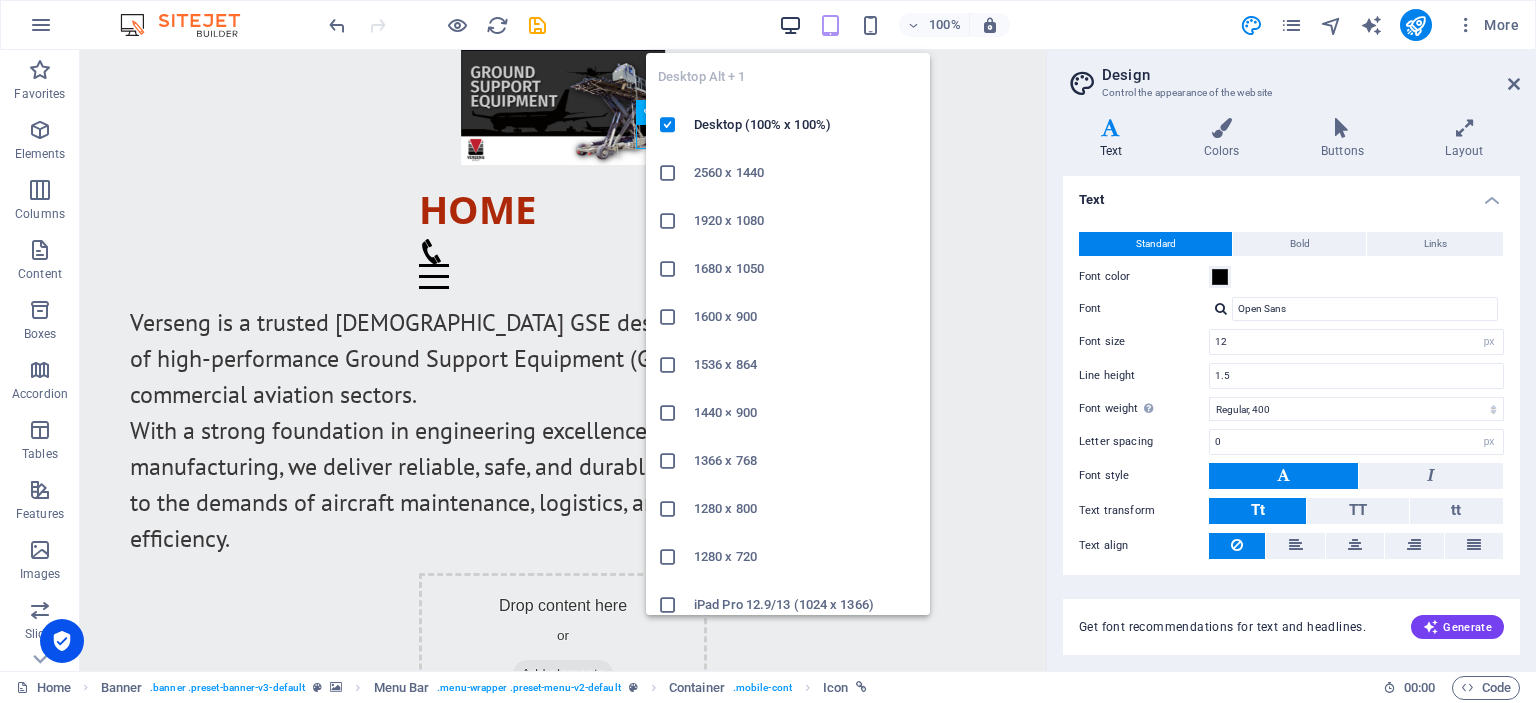 click at bounding box center [790, 25] 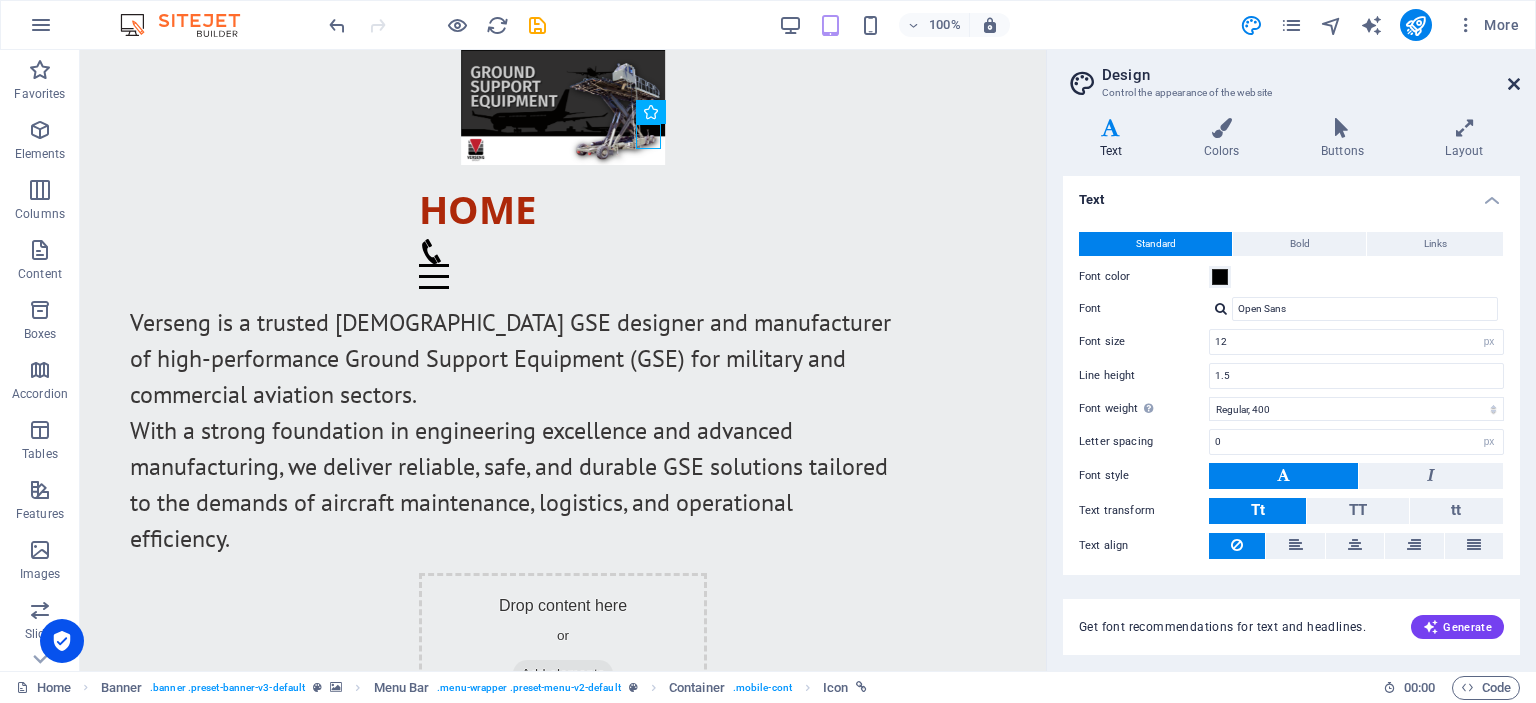 click at bounding box center (1514, 84) 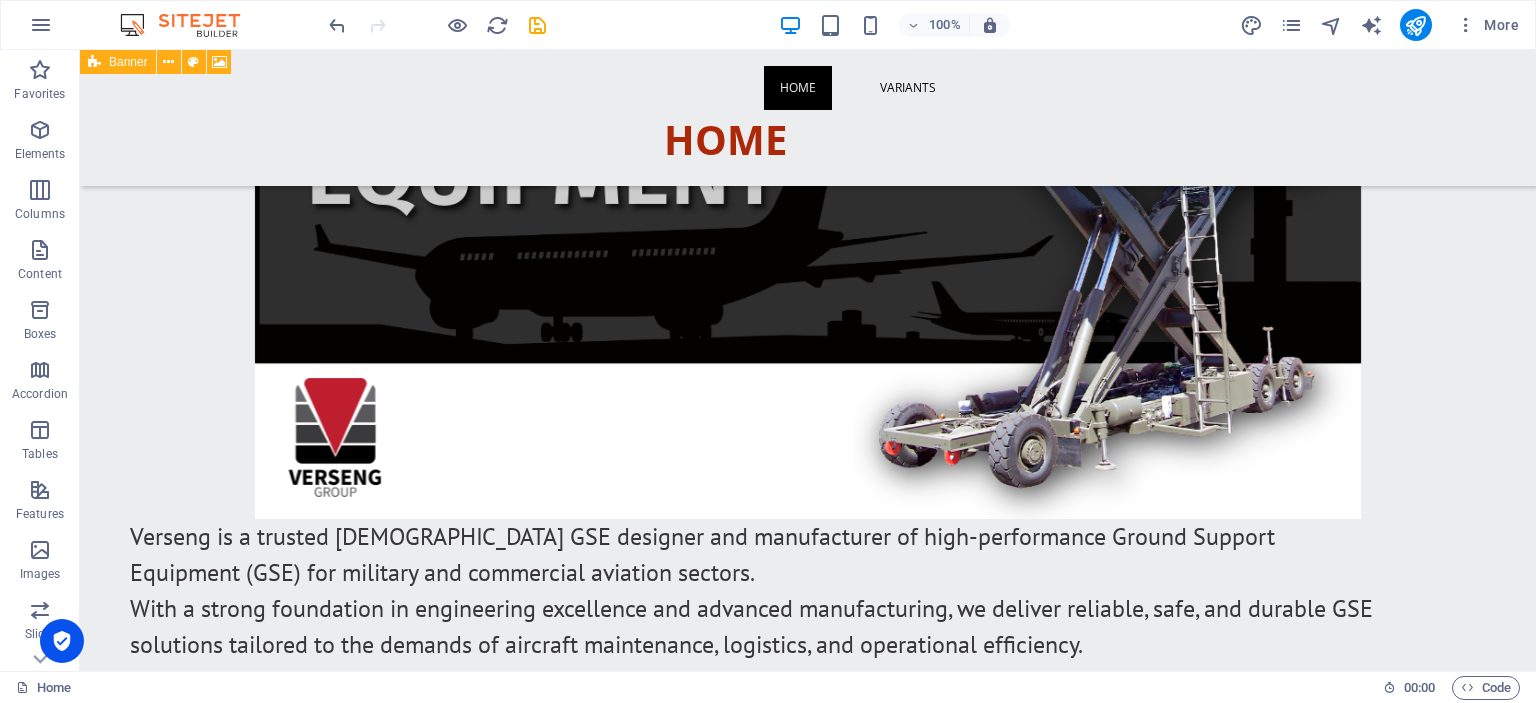 scroll, scrollTop: 0, scrollLeft: 0, axis: both 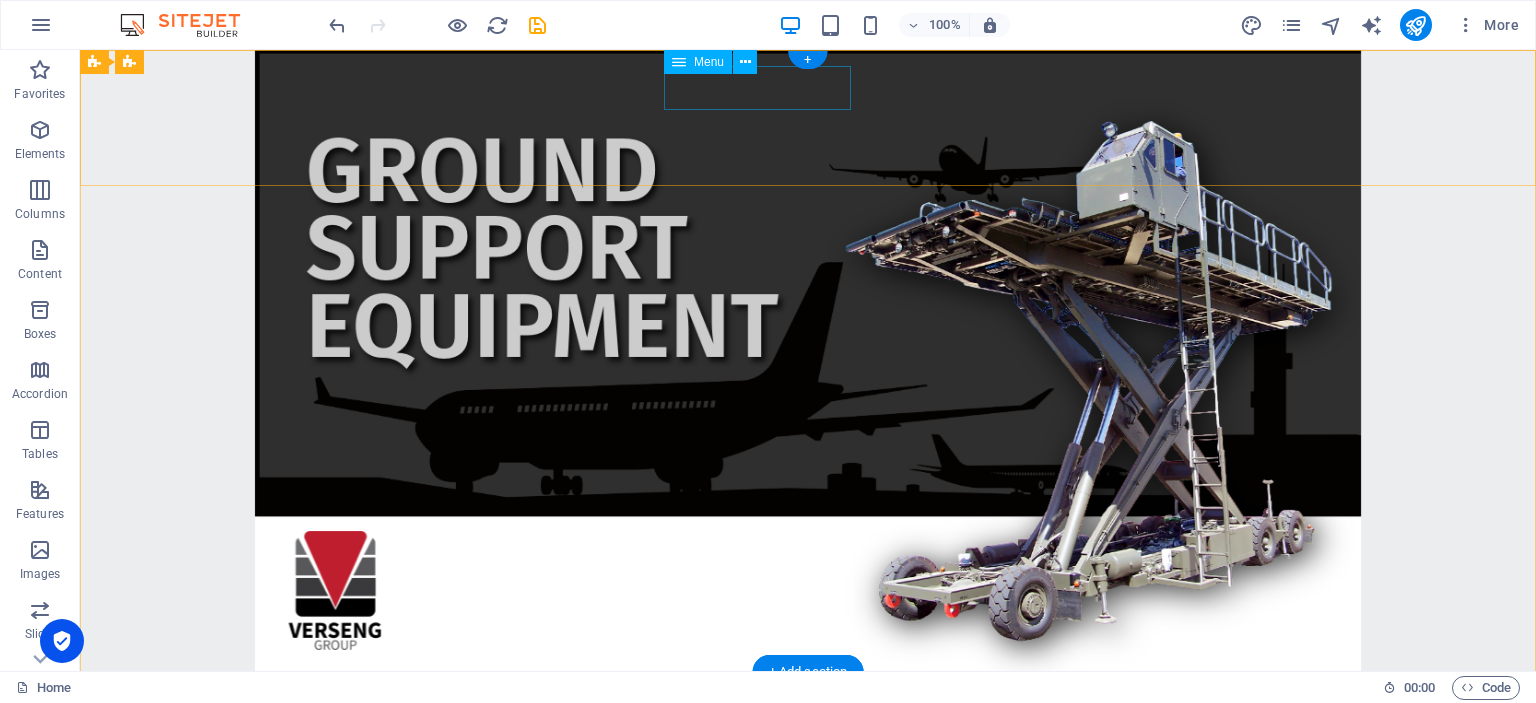 click on "Home Variants" at bounding box center (808, 710) 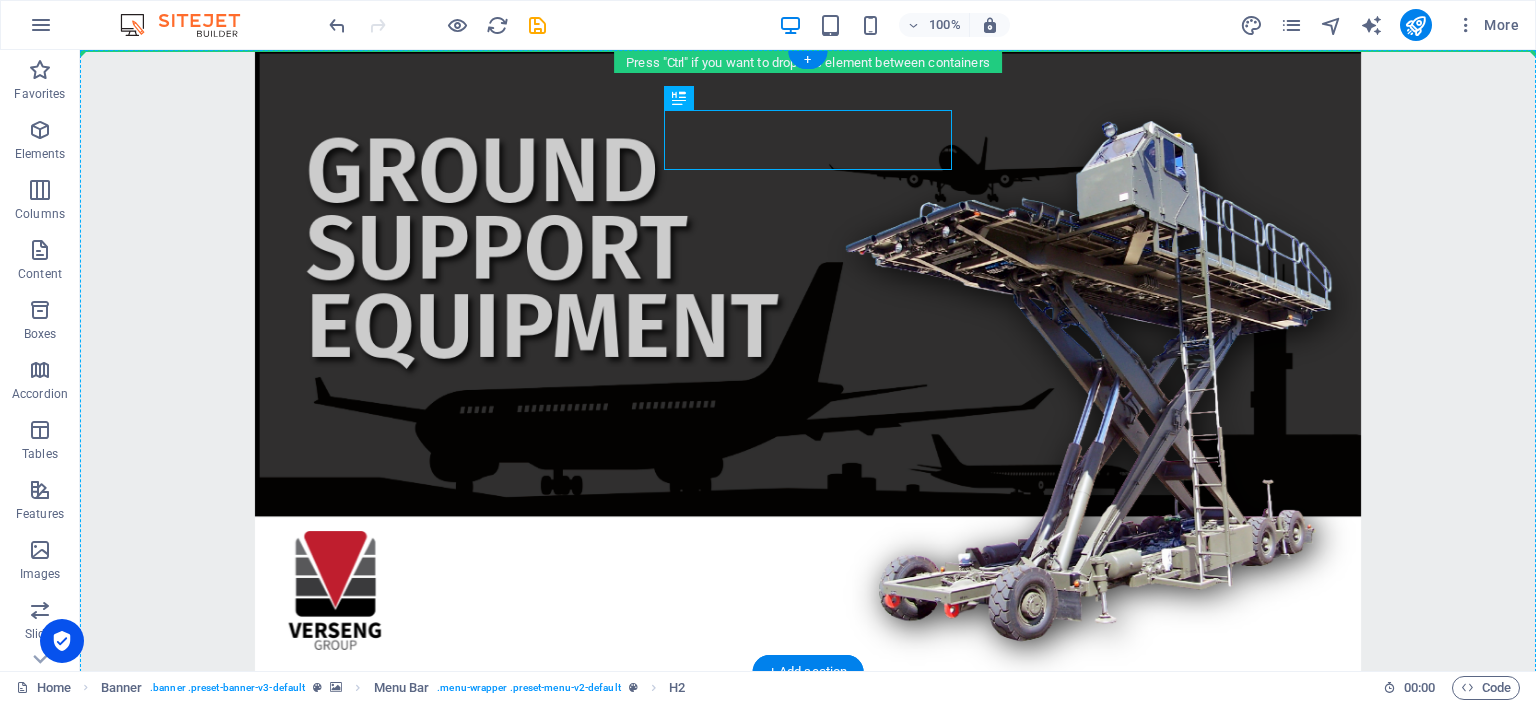 drag, startPoint x: 756, startPoint y: 158, endPoint x: 520, endPoint y: 109, distance: 241.03319 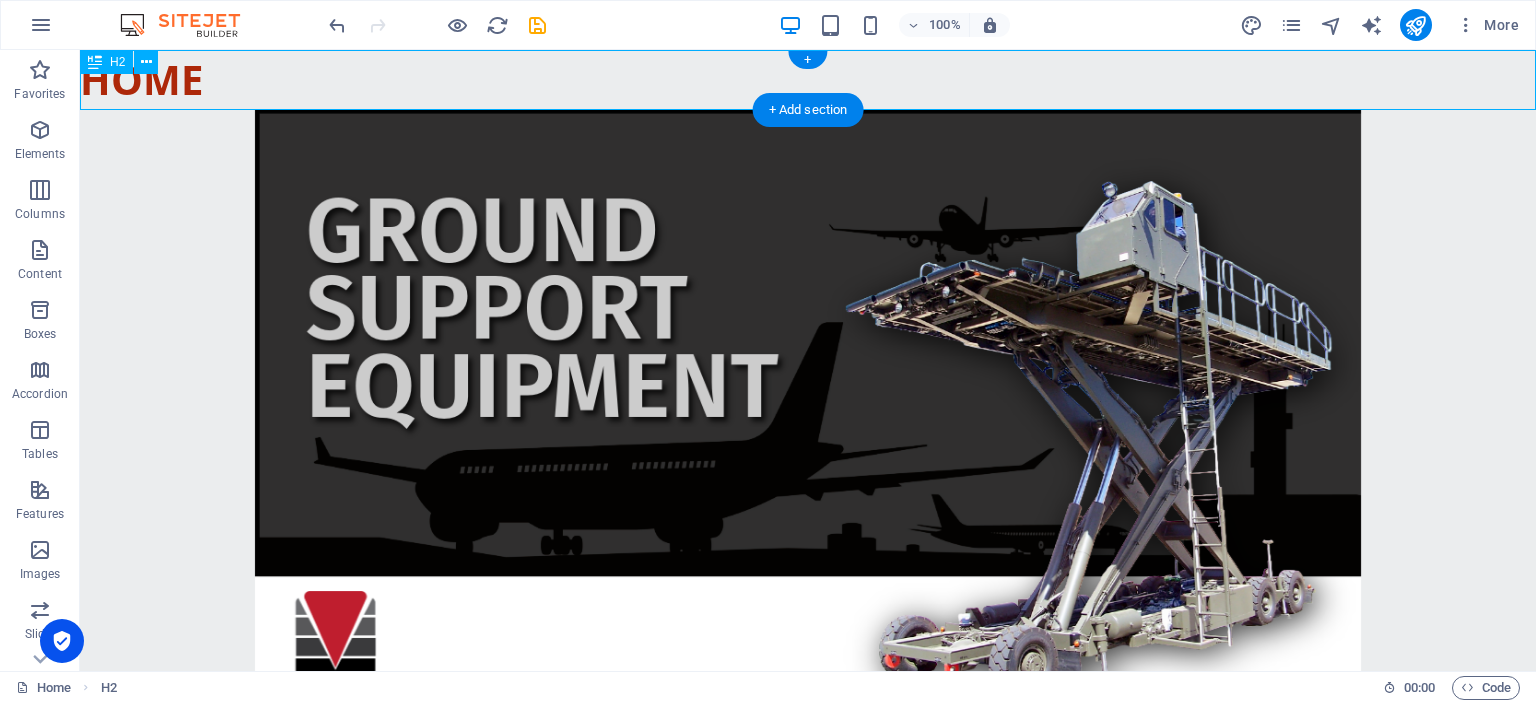click on "home" at bounding box center (808, 80) 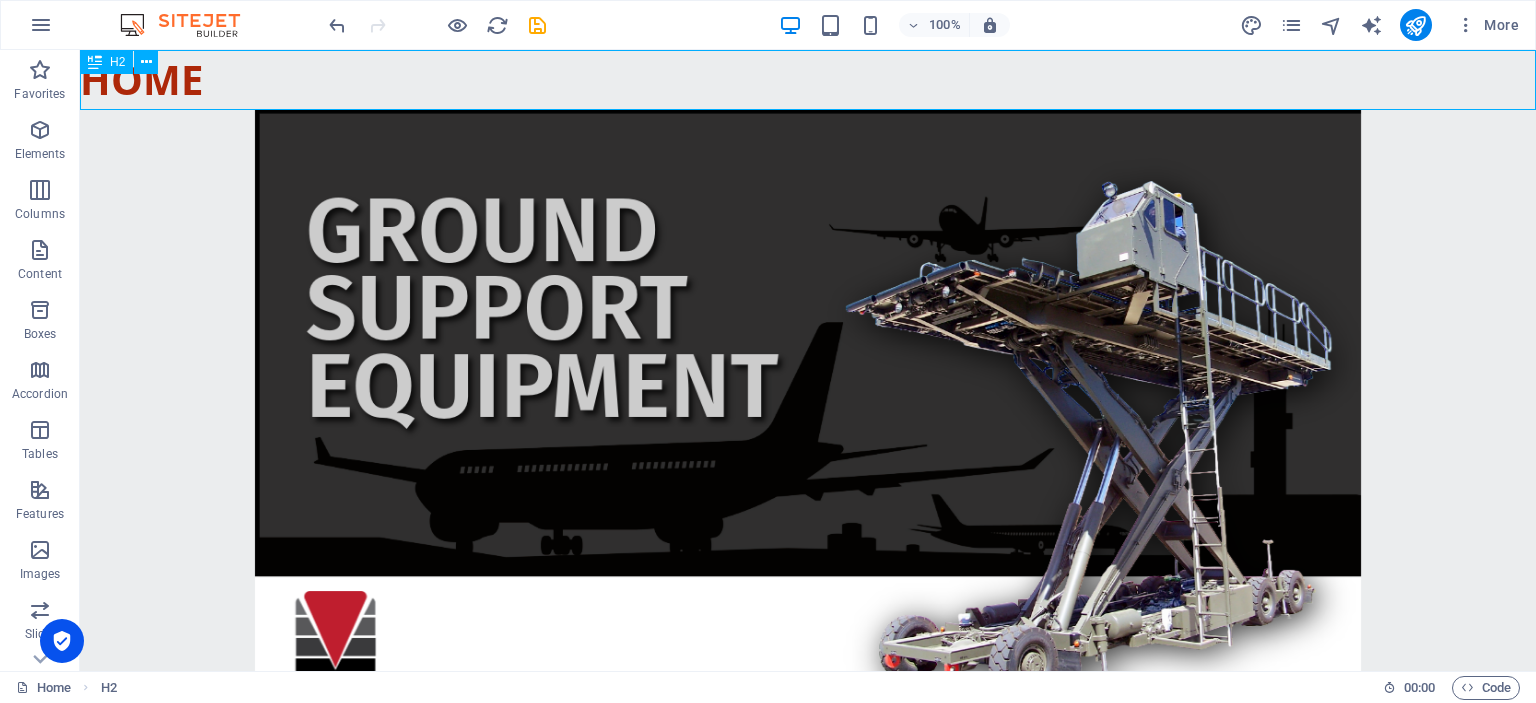 click on "H2" at bounding box center (125, 62) 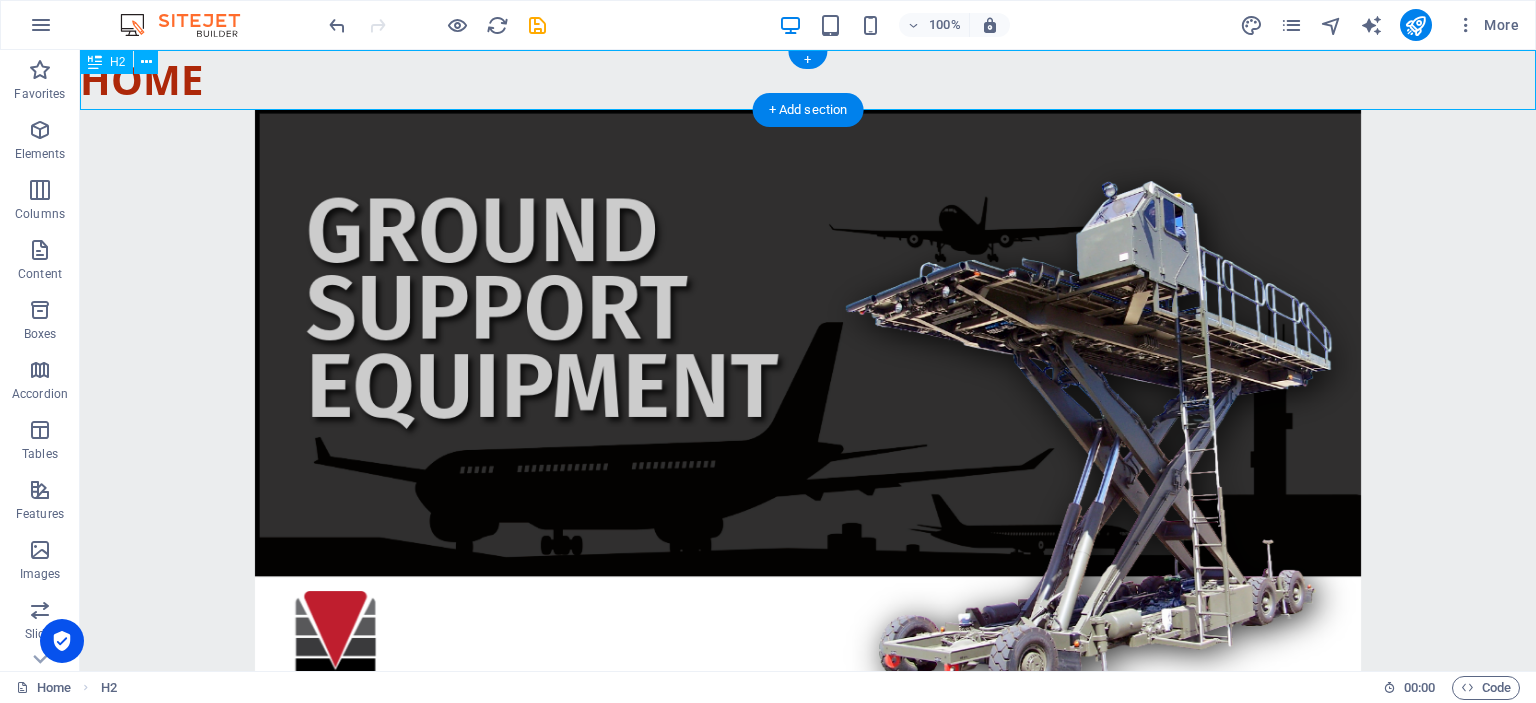 click on "home" at bounding box center [808, 80] 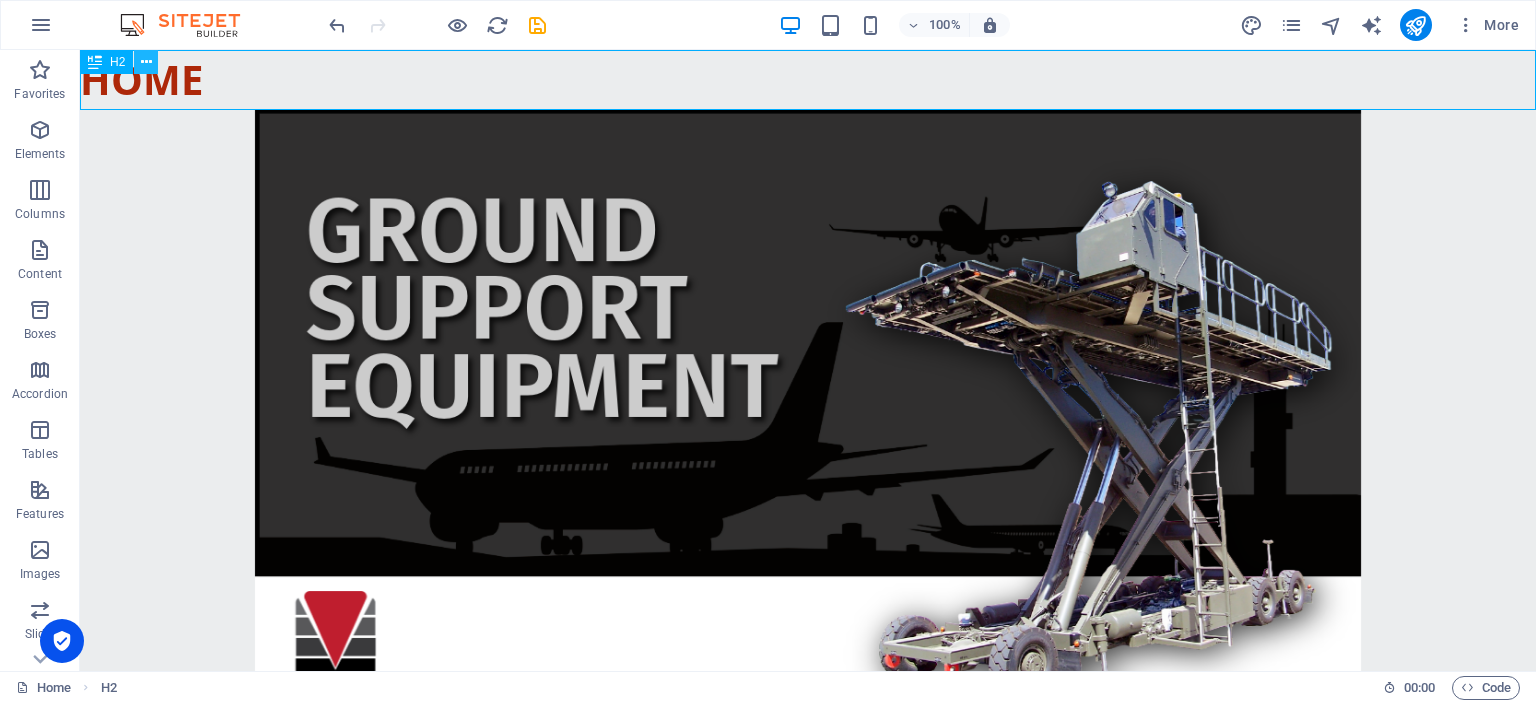 click at bounding box center (146, 62) 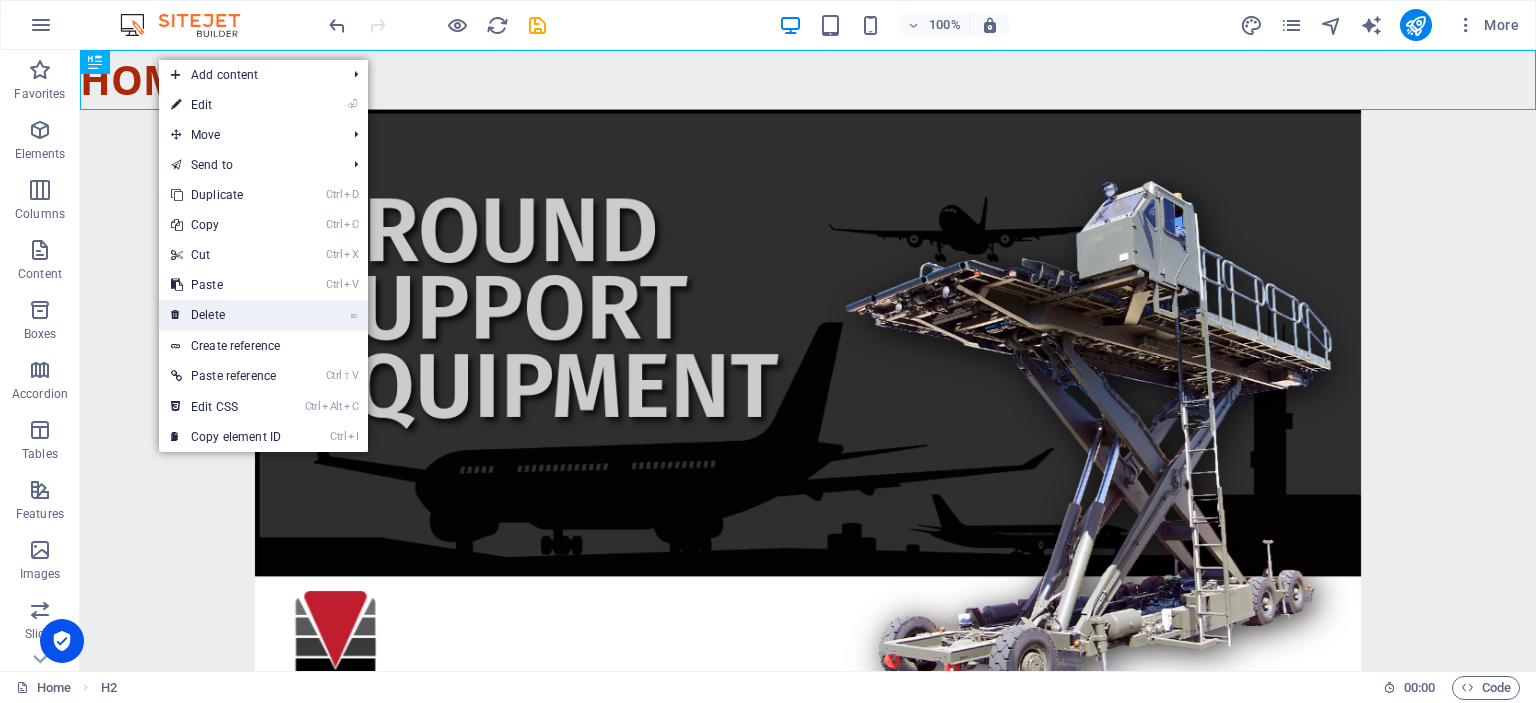 drag, startPoint x: 250, startPoint y: 319, endPoint x: 435, endPoint y: 126, distance: 267.34622 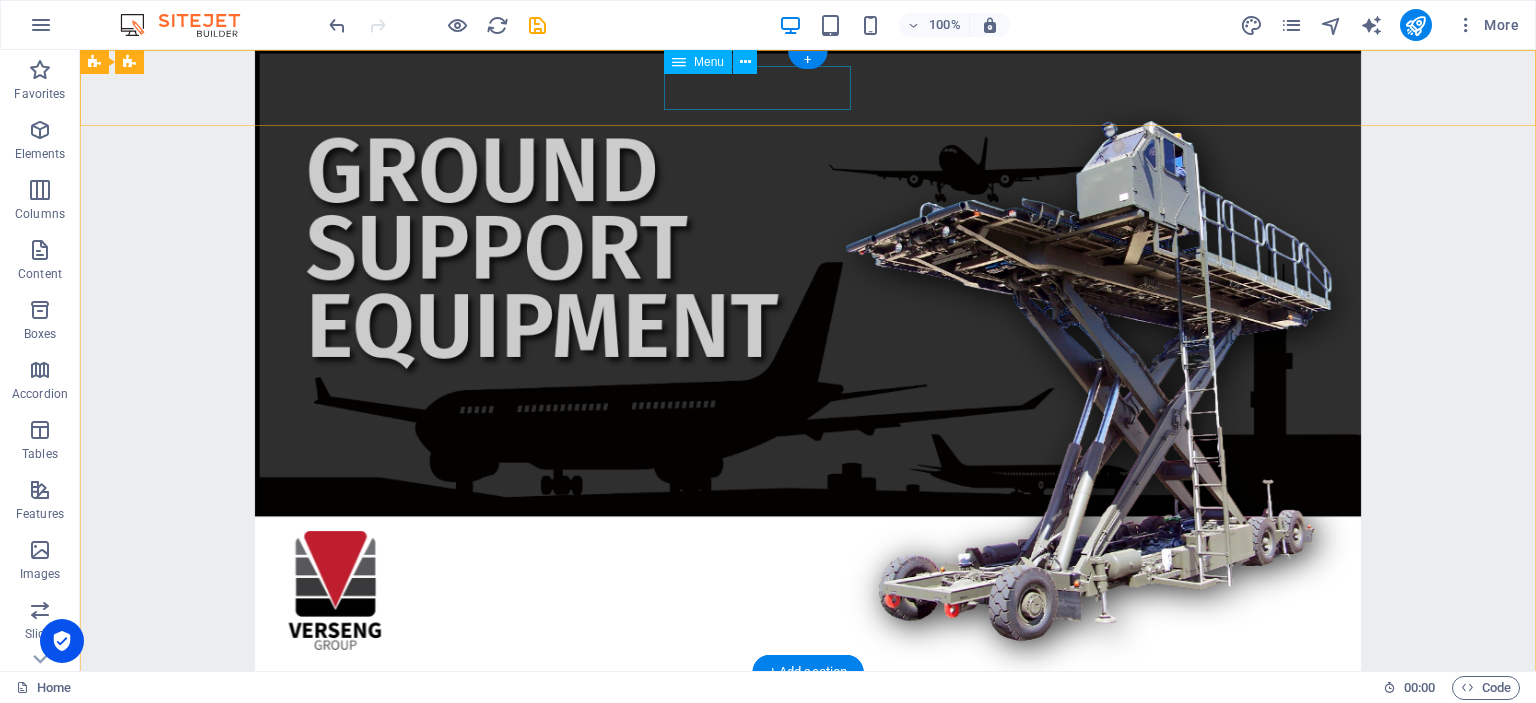 click on "Home Variants" at bounding box center (808, 710) 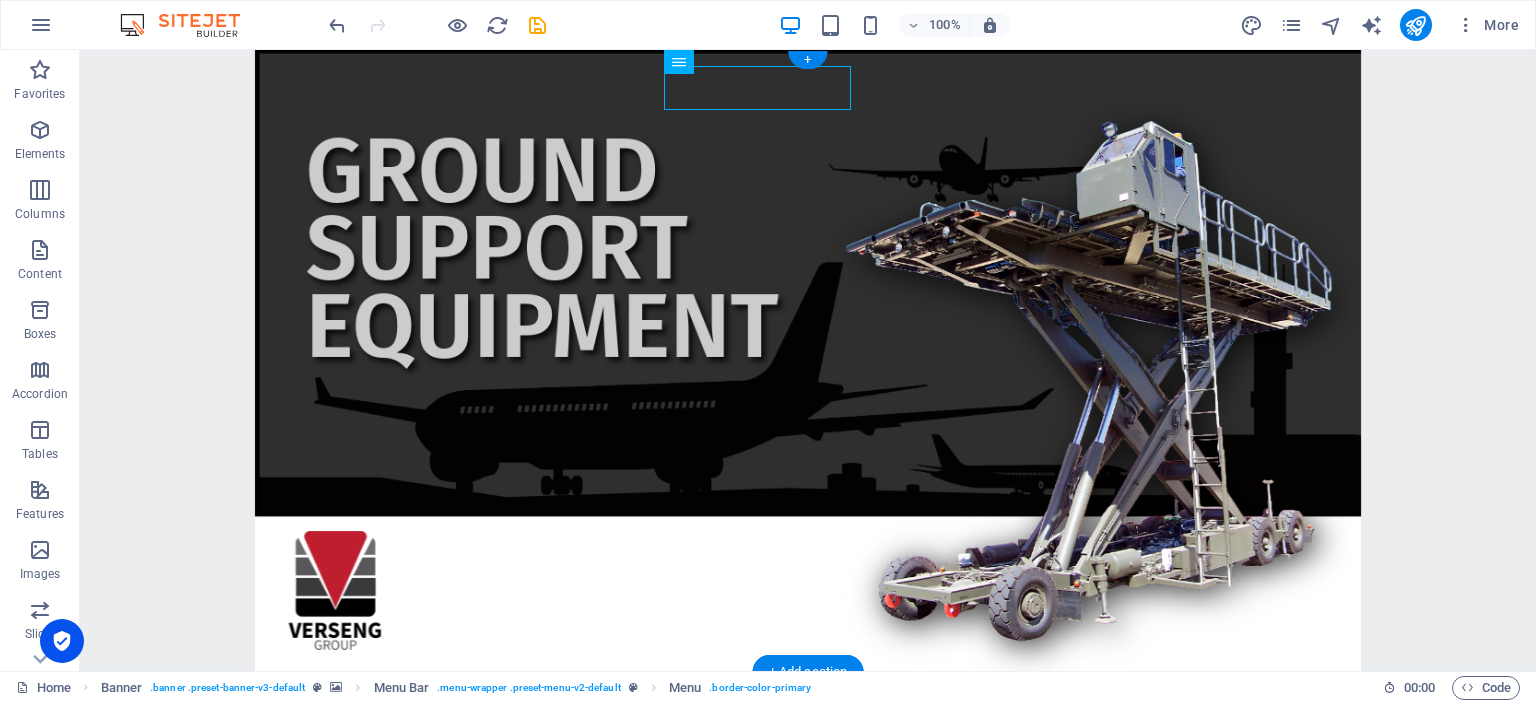 click at bounding box center (808, 361) 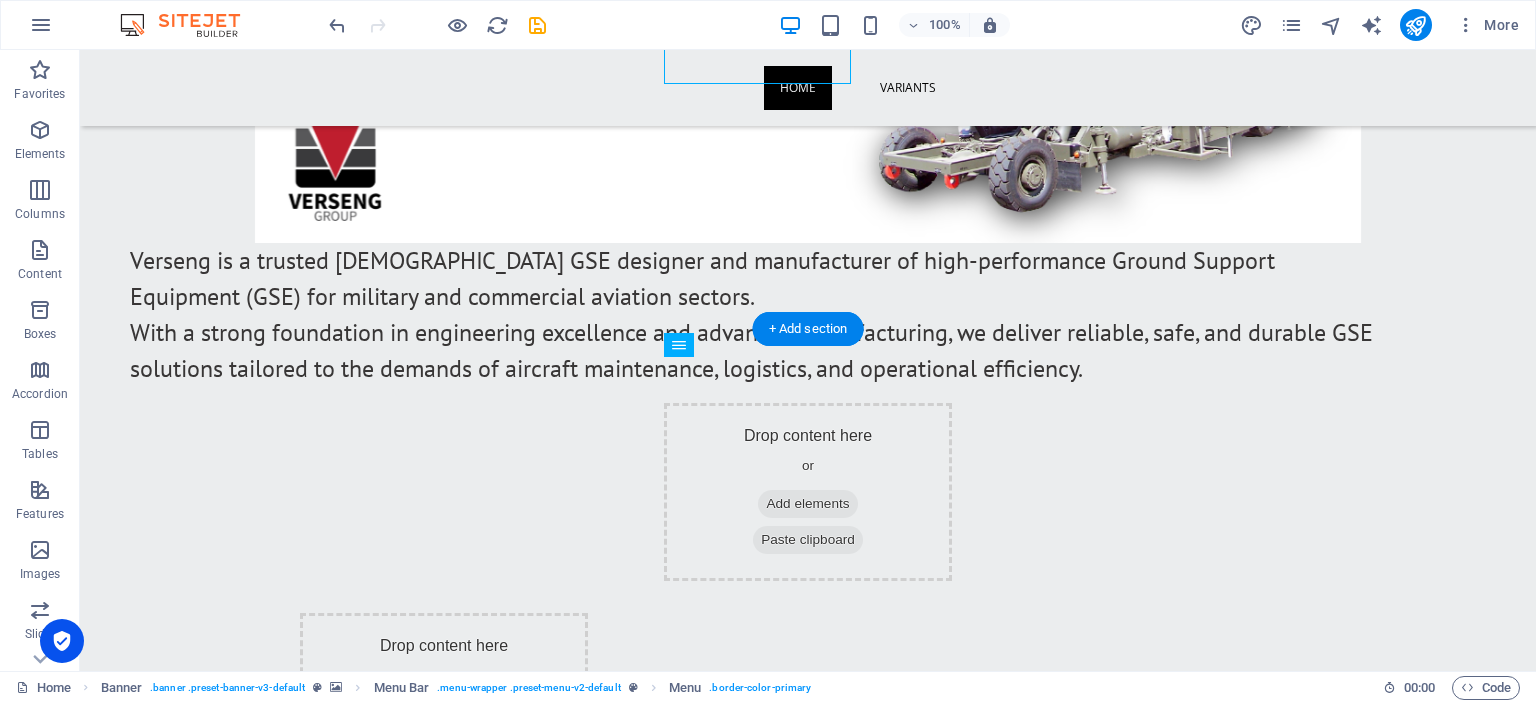 scroll, scrollTop: 316, scrollLeft: 0, axis: vertical 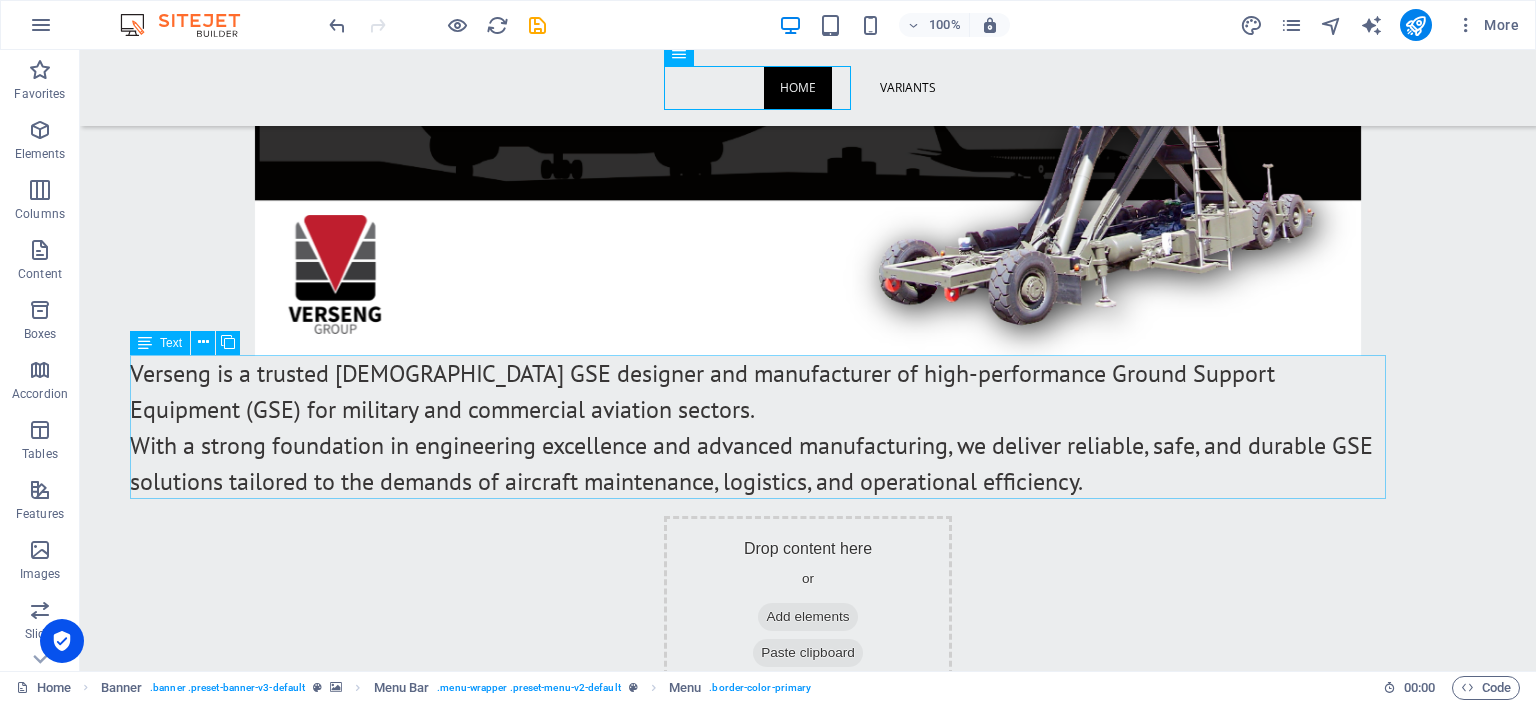click on "Verseng is a trusted [DEMOGRAPHIC_DATA] GSE designer and manufacturer of high-performance Ground Support Equipment (GSE) for military and commercial aviation sectors.  With a strong foundation in engineering excellence and advanced manufacturing, we deliver reliable, safe, and durable GSE solutions tailored to the demands of aircraft maintenance, logistics, and operational efficiency." at bounding box center [758, 428] 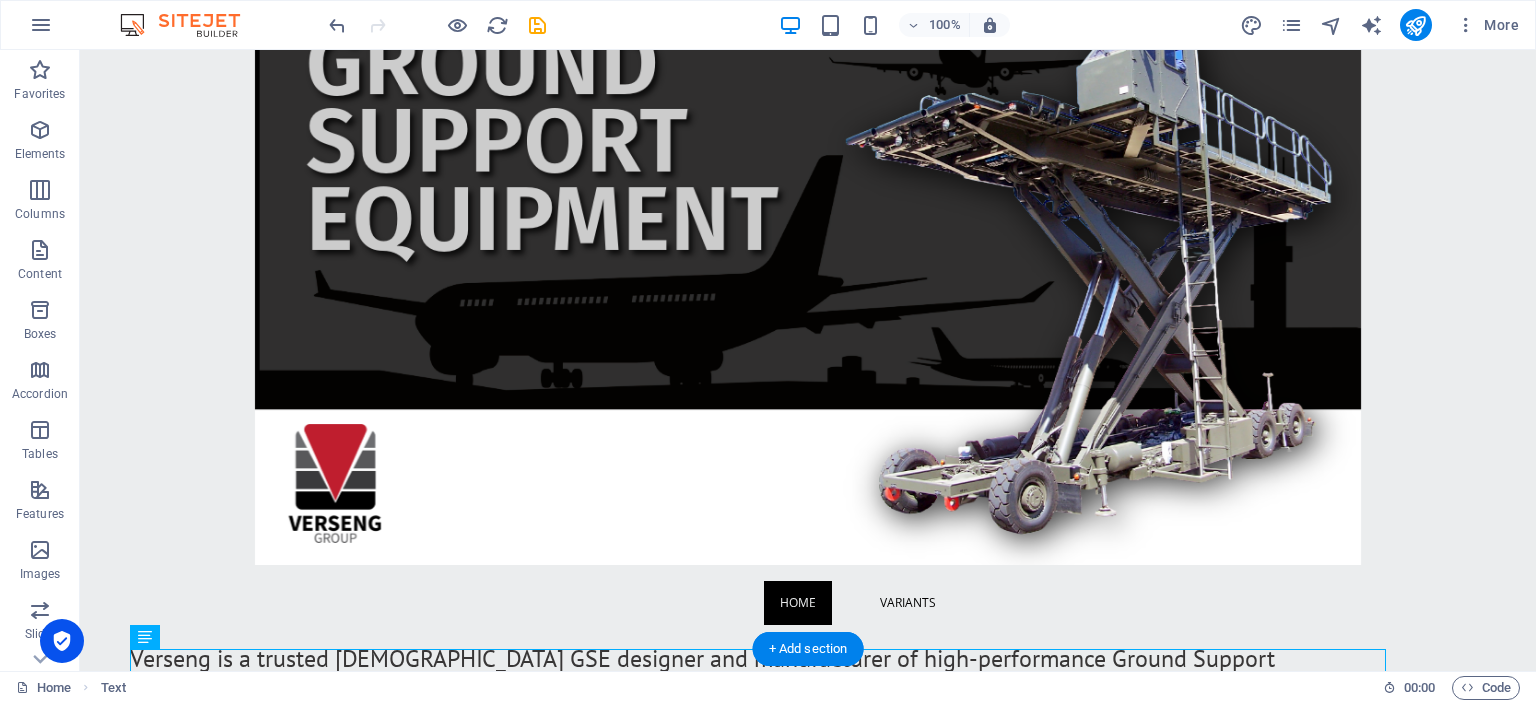 scroll, scrollTop: 0, scrollLeft: 0, axis: both 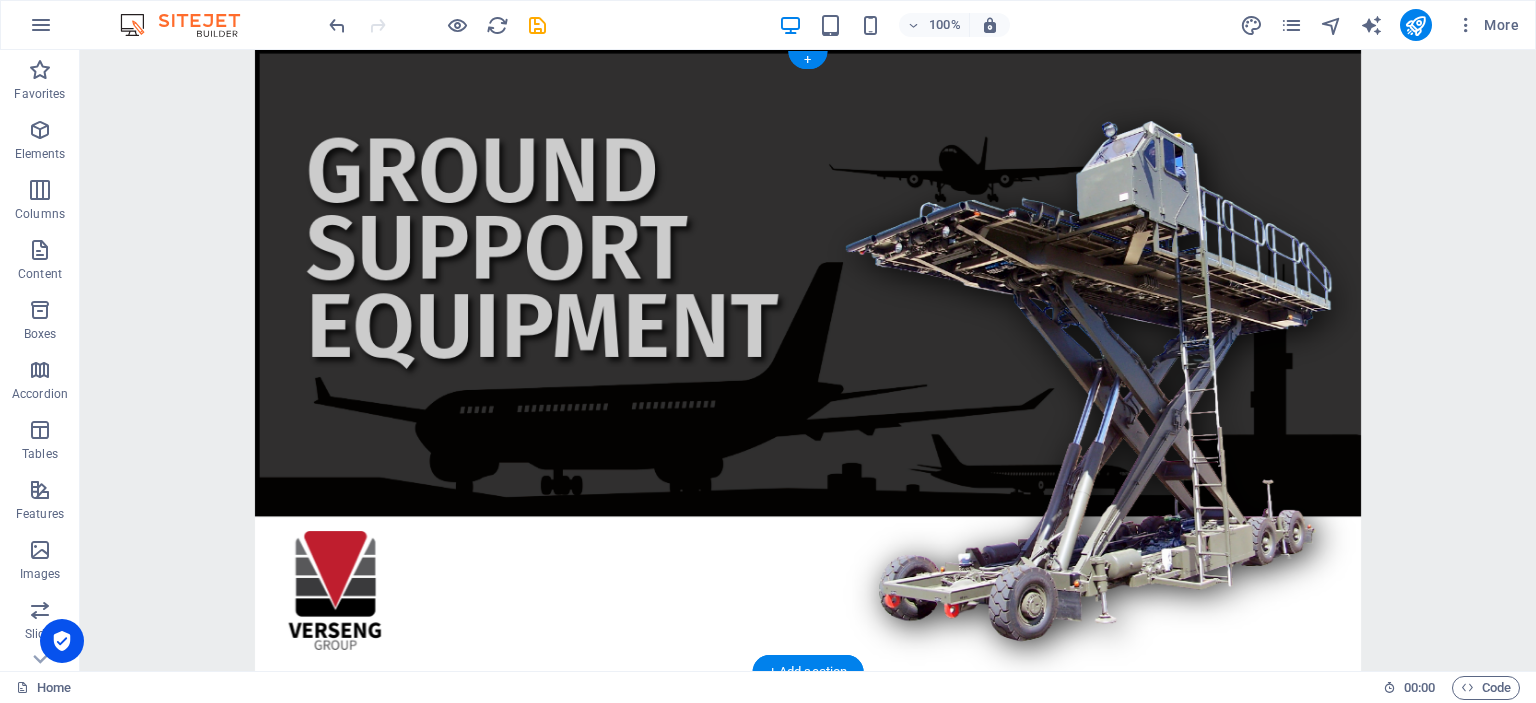 click at bounding box center (808, 361) 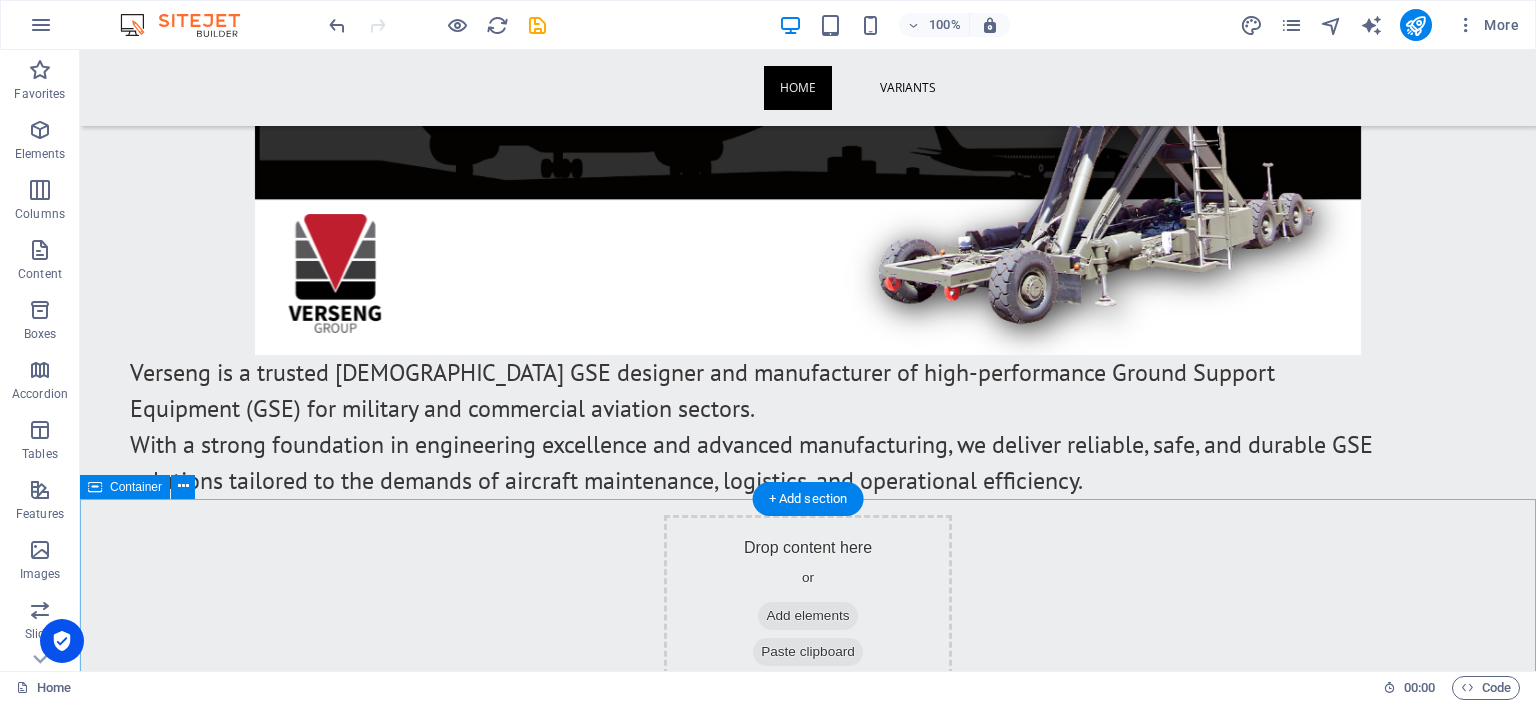 scroll, scrollTop: 316, scrollLeft: 0, axis: vertical 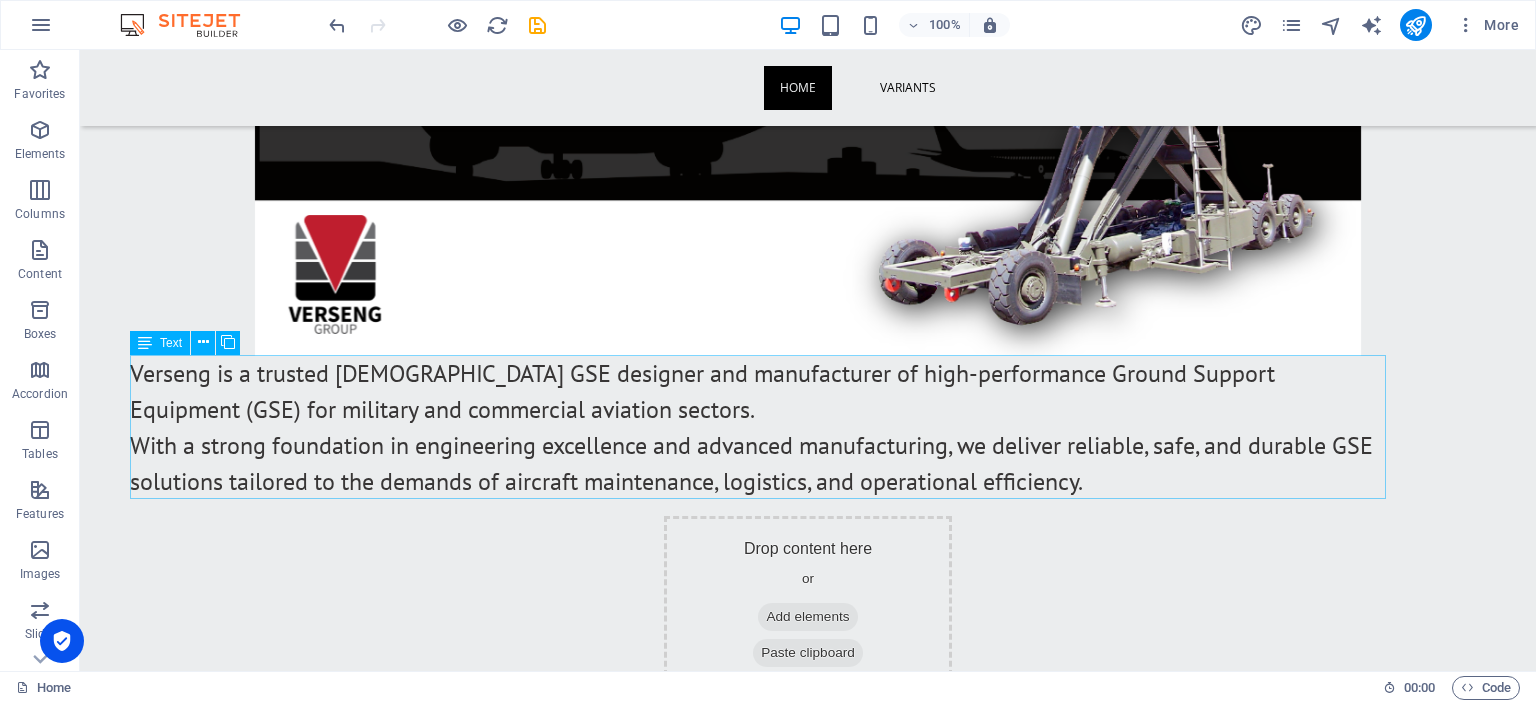 click on "Verseng is a trusted [DEMOGRAPHIC_DATA] GSE designer and manufacturer of high-performance Ground Support Equipment (GSE) for military and commercial aviation sectors.  With a strong foundation in engineering excellence and advanced manufacturing, we deliver reliable, safe, and durable GSE solutions tailored to the demands of aircraft maintenance, logistics, and operational efficiency." at bounding box center (758, 428) 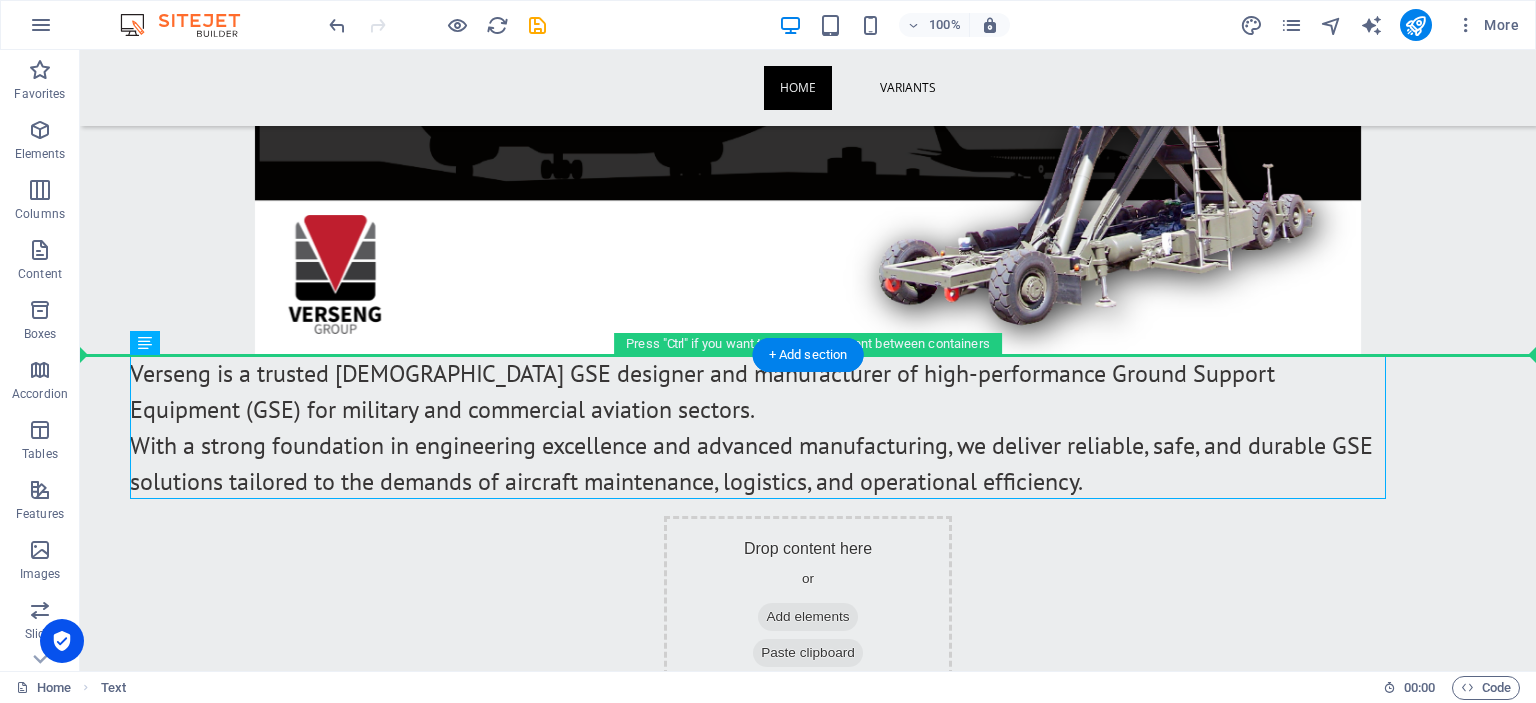 drag, startPoint x: 444, startPoint y: 418, endPoint x: 549, endPoint y: 271, distance: 180.64883 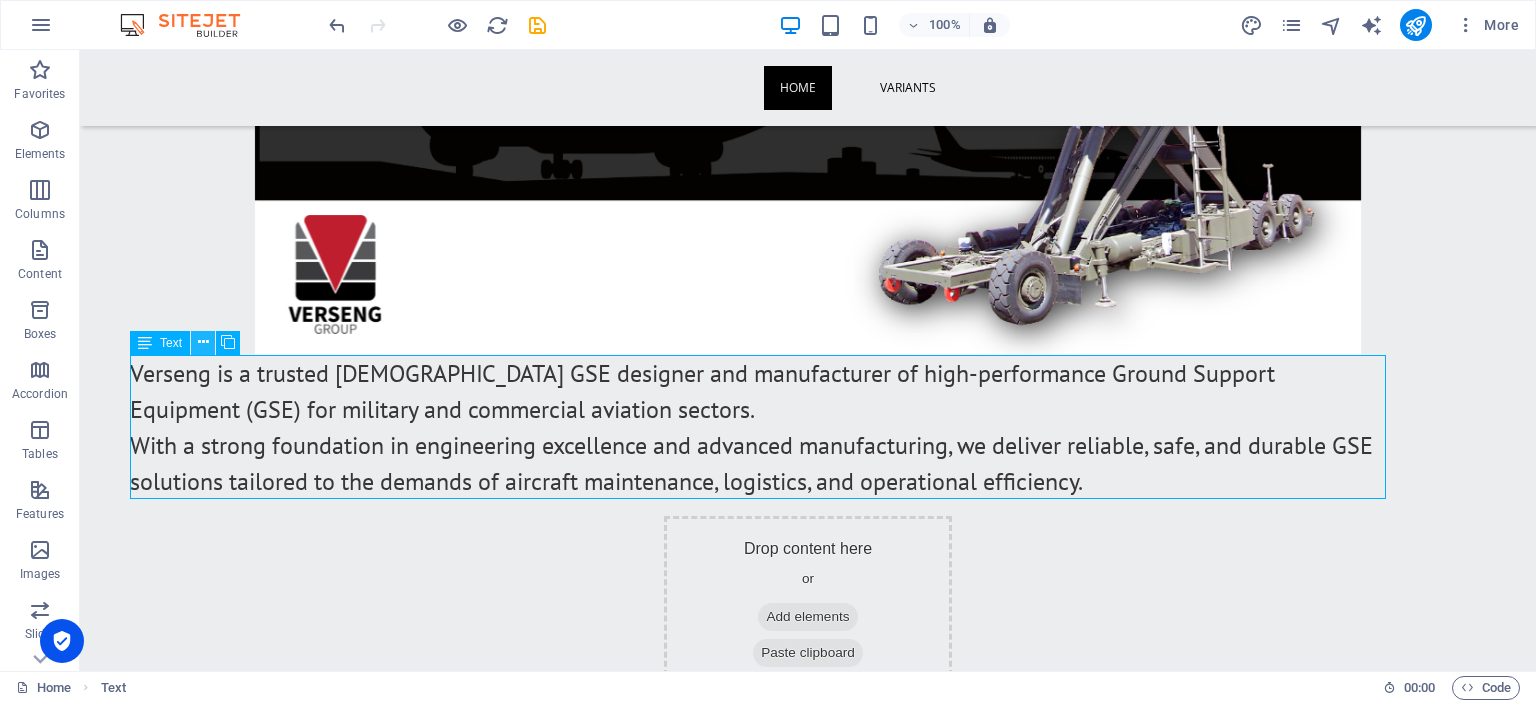 click at bounding box center [203, 342] 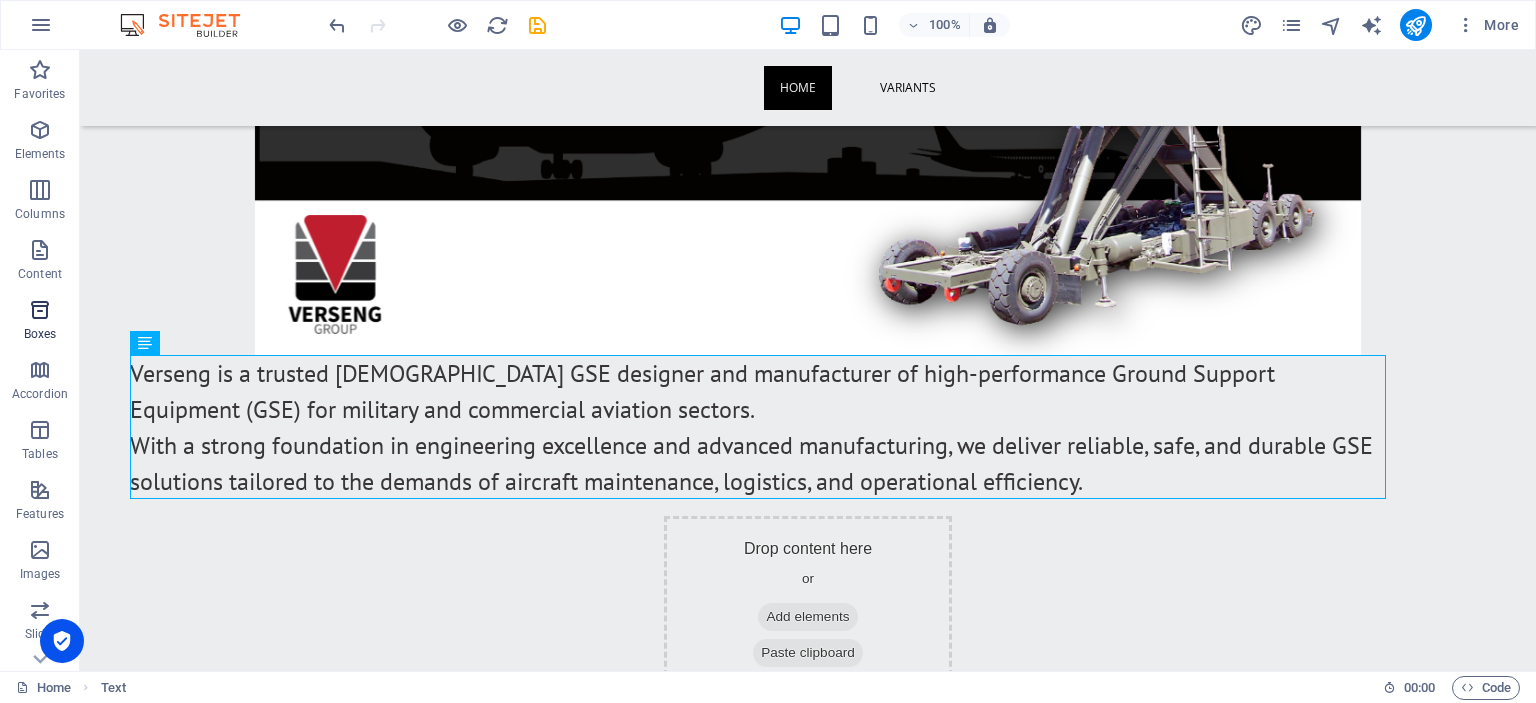 click at bounding box center [40, 310] 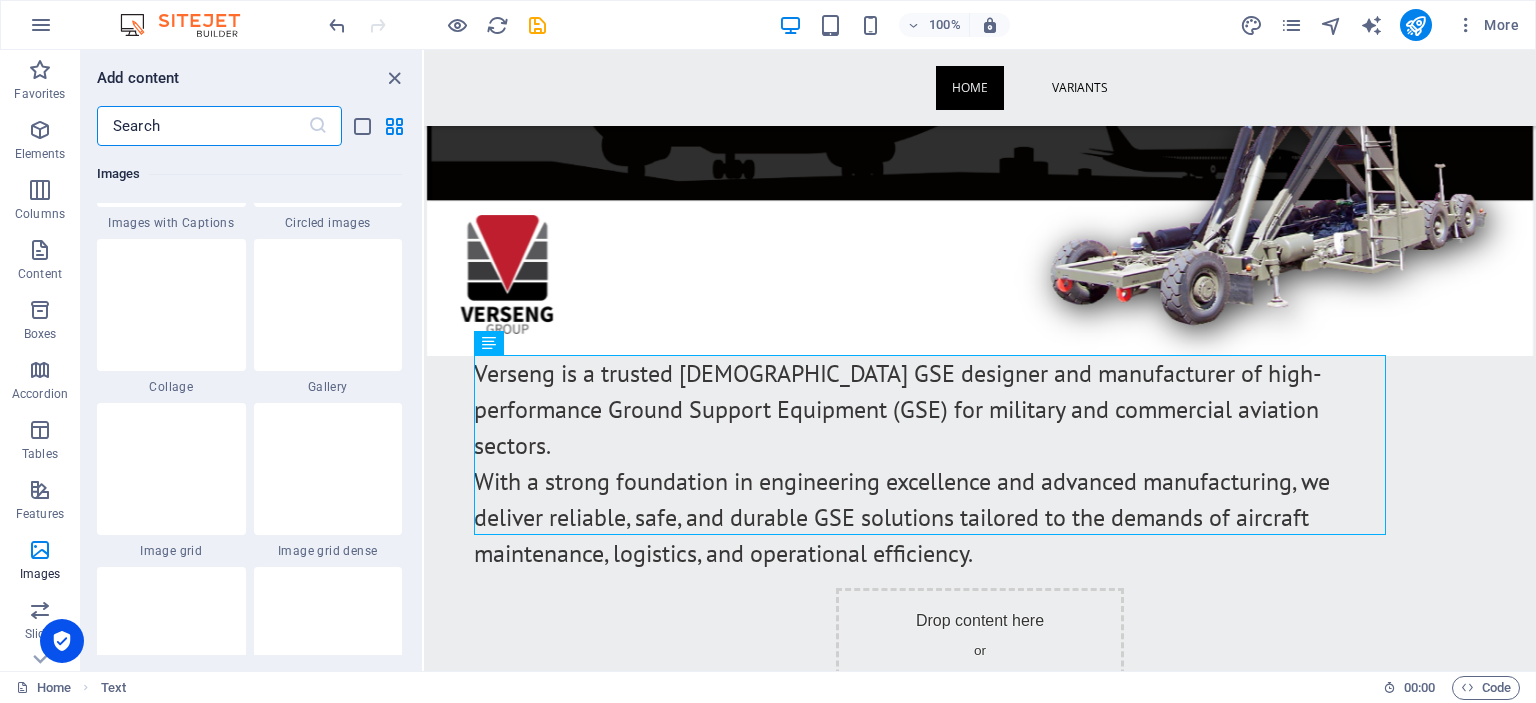 scroll, scrollTop: 10824, scrollLeft: 0, axis: vertical 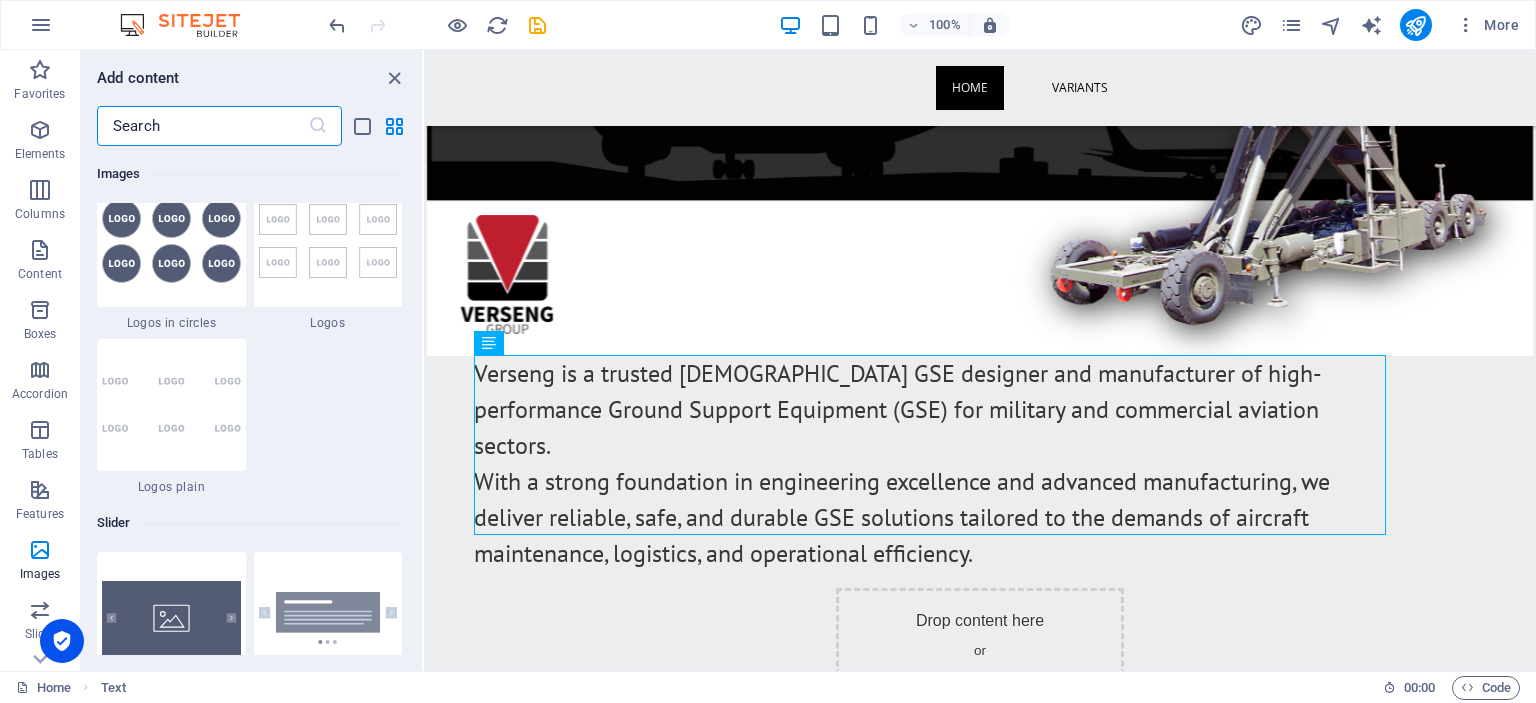 click at bounding box center (328, 618) 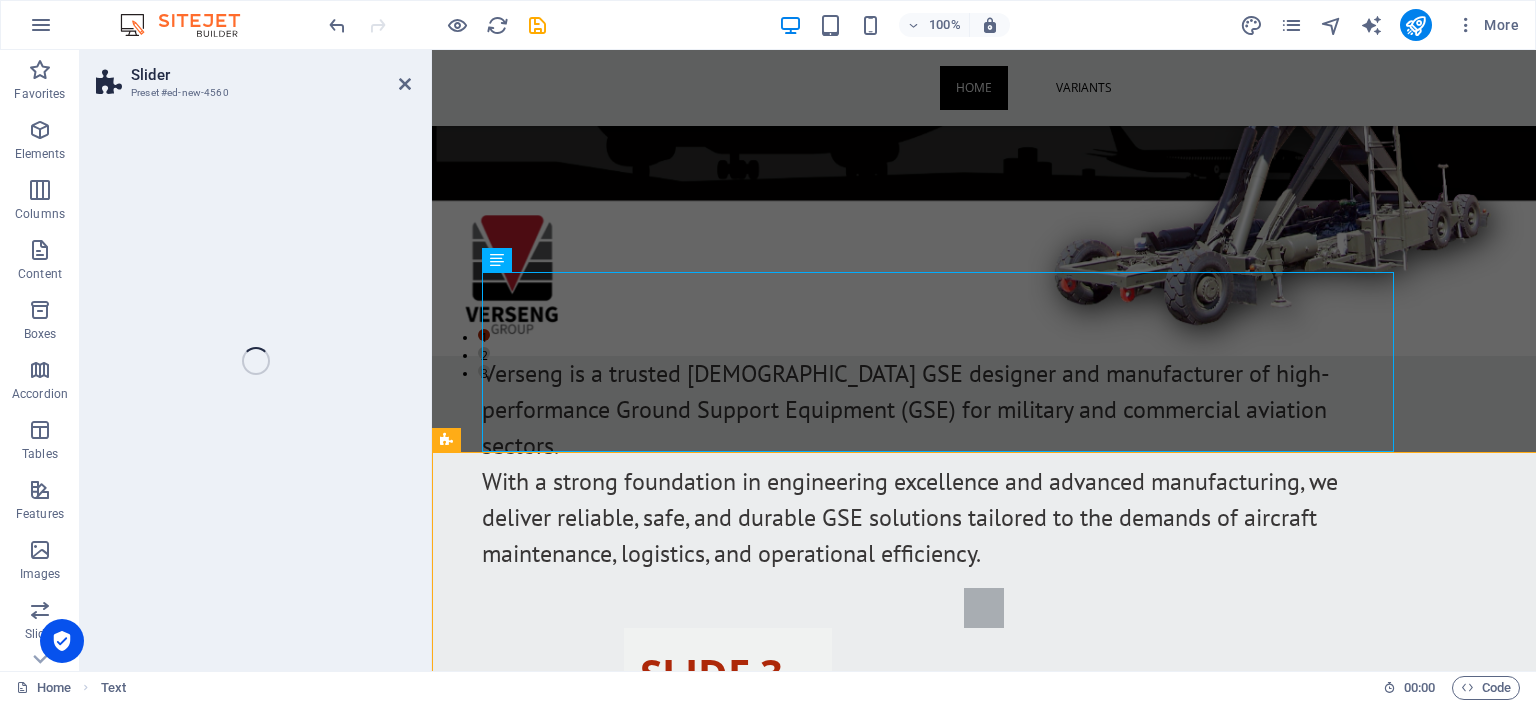 scroll, scrollTop: 400, scrollLeft: 0, axis: vertical 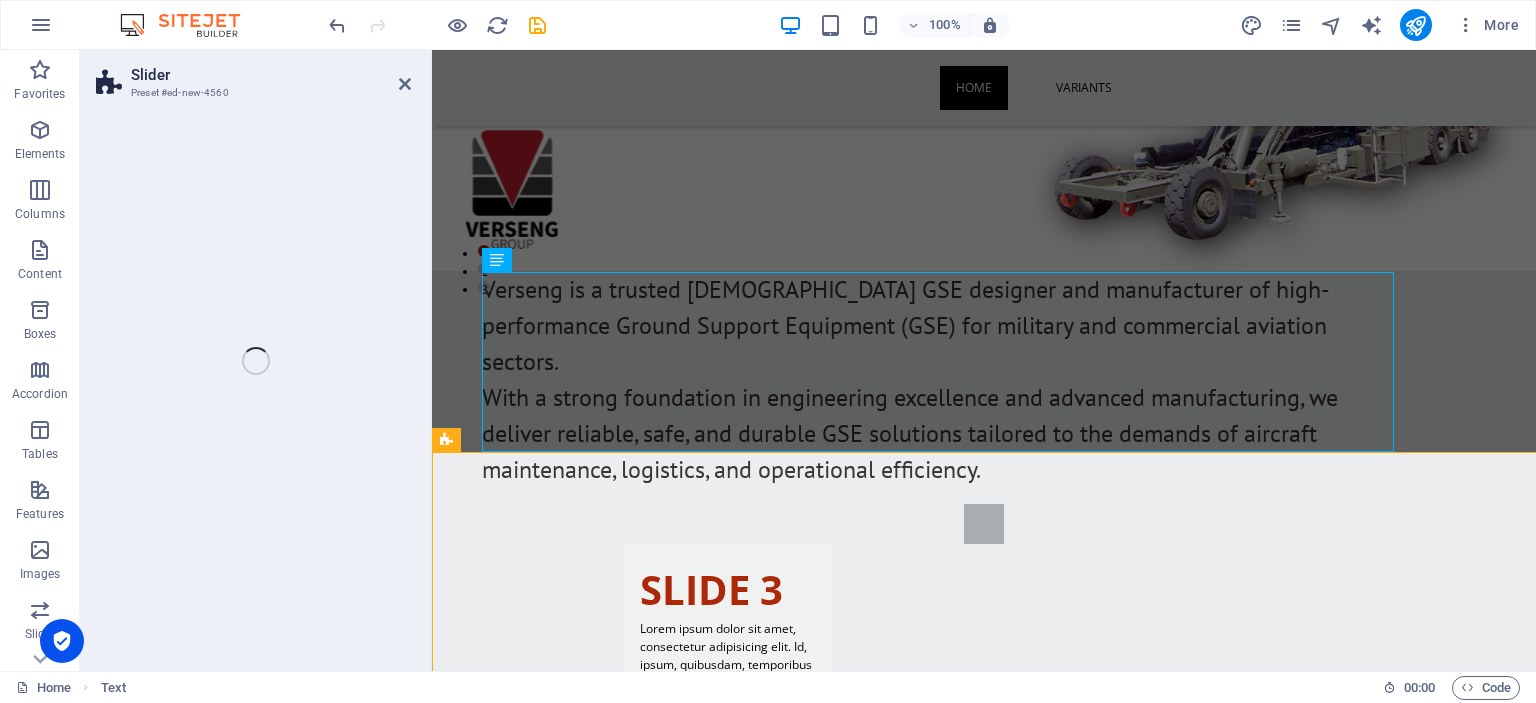 select on "rem" 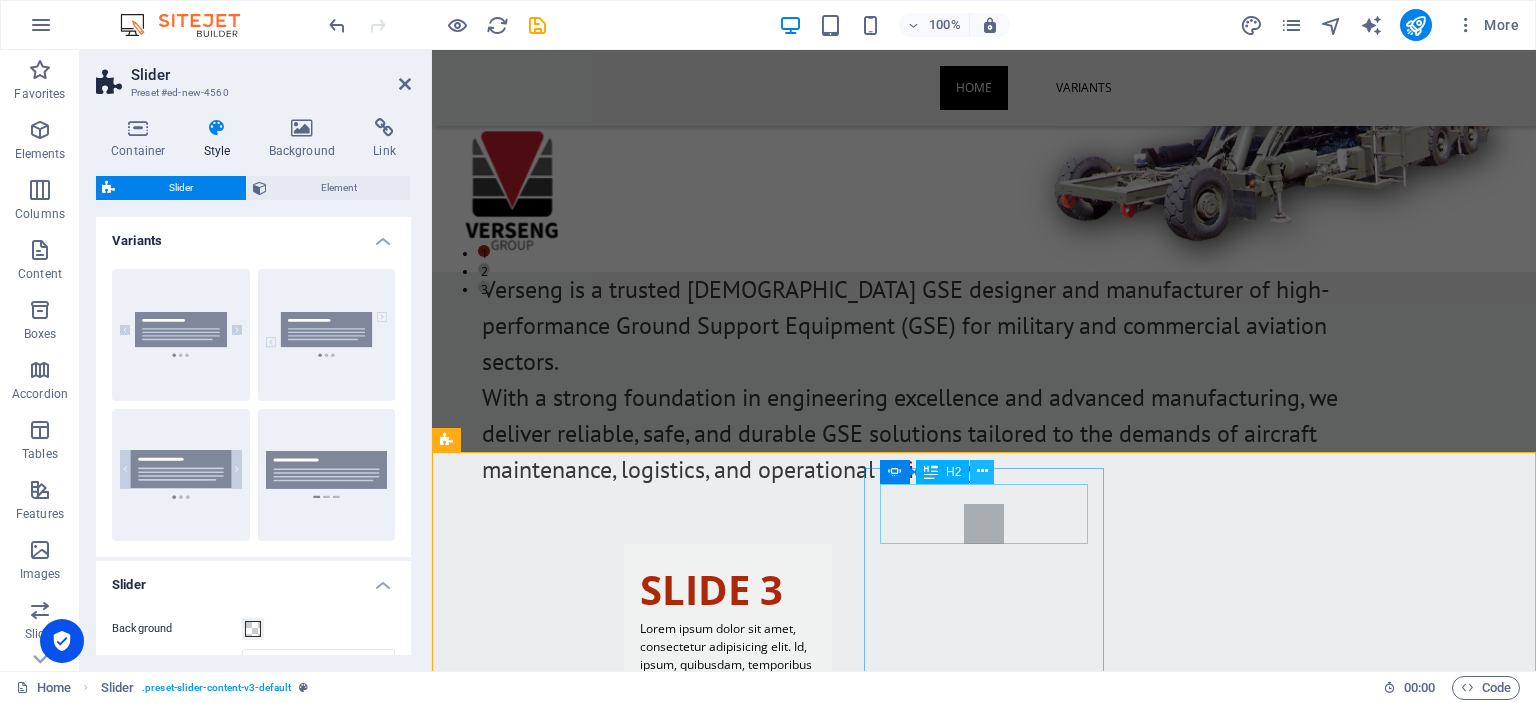 click at bounding box center (982, 472) 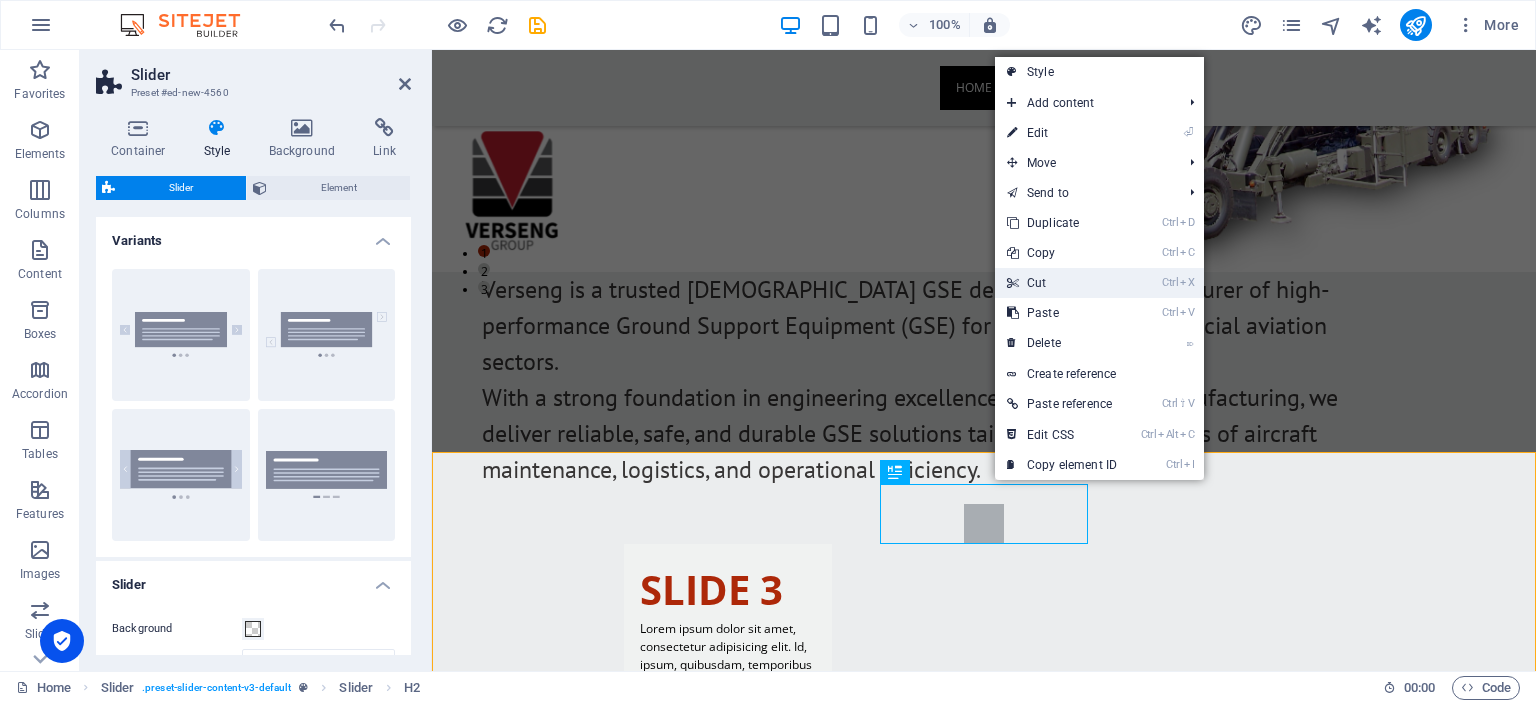 click on "Ctrl X  Cut" at bounding box center (1062, 283) 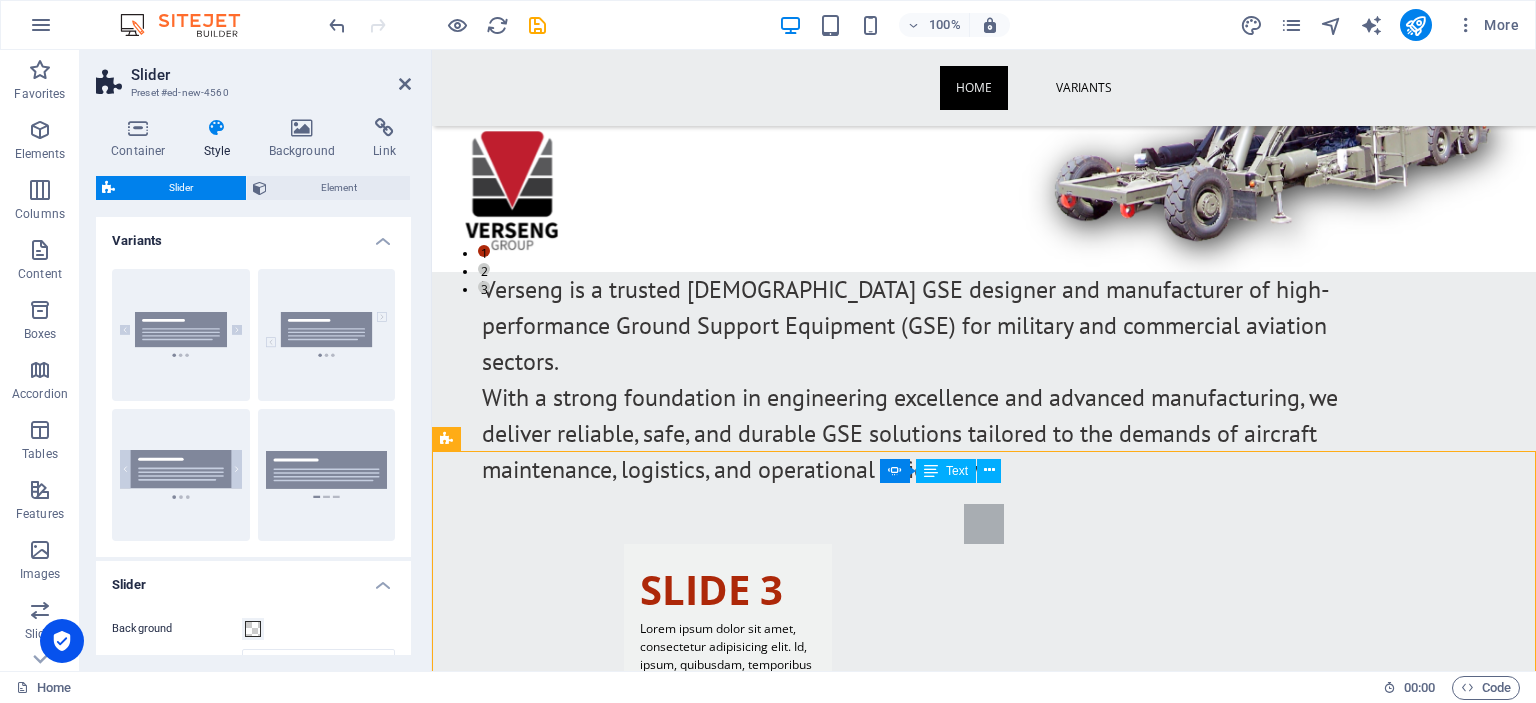 click on "Lorem ipsum dolor sit amet, consectetur adipisicing elit. Id, ipsum, quibusdam, temporibus harum culpa unde voluptatem possimus qui molestiae expedita ad aut necessitatibus vel incidunt placeat velit soluta a consectetur laborum illum nobis distinctio nisi facilis! Officiis, illum, aut, quasi dolorem laudantium fuga porro amet provident voluptatibus dicta mollitia neque!" at bounding box center (728, 1003) 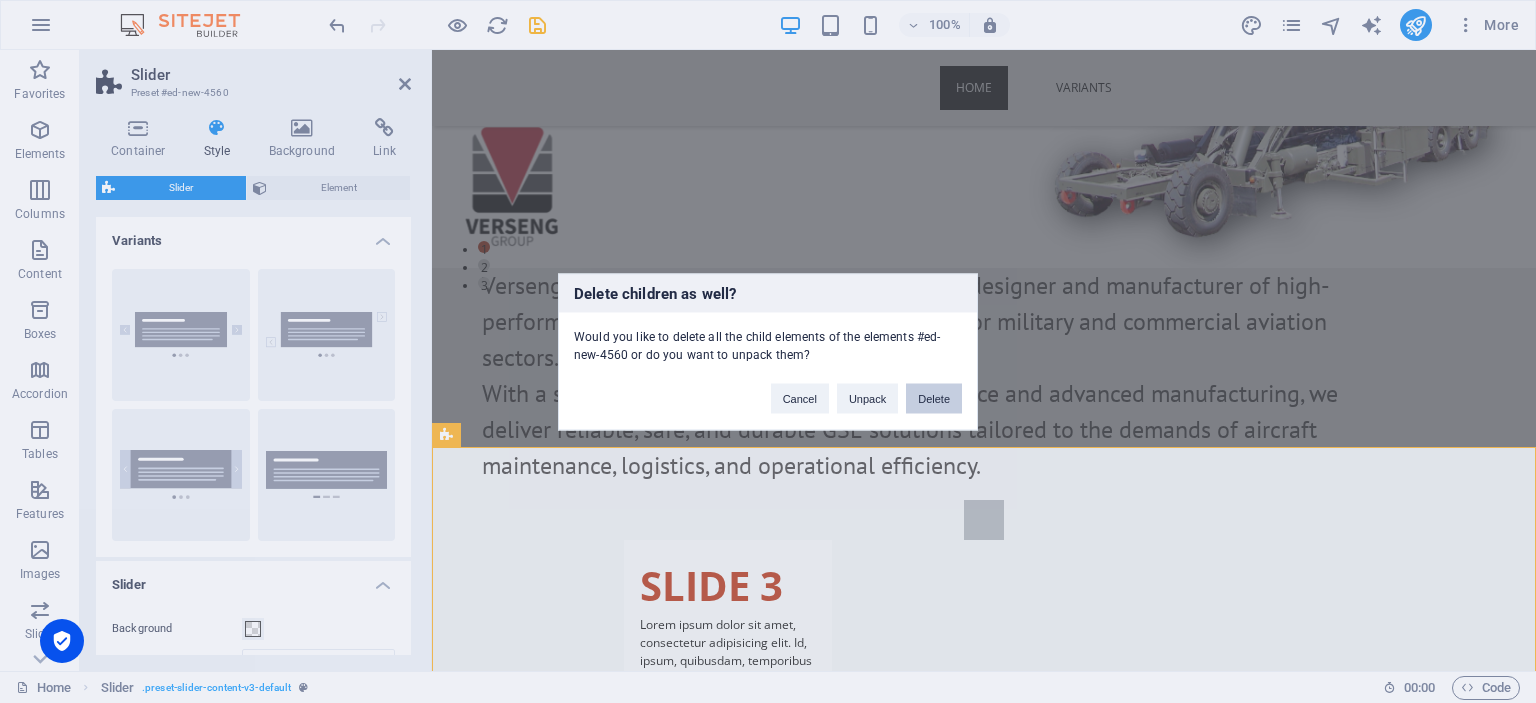 click on "Delete" at bounding box center (934, 398) 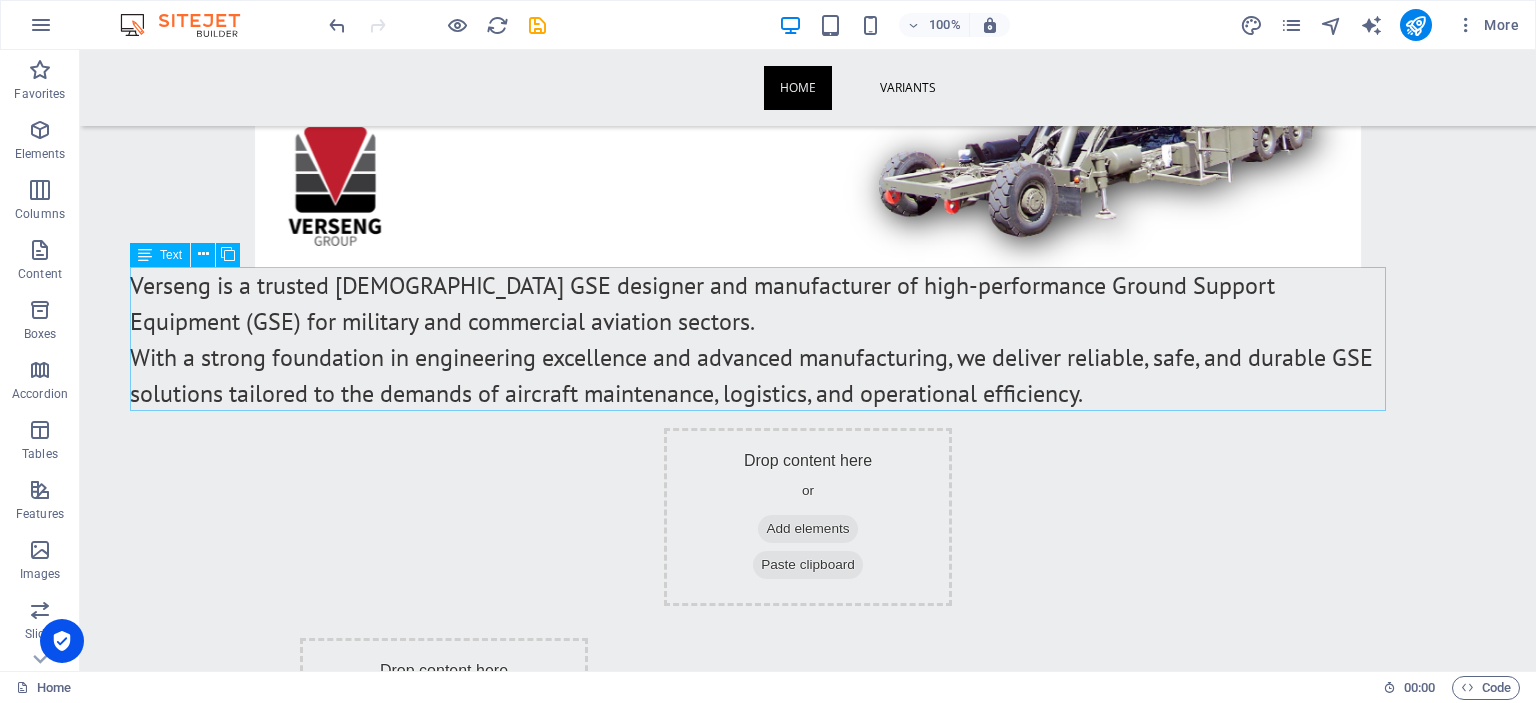 click on "Verseng is a trusted [DEMOGRAPHIC_DATA] GSE designer and manufacturer of high-performance Ground Support Equipment (GSE) for military and commercial aviation sectors.  With a strong foundation in engineering excellence and advanced manufacturing, we deliver reliable, safe, and durable GSE solutions tailored to the demands of aircraft maintenance, logistics, and operational efficiency." at bounding box center [758, 340] 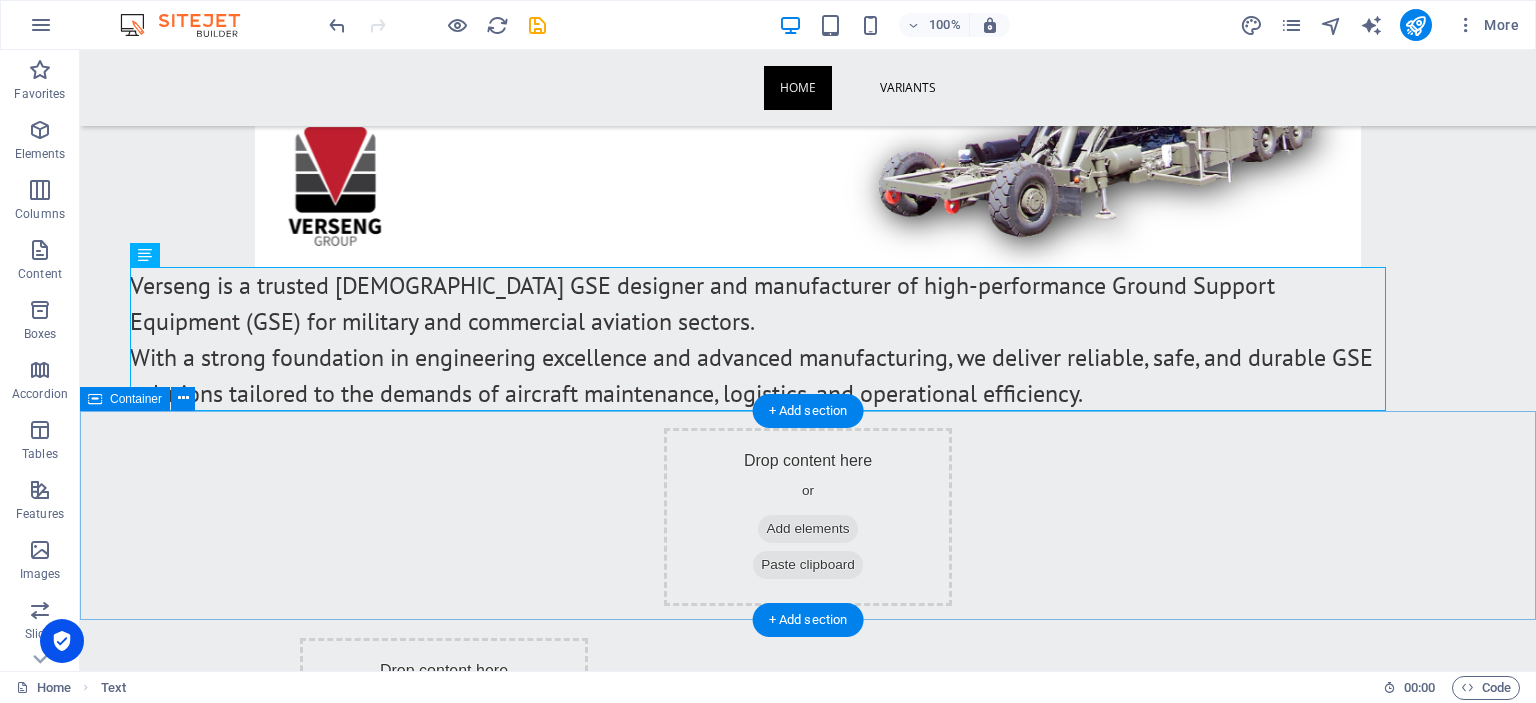 drag, startPoint x: 219, startPoint y: 582, endPoint x: 90, endPoint y: 455, distance: 181.02486 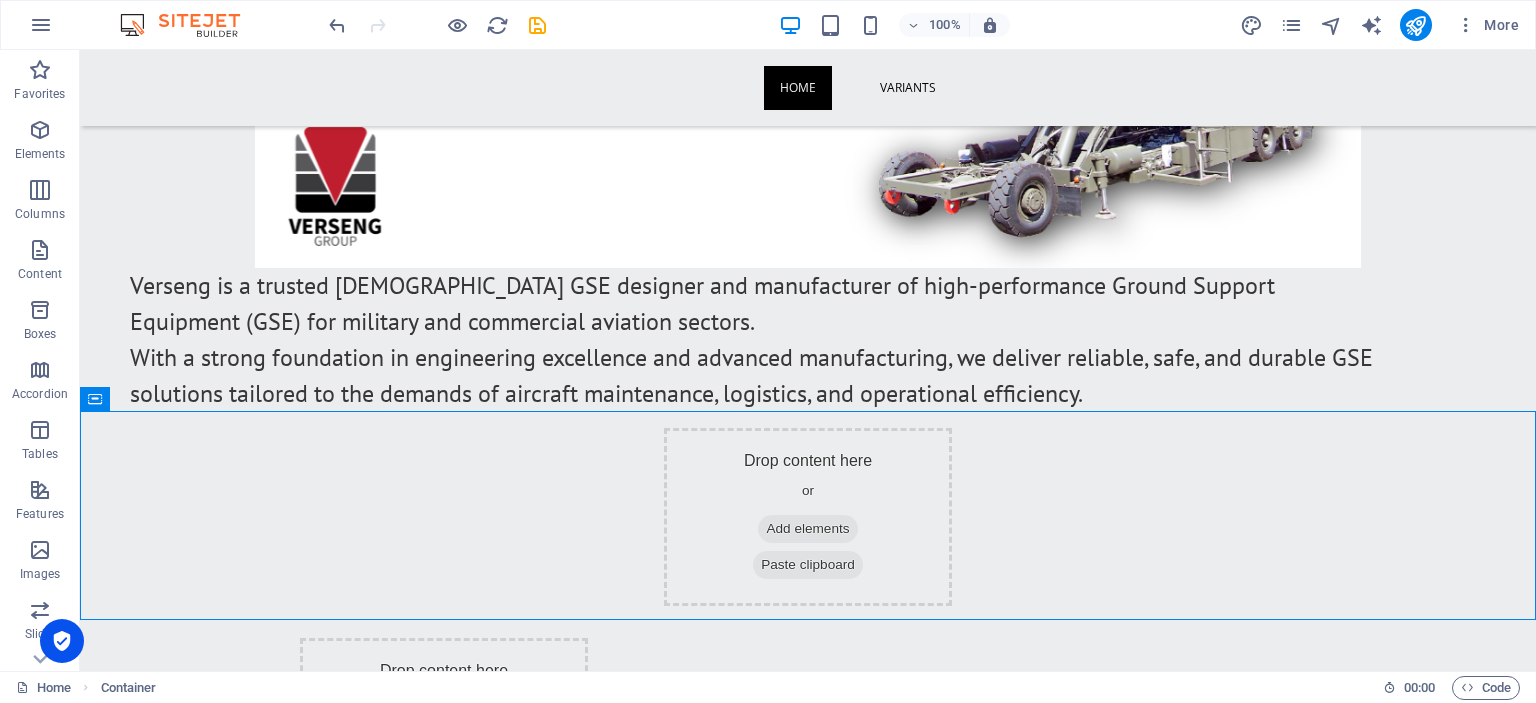 click on "Home Variants Verseng is a trusted [DEMOGRAPHIC_DATA] GSE designer and manufacturer of high-performance Ground Support Equipment (GSE) for military and commercial aviation sectors.  With a strong foundation in engineering excellence and advanced manufacturing, we deliver reliable, safe, and durable GSE solutions tailored to the demands of aircraft maintenance, logistics, and operational efficiency. Drop content here or  Add elements  Paste clipboard Drop content here or  Add elements  Paste clipboard verseng gse  Drop content here or  Add elements  Paste clipboard Drop content here or  Add elements  Paste clipboard verseng gse range Category 1 Category 2 All categories Drop content here or  Add elements  Paste clipboard gse range Why Choose Verseng GSE? Australian-owned and operated, with end-to-end control from concept to delivery Proven experience in defence procurement and compliance Capability for rapid prototyping, custom builds, and volume production Our GSE range includes Towable Stairs   or or ," at bounding box center (808, 2145) 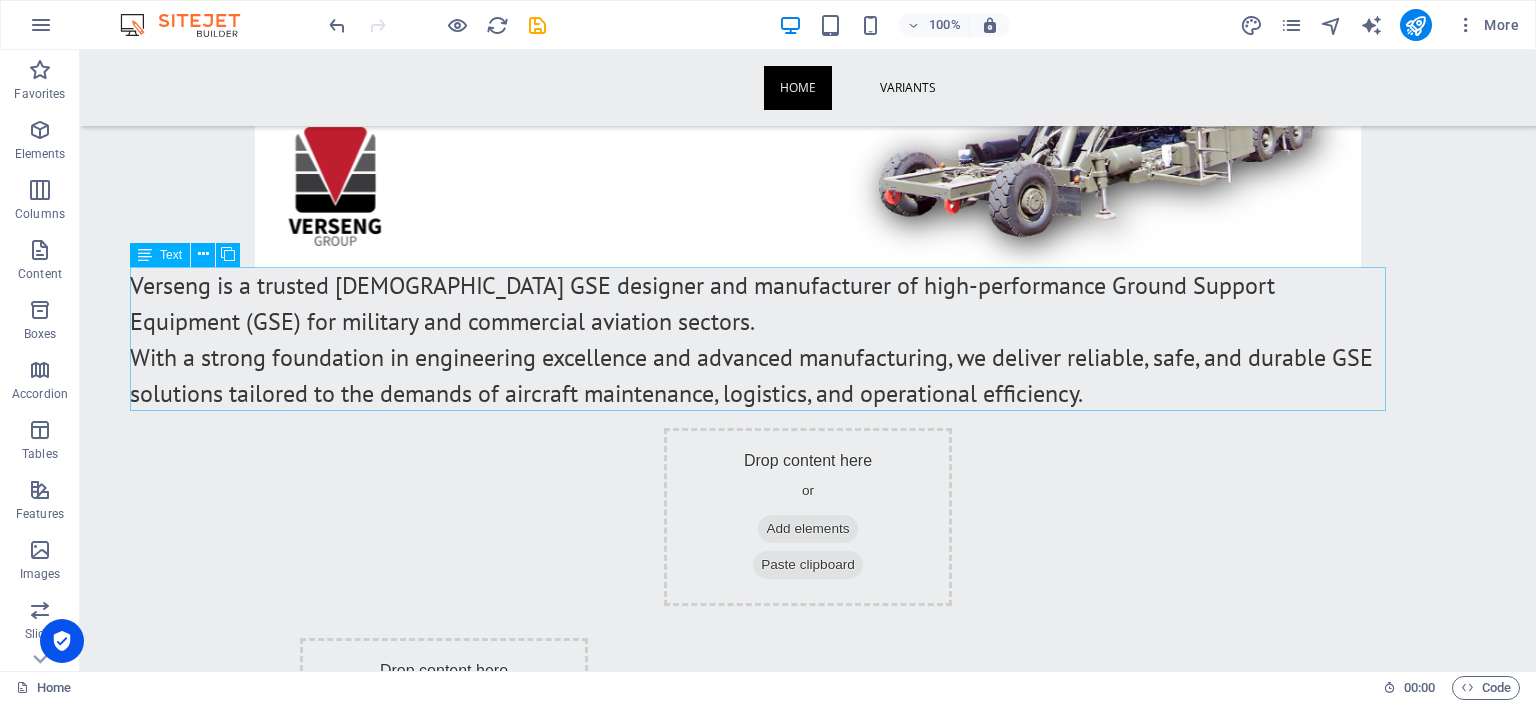 click on "Verseng is a trusted [DEMOGRAPHIC_DATA] GSE designer and manufacturer of high-performance Ground Support Equipment (GSE) for military and commercial aviation sectors.  With a strong foundation in engineering excellence and advanced manufacturing, we deliver reliable, safe, and durable GSE solutions tailored to the demands of aircraft maintenance, logistics, and operational efficiency." at bounding box center [758, 340] 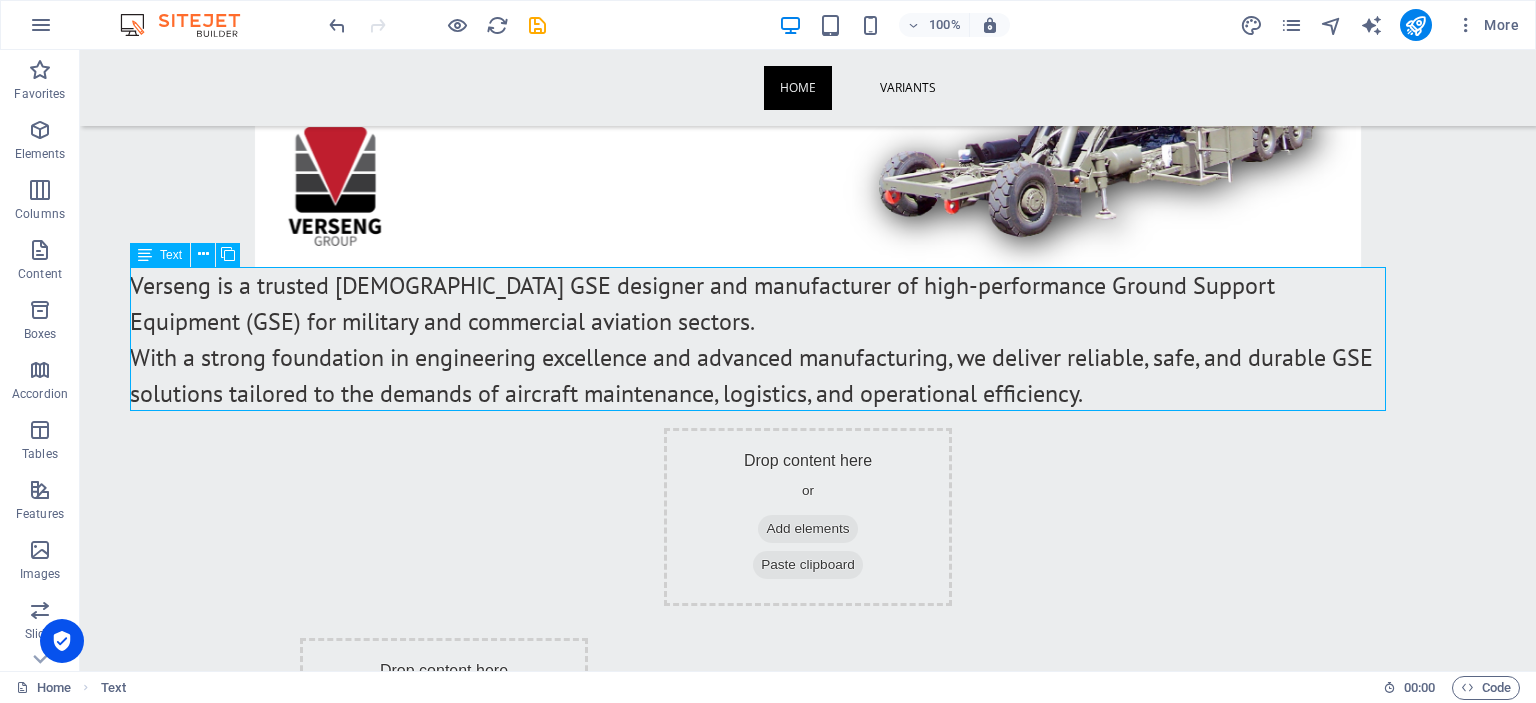 click at bounding box center [145, 255] 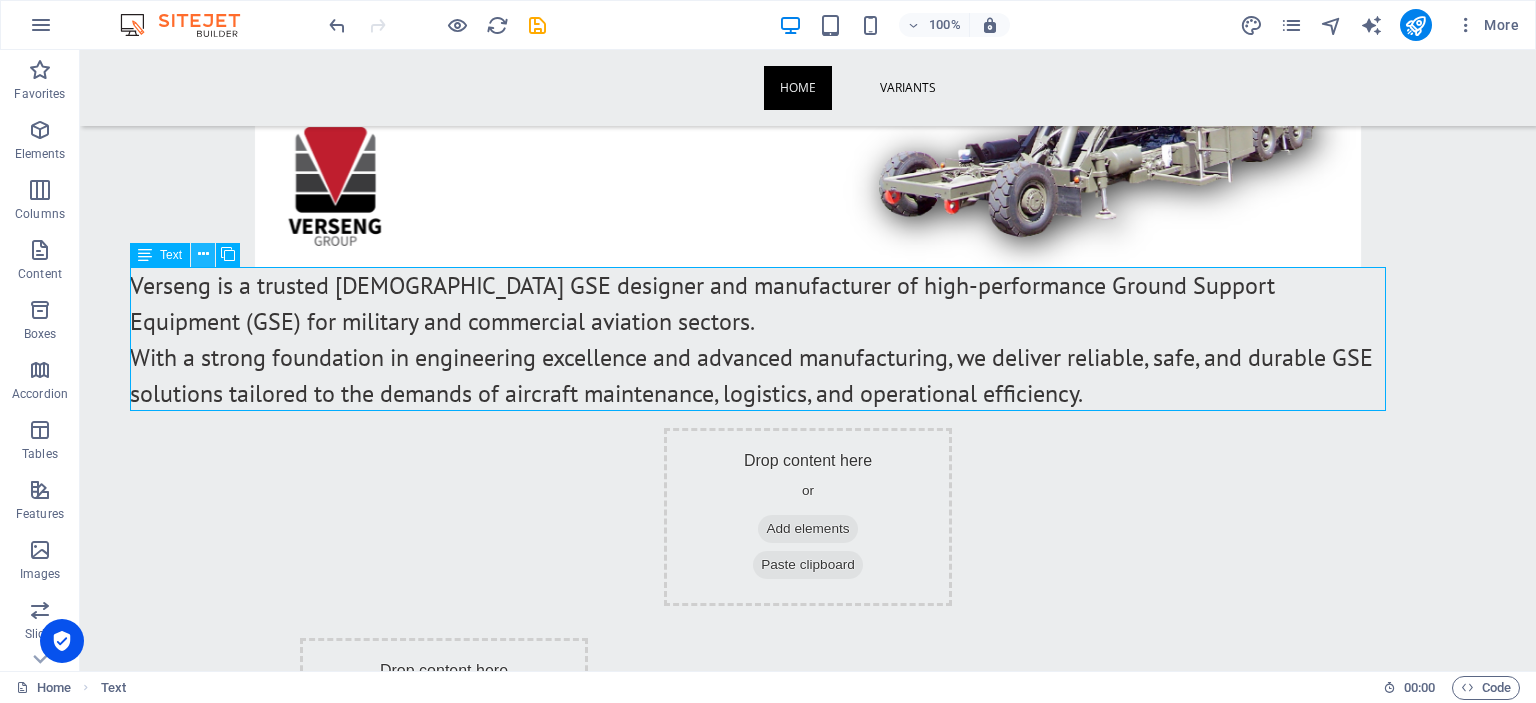 click at bounding box center (203, 254) 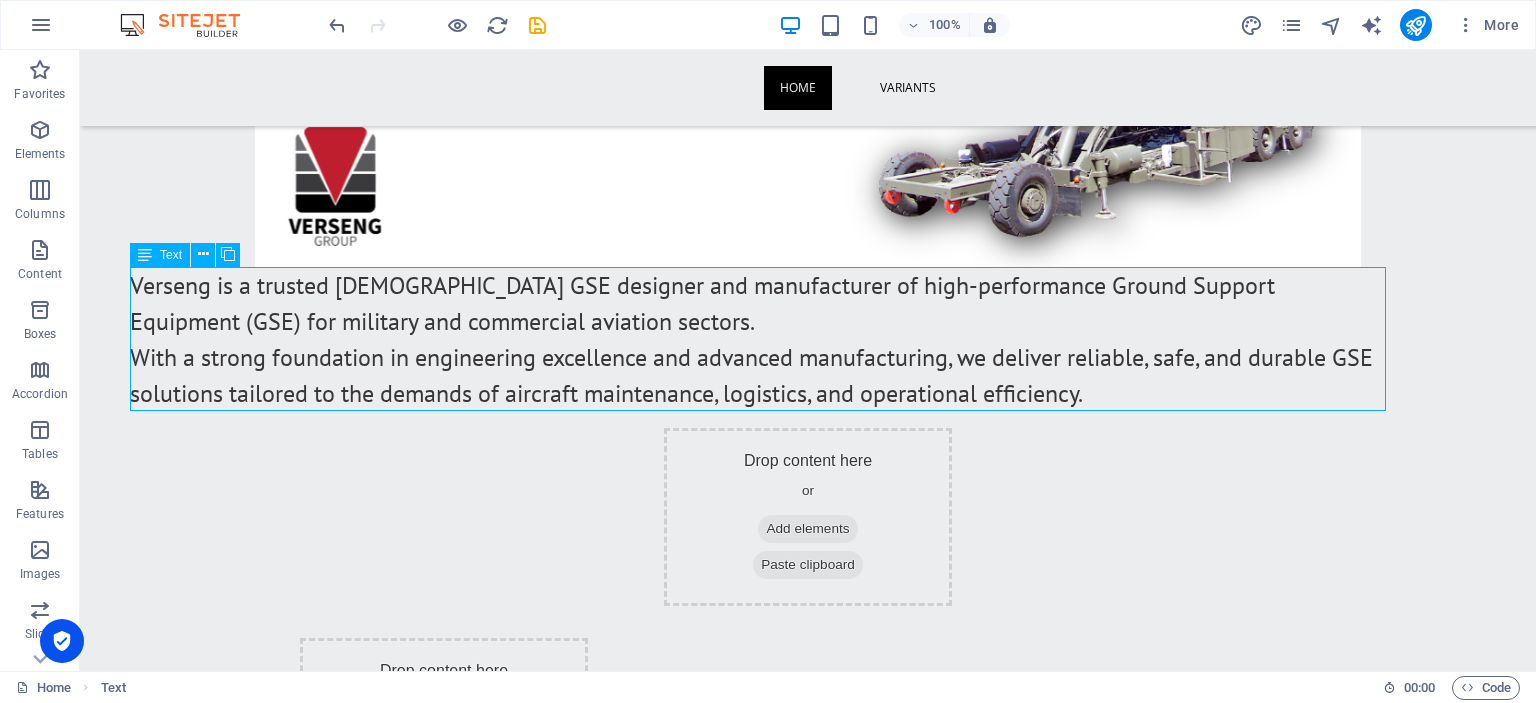click on "Text" at bounding box center [171, 255] 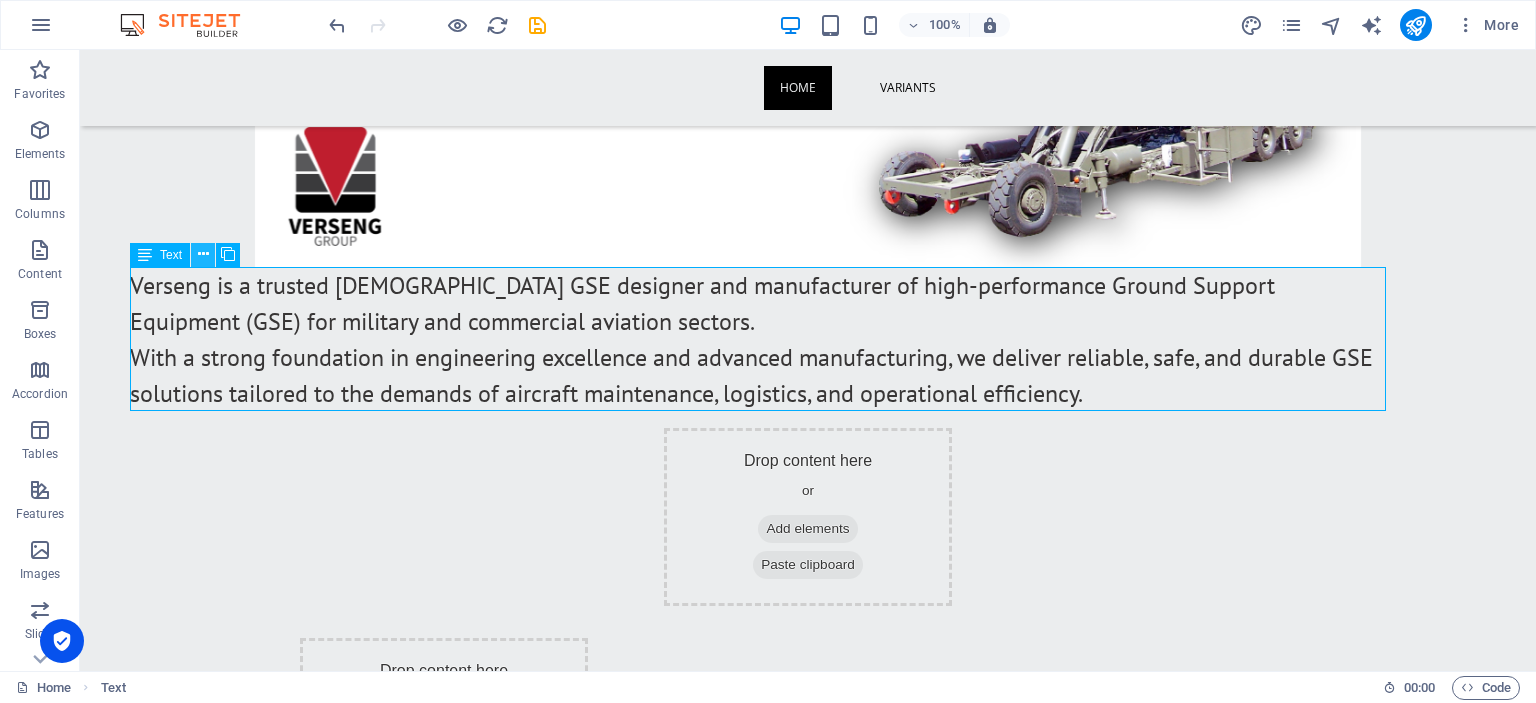 click at bounding box center [203, 255] 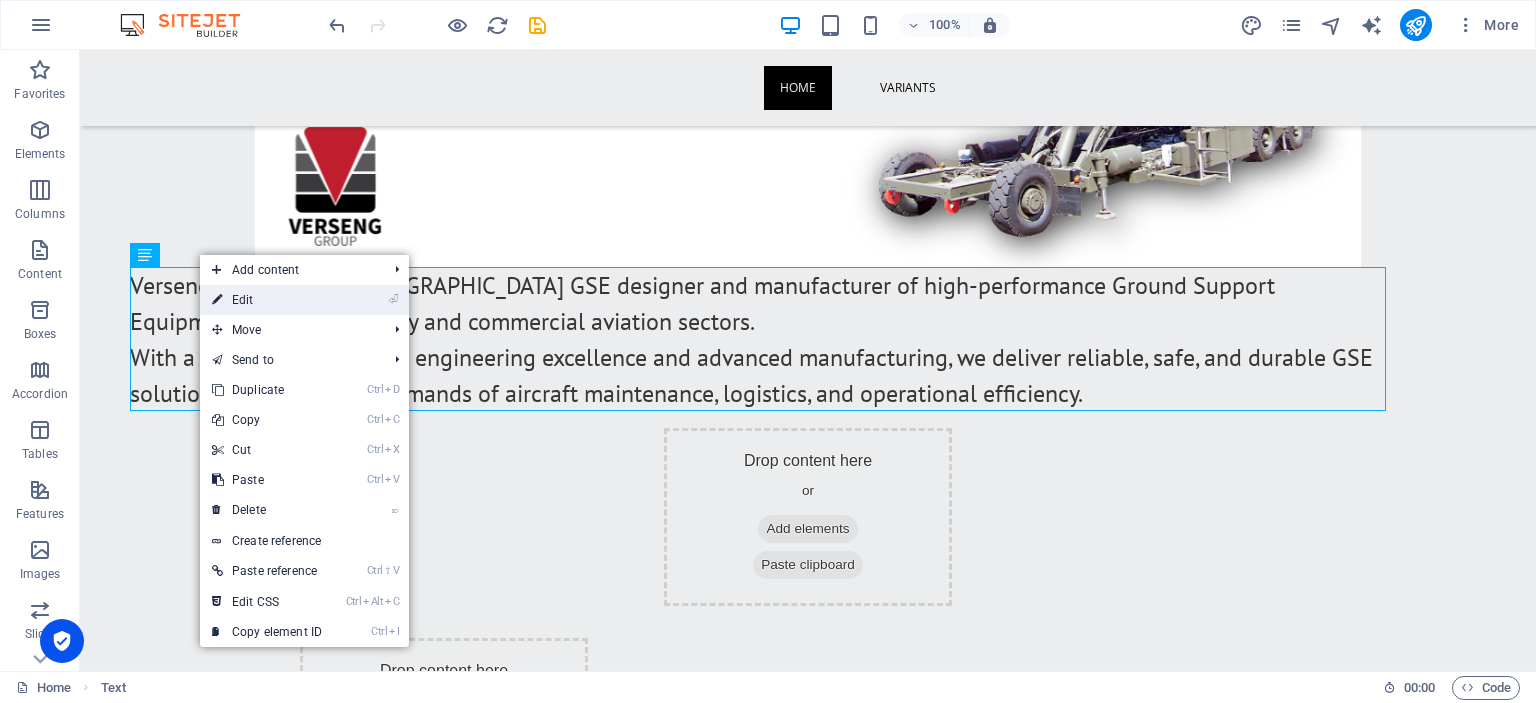 click on "⏎  Edit" at bounding box center (267, 300) 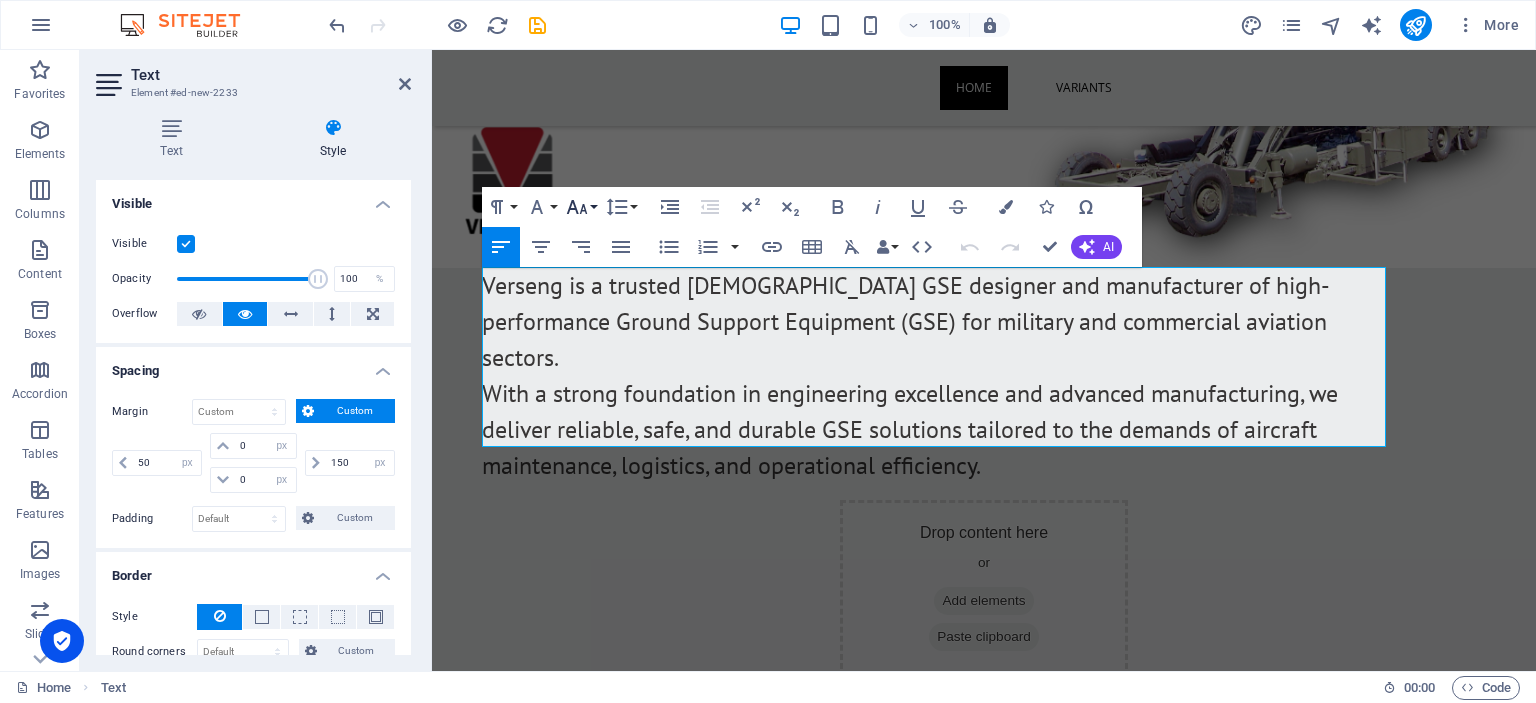 click 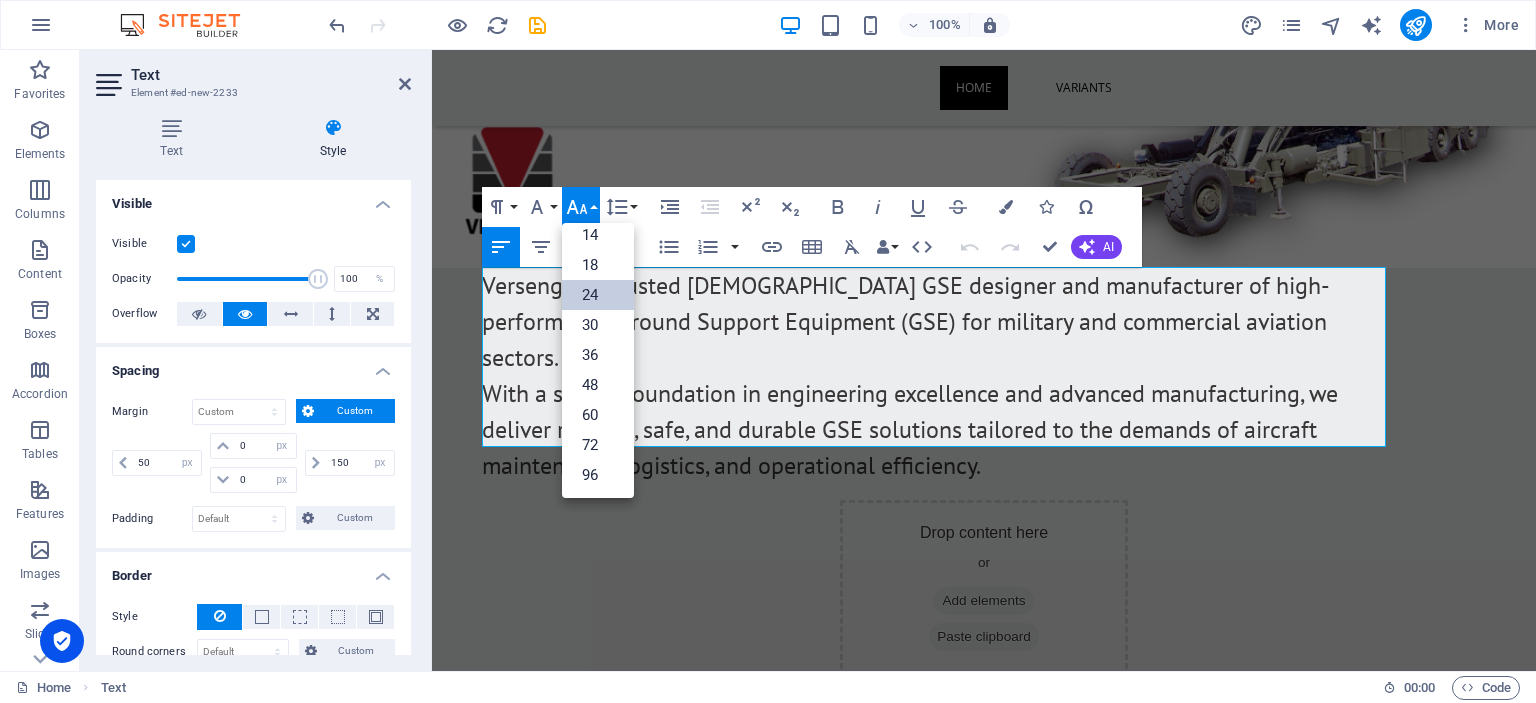 scroll, scrollTop: 161, scrollLeft: 0, axis: vertical 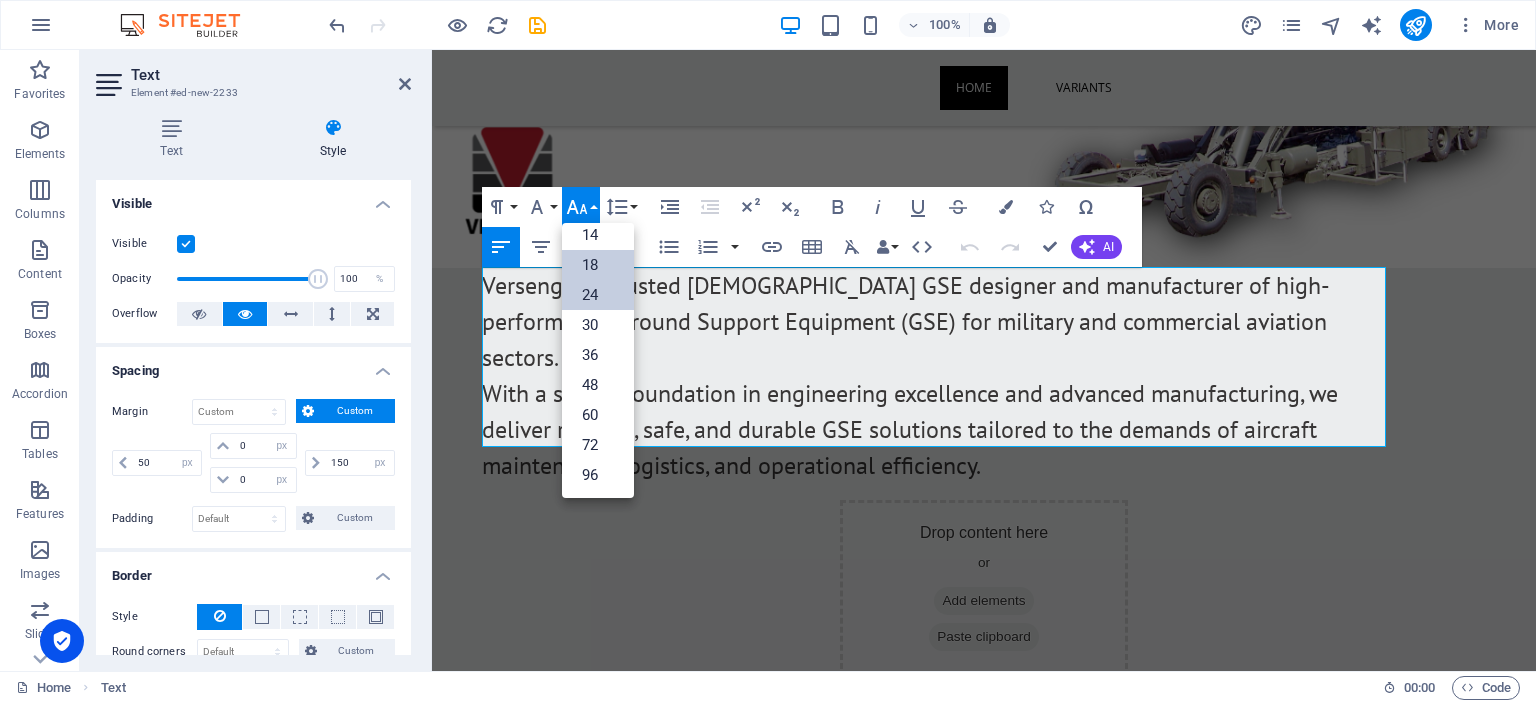 click on "18" at bounding box center (598, 265) 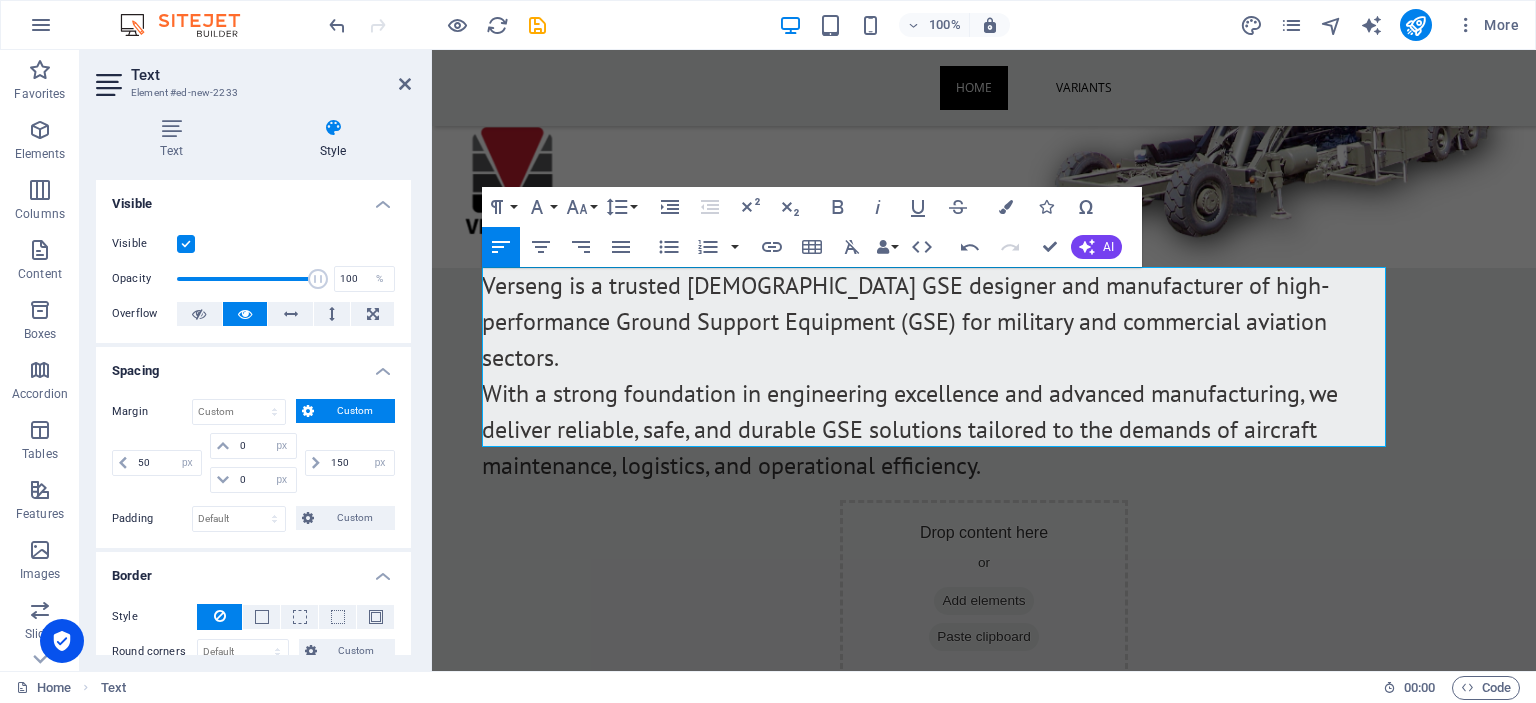 click on "Verseng is a trusted [DEMOGRAPHIC_DATA] GSE designer and manufacturer of high-performance Ground Support Equipment (GSE) for military and commercial aviation sectors." at bounding box center (906, 321) 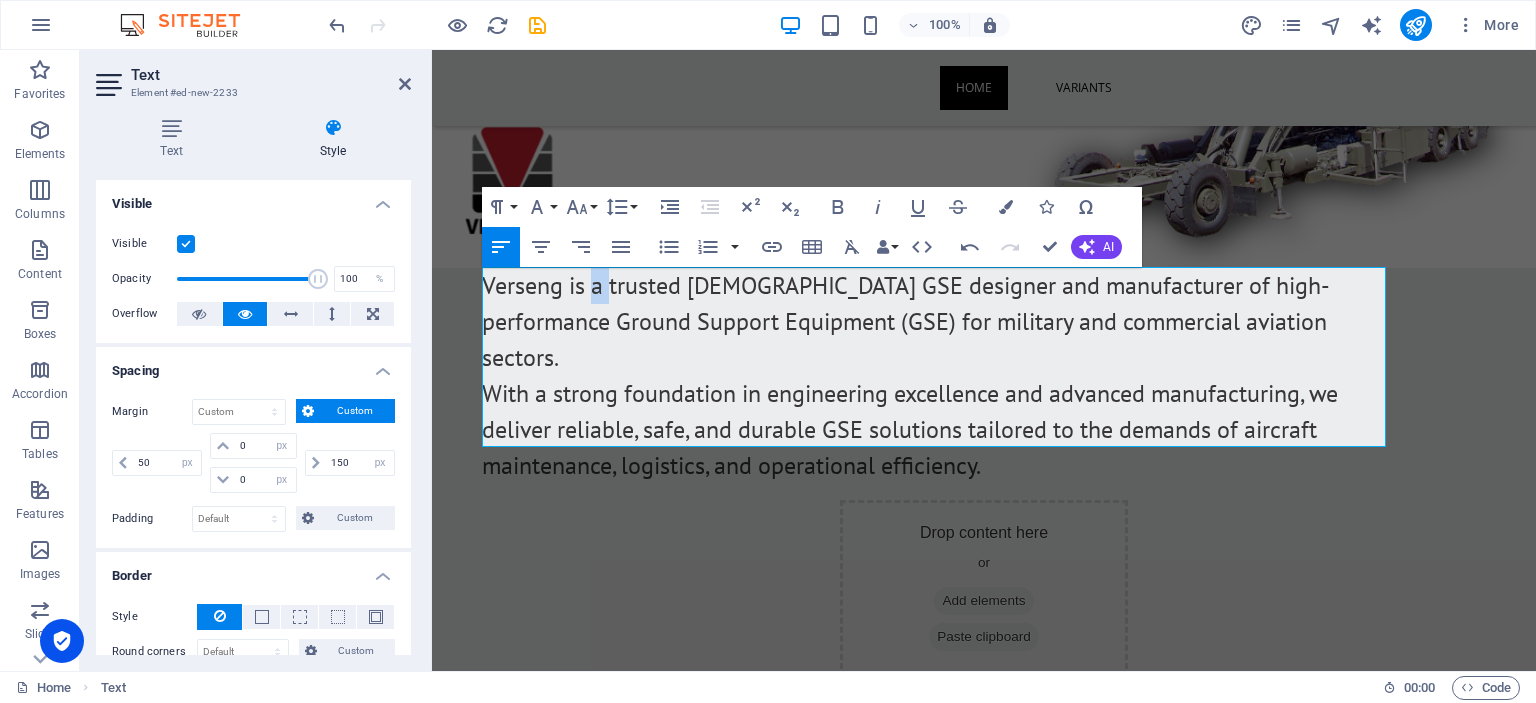 click on "Verseng is a trusted [DEMOGRAPHIC_DATA] GSE designer and manufacturer of high-performance Ground Support Equipment (GSE) for military and commercial aviation sectors." at bounding box center [906, 321] 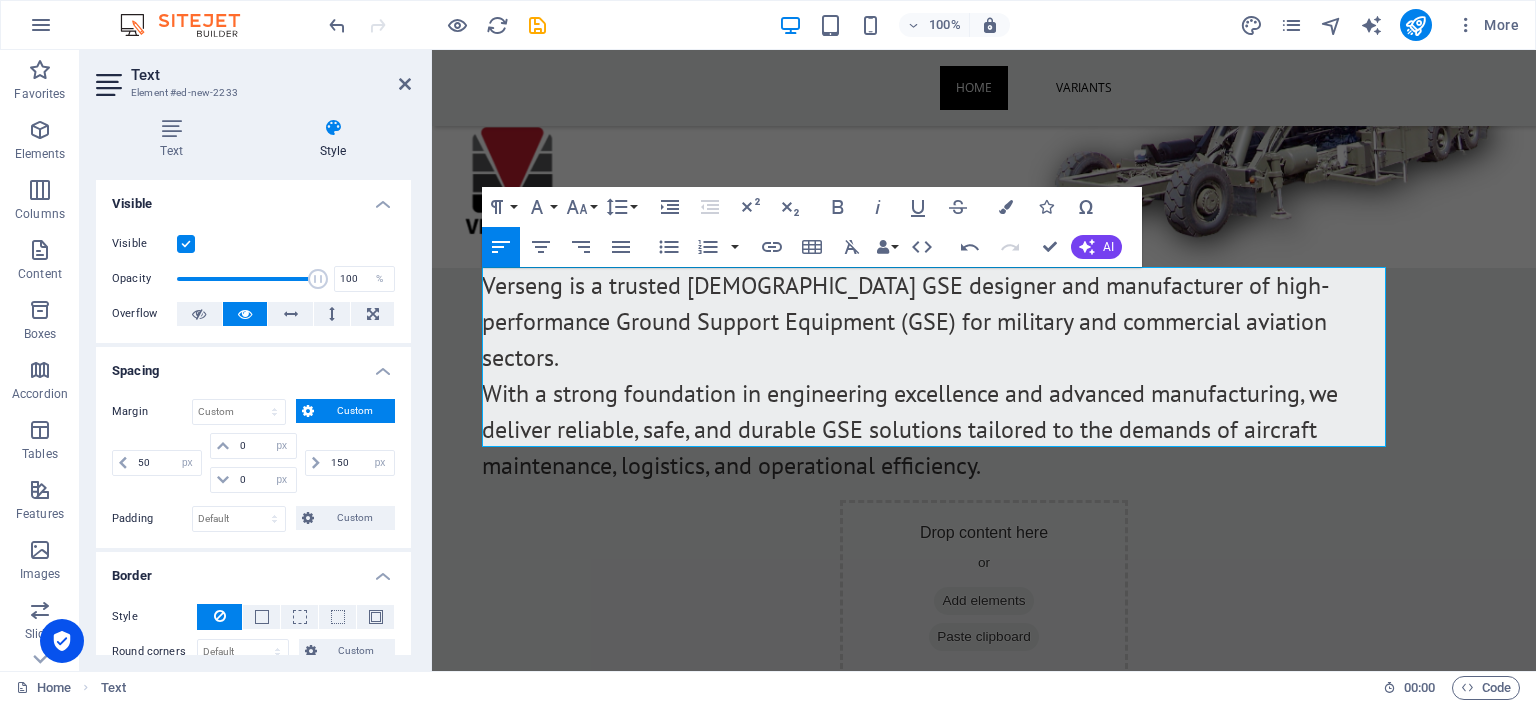 click on "Verseng is a trusted [DEMOGRAPHIC_DATA] GSE designer and manufacturer of high-performance Ground Support Equipment (GSE) for military and commercial aviation sectors." at bounding box center (906, 321) 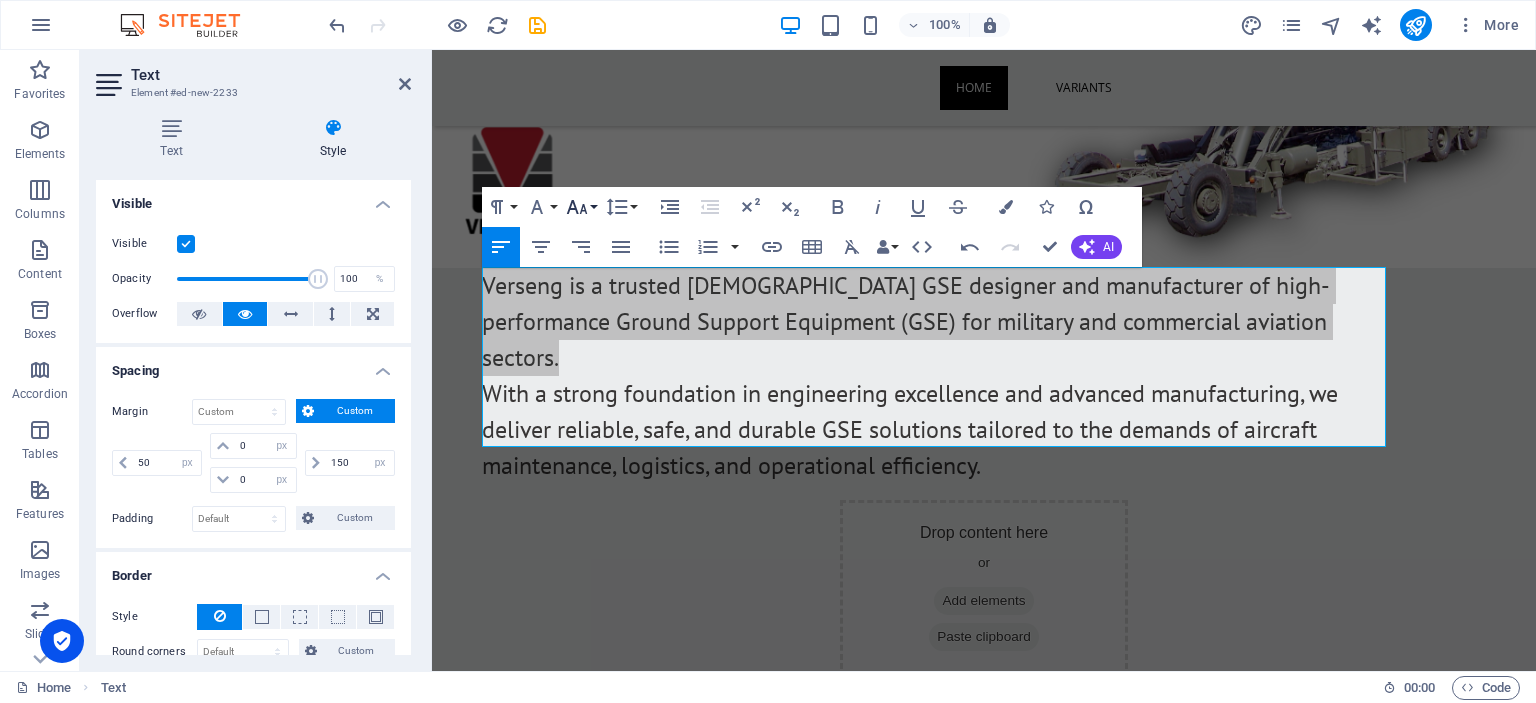 click on "Font Size" at bounding box center (581, 207) 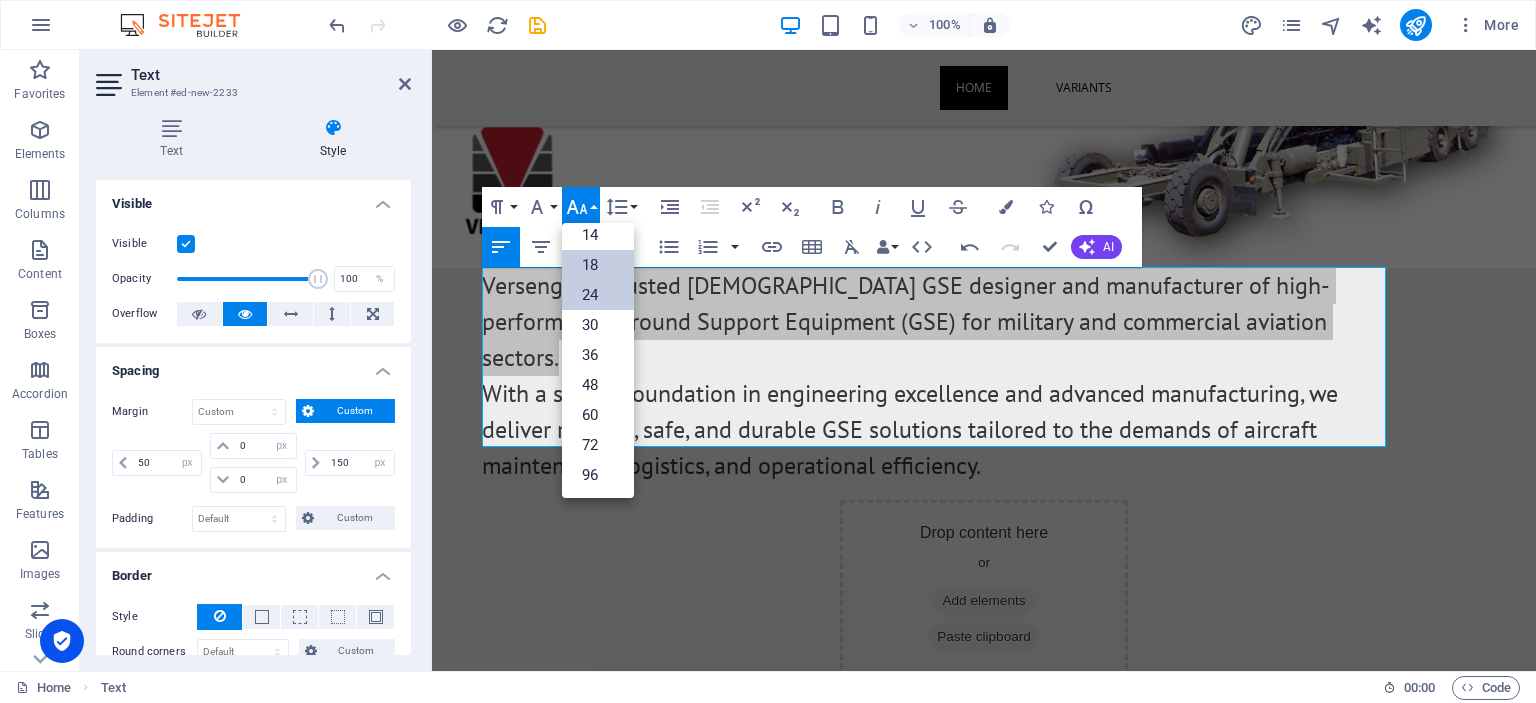 scroll, scrollTop: 161, scrollLeft: 0, axis: vertical 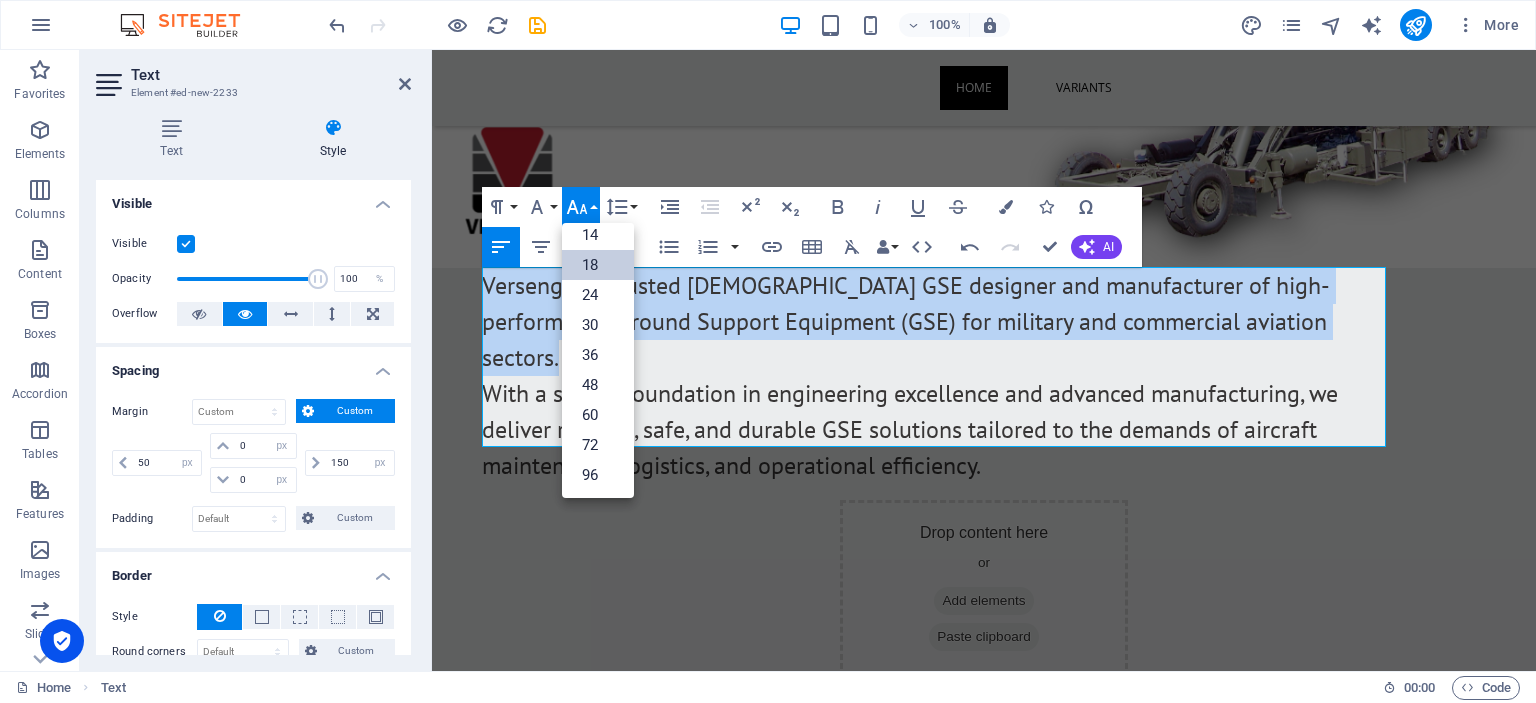 click on "18" at bounding box center [598, 265] 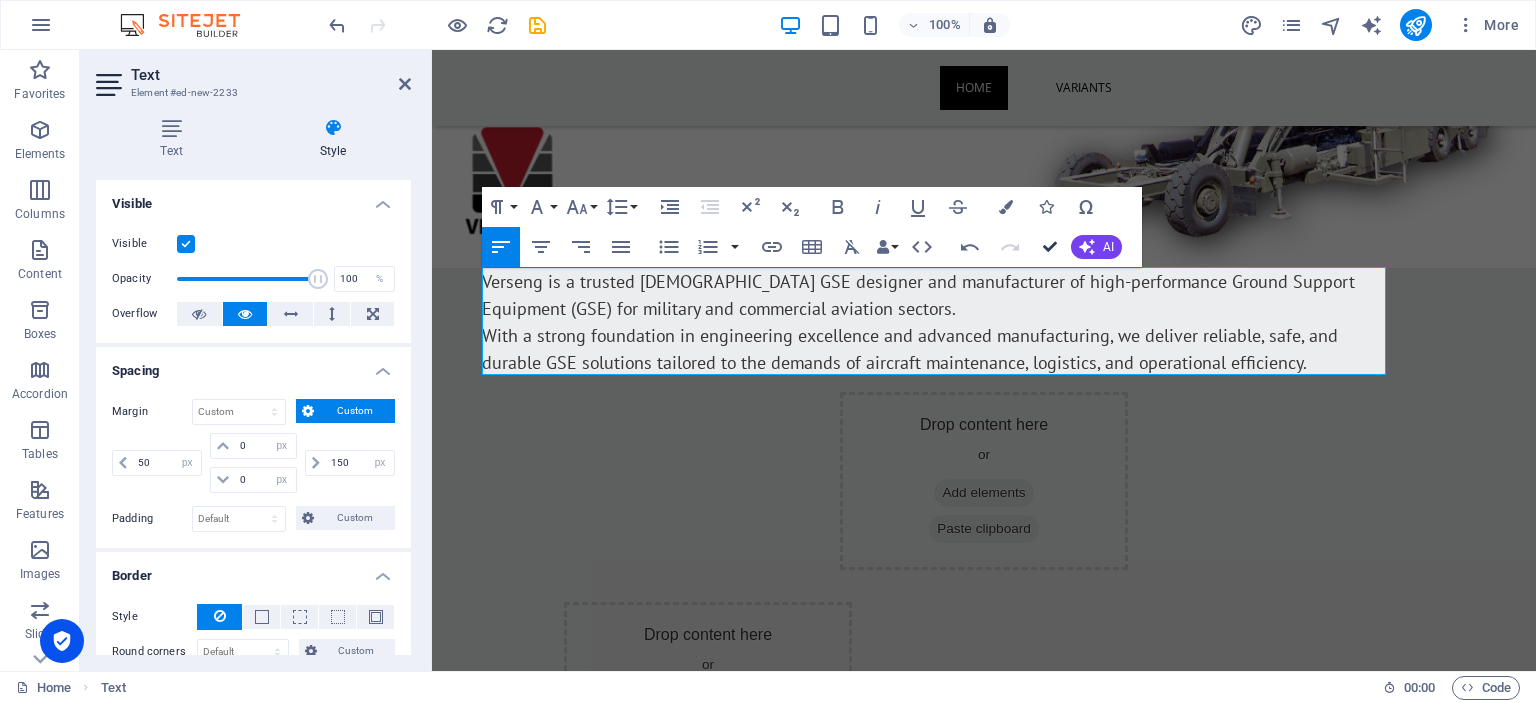 click at bounding box center [984, -43] 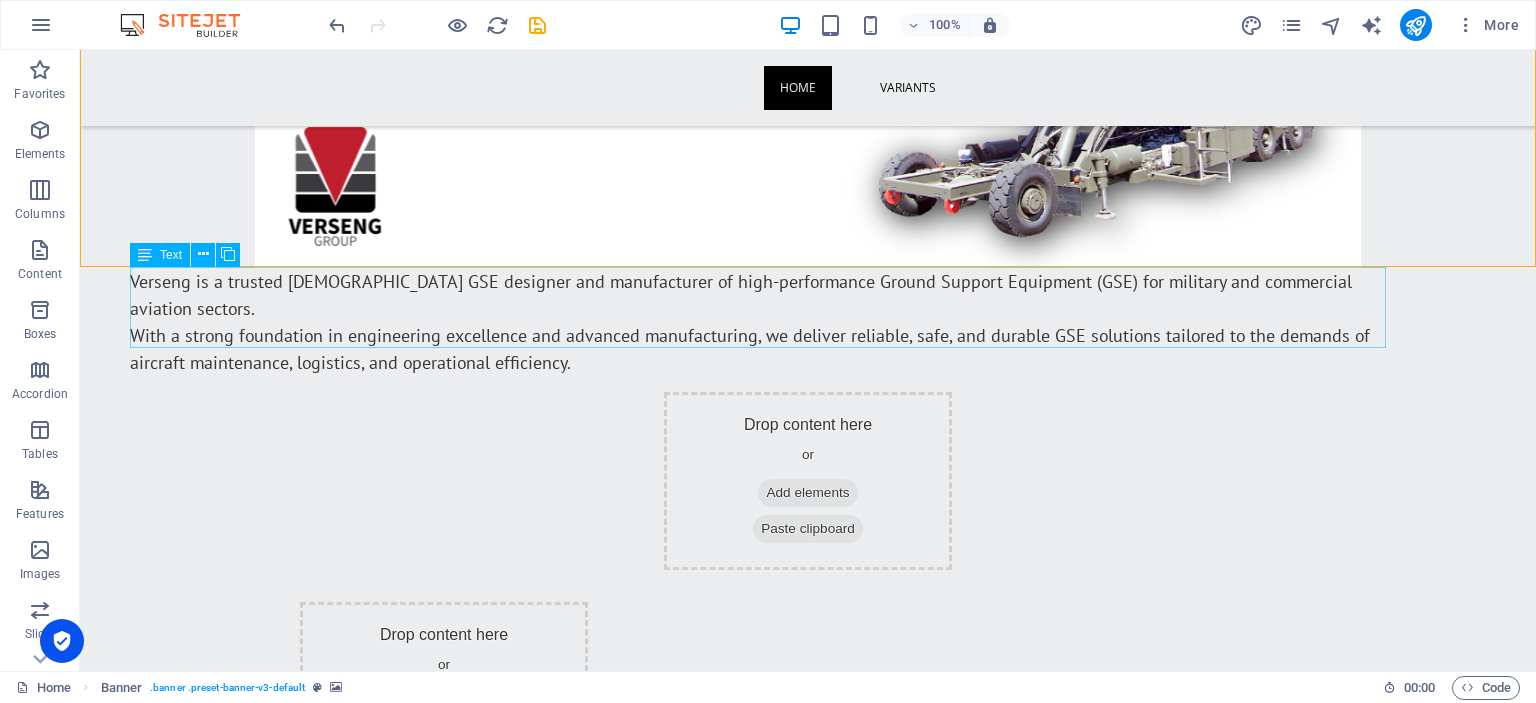 click on "Verseng is a trusted [DEMOGRAPHIC_DATA] GSE designer and manufacturer of high-performance Ground Support Equipment (GSE) for military and commercial aviation sectors.  With a strong foundation in engineering excellence and advanced manufacturing, we deliver reliable, safe, and durable GSE solutions tailored to the demands of aircraft maintenance, logistics, and operational efficiency." at bounding box center [758, 322] 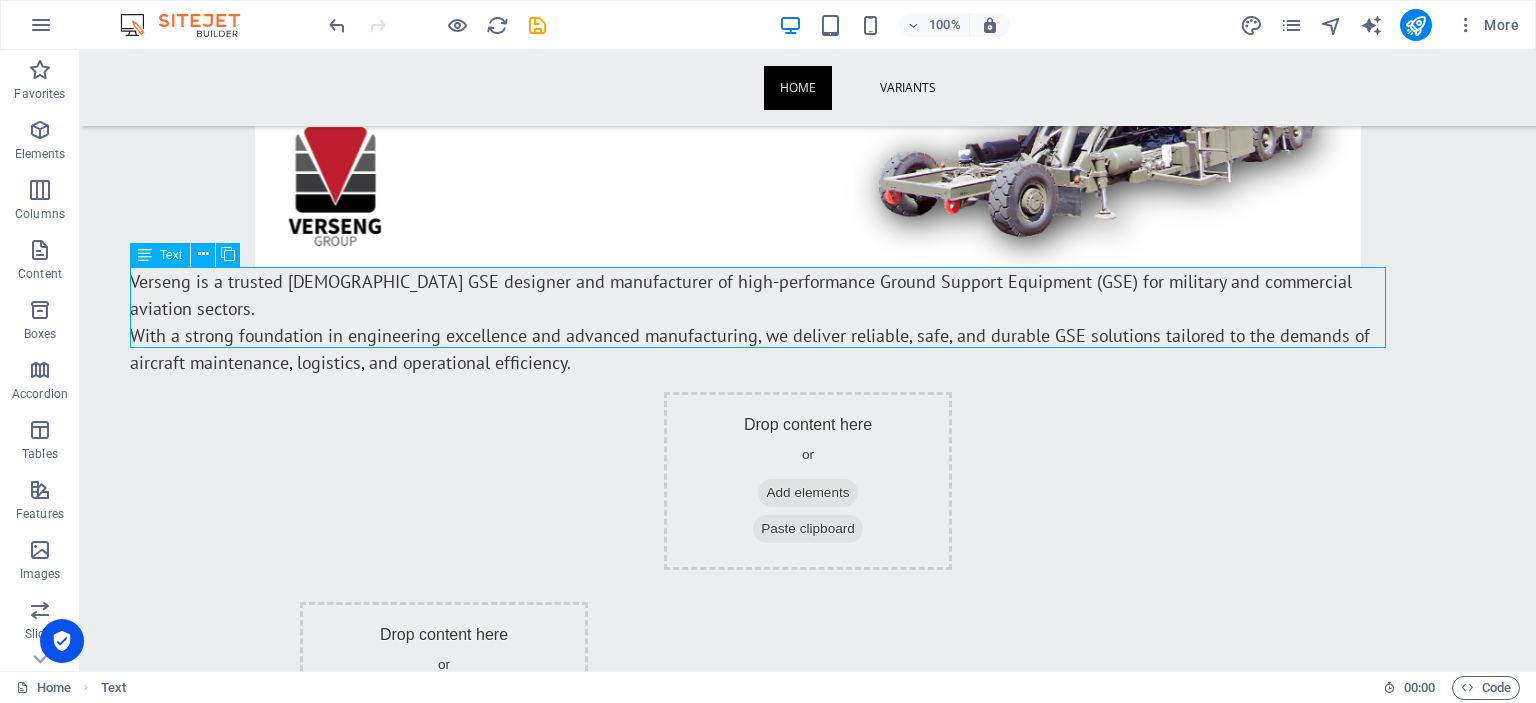 click on "Verseng is a trusted [DEMOGRAPHIC_DATA] GSE designer and manufacturer of high-performance Ground Support Equipment (GSE) for military and commercial aviation sectors.  With a strong foundation in engineering excellence and advanced manufacturing, we deliver reliable, safe, and durable GSE solutions tailored to the demands of aircraft maintenance, logistics, and operational efficiency." at bounding box center (758, 322) 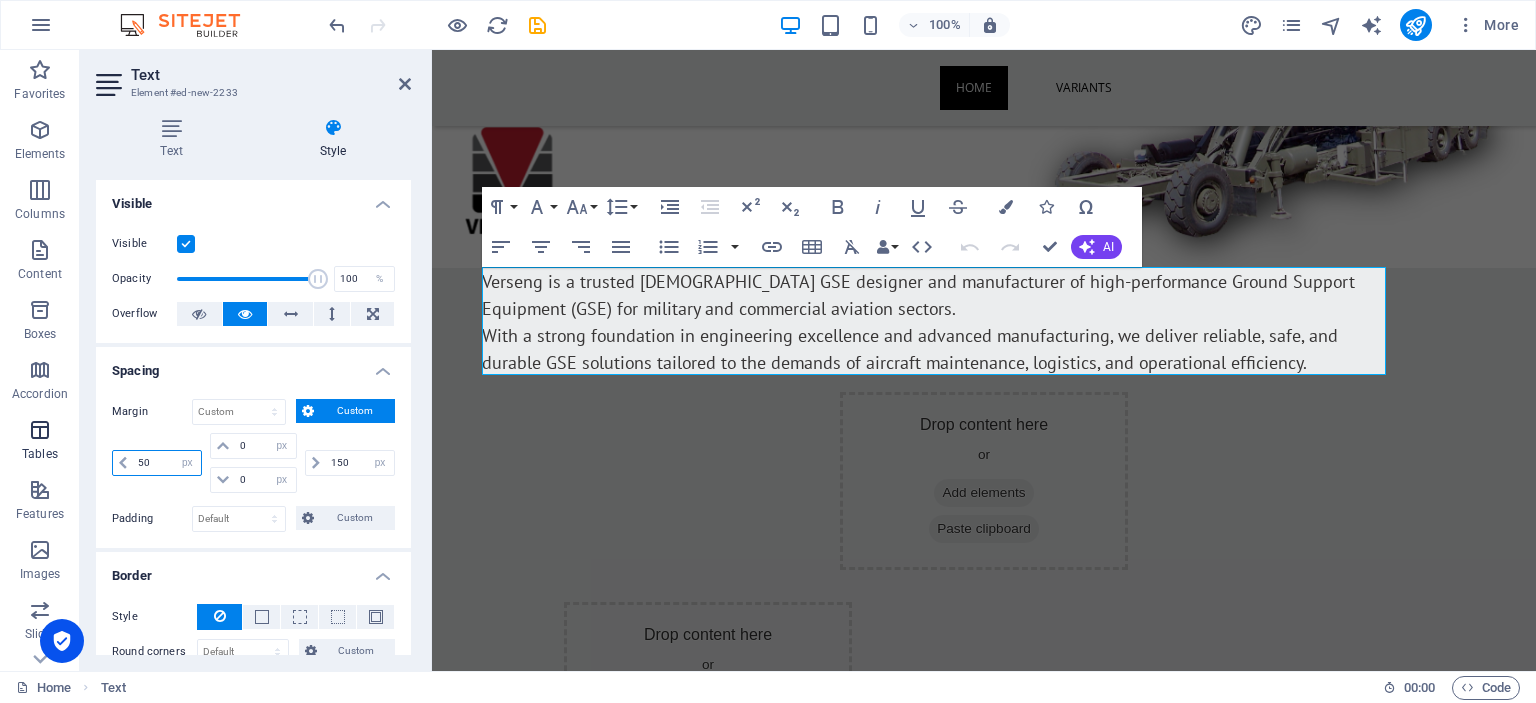 drag, startPoint x: 158, startPoint y: 460, endPoint x: 76, endPoint y: 453, distance: 82.29824 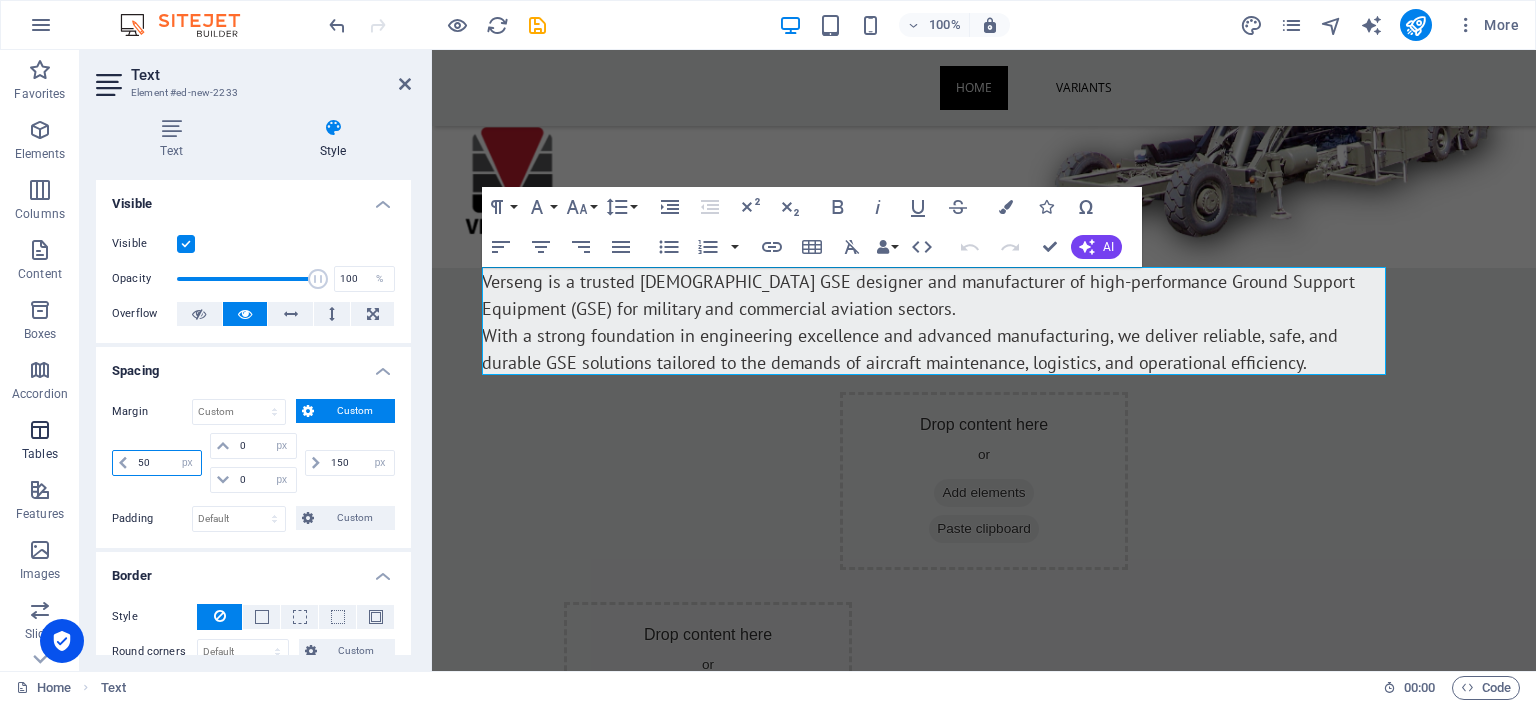click on "50" at bounding box center [167, 463] 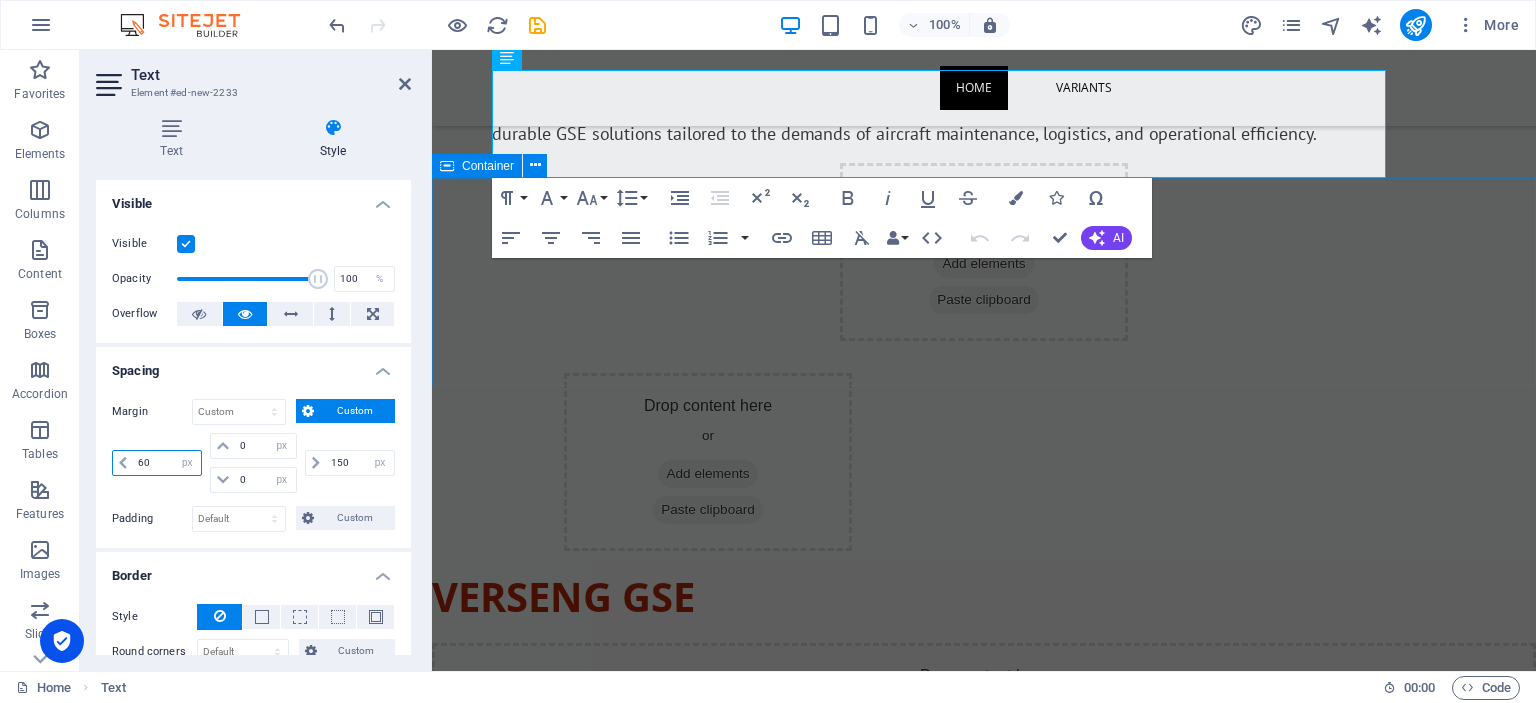 scroll, scrollTop: 316, scrollLeft: 0, axis: vertical 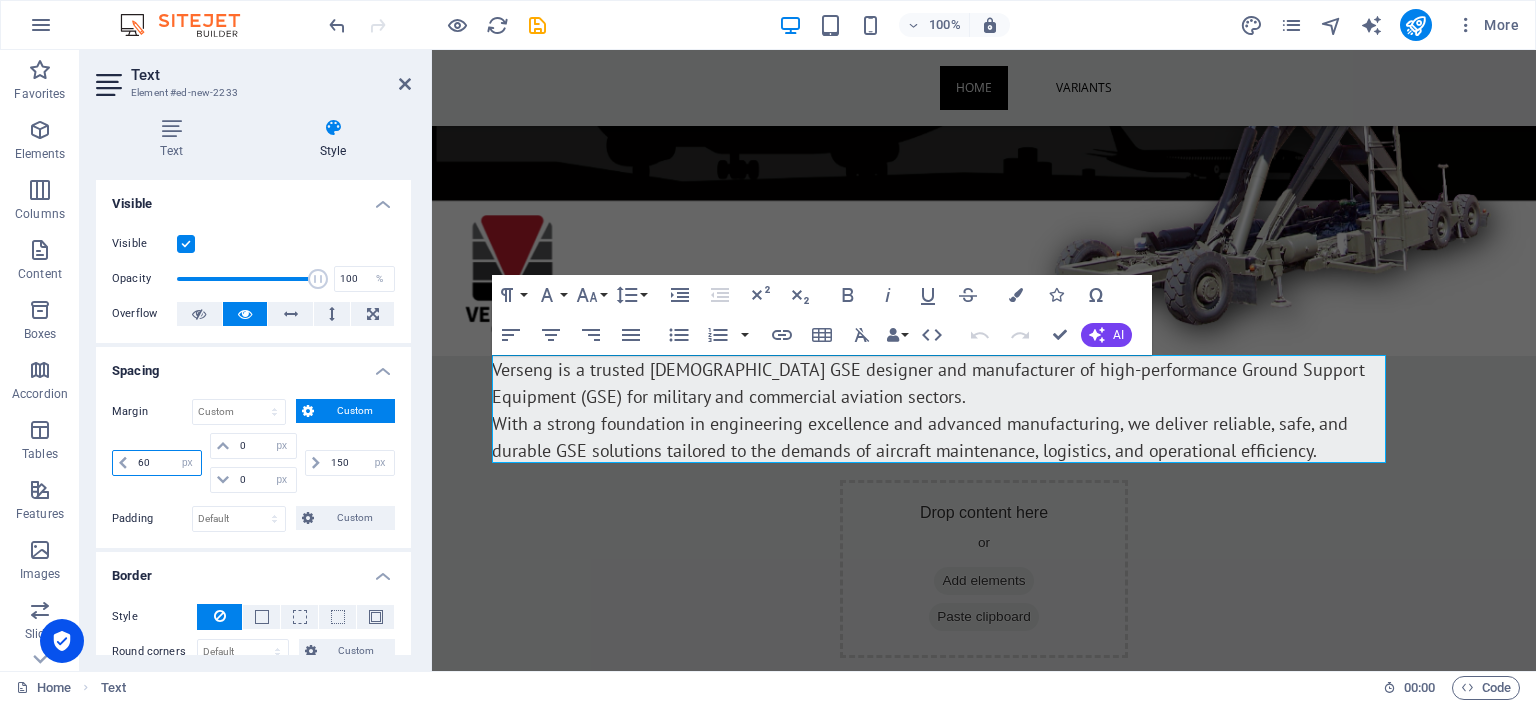 drag, startPoint x: 159, startPoint y: 457, endPoint x: 74, endPoint y: 456, distance: 85.00588 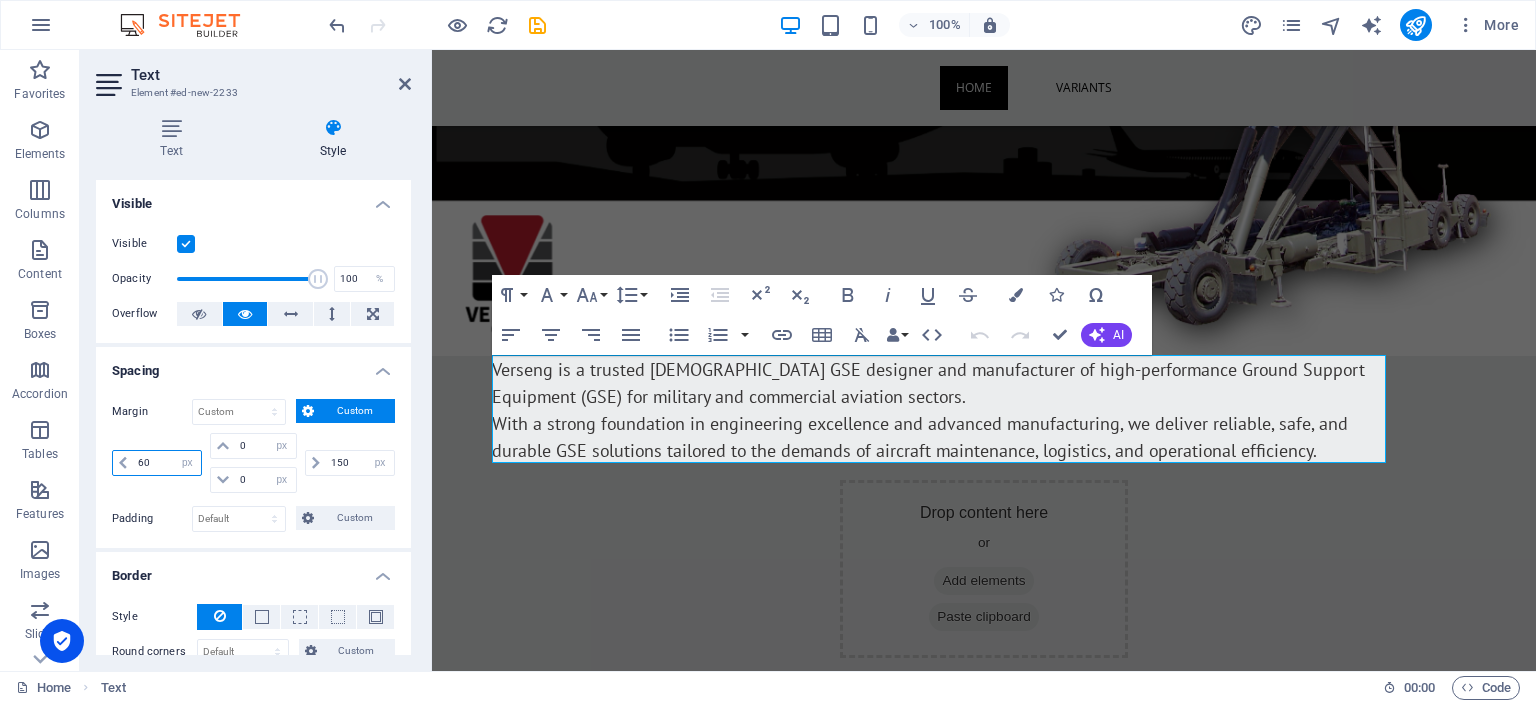 click on "60" at bounding box center [167, 463] 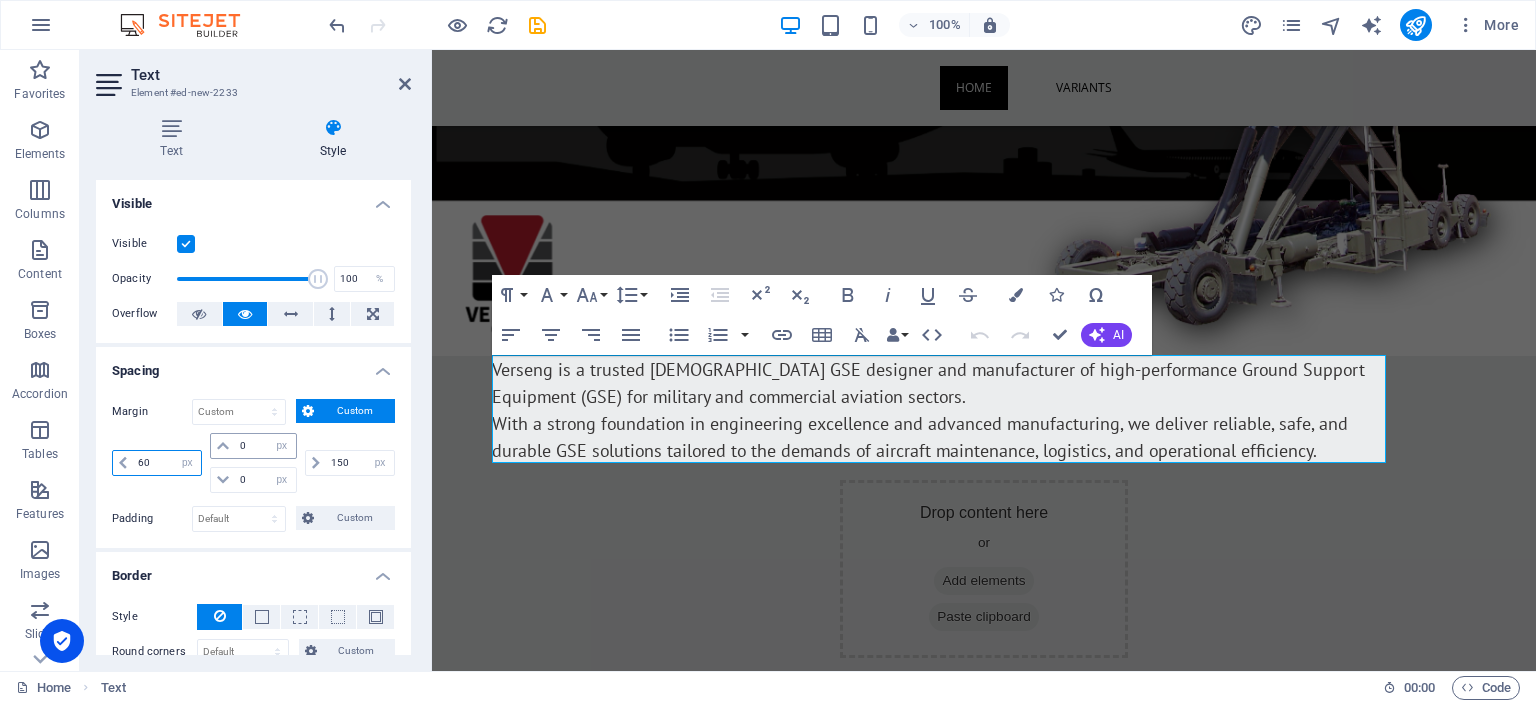 type on "60" 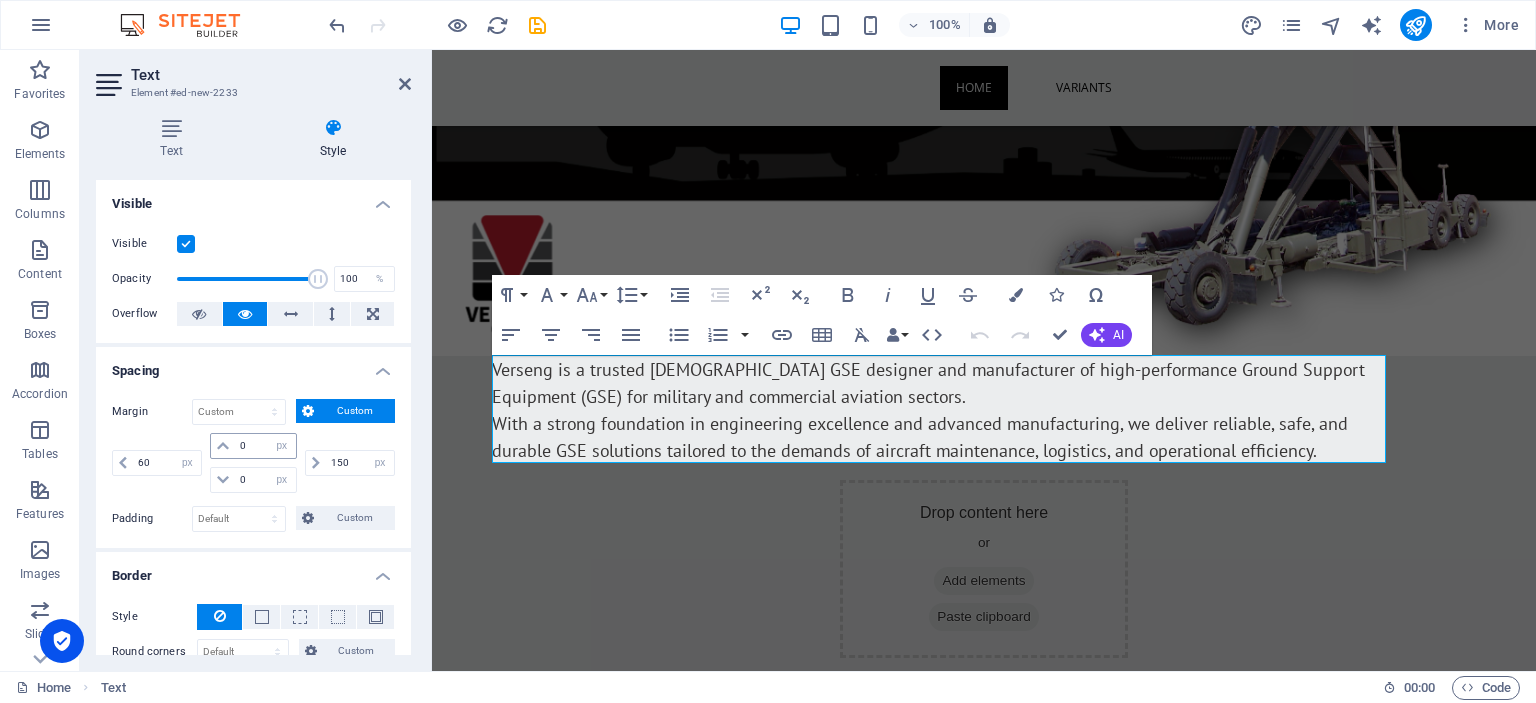 click at bounding box center (223, 446) 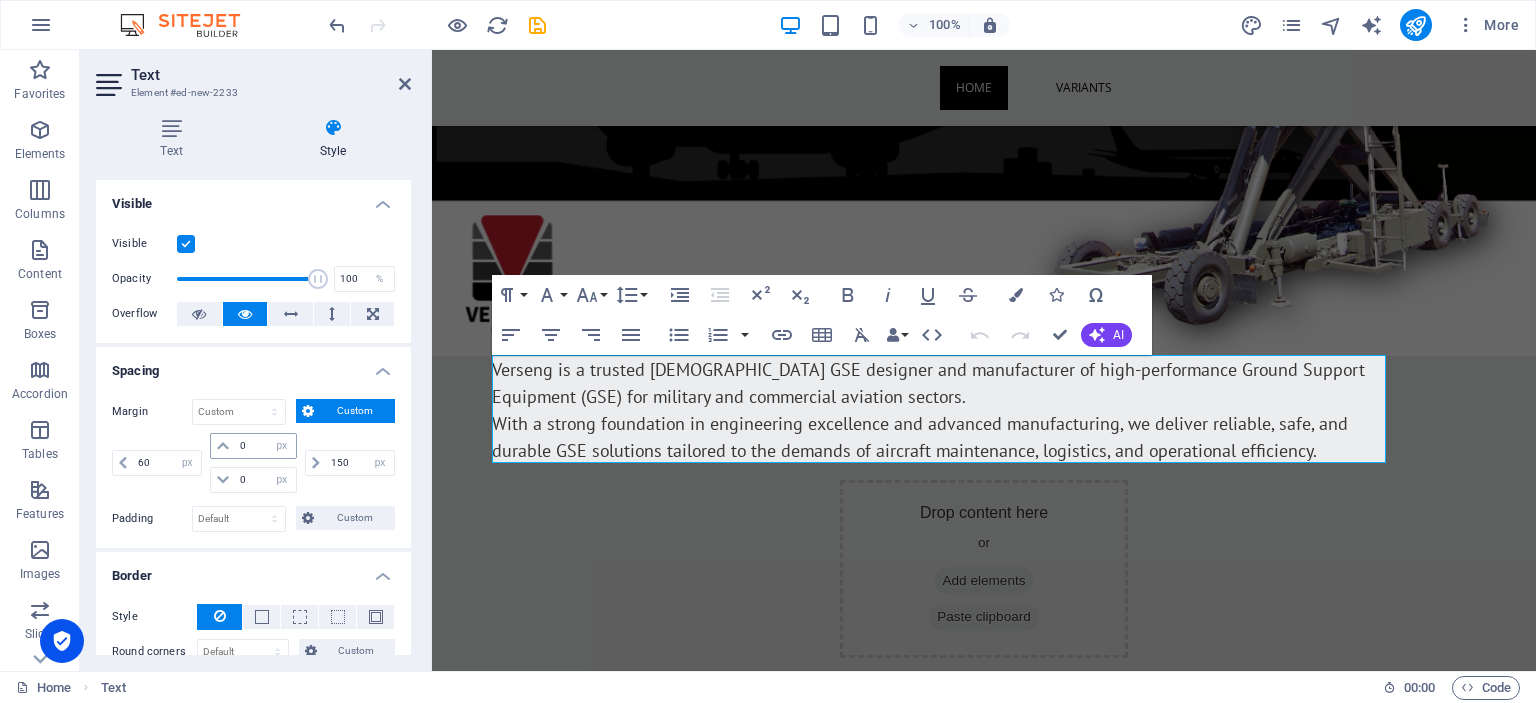 click at bounding box center [223, 446] 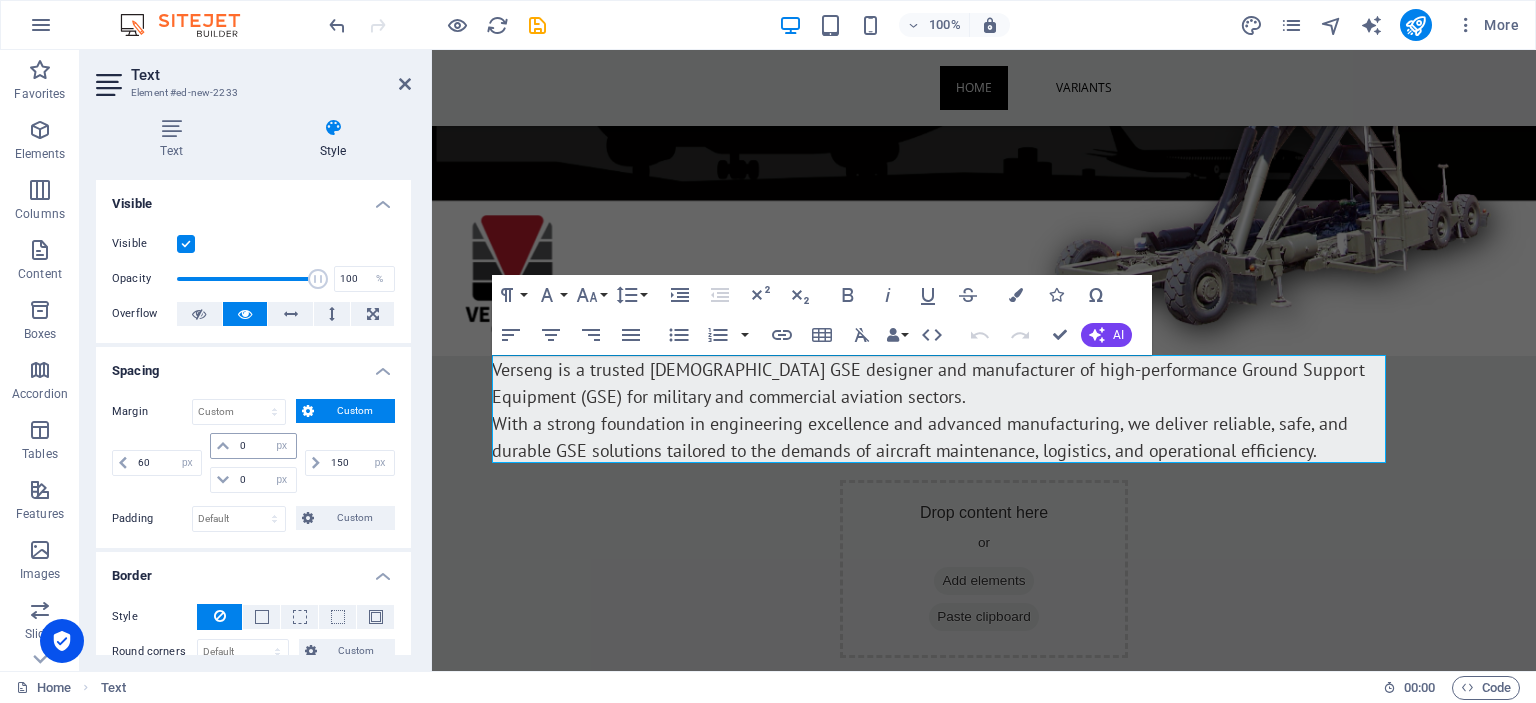 click at bounding box center (223, 446) 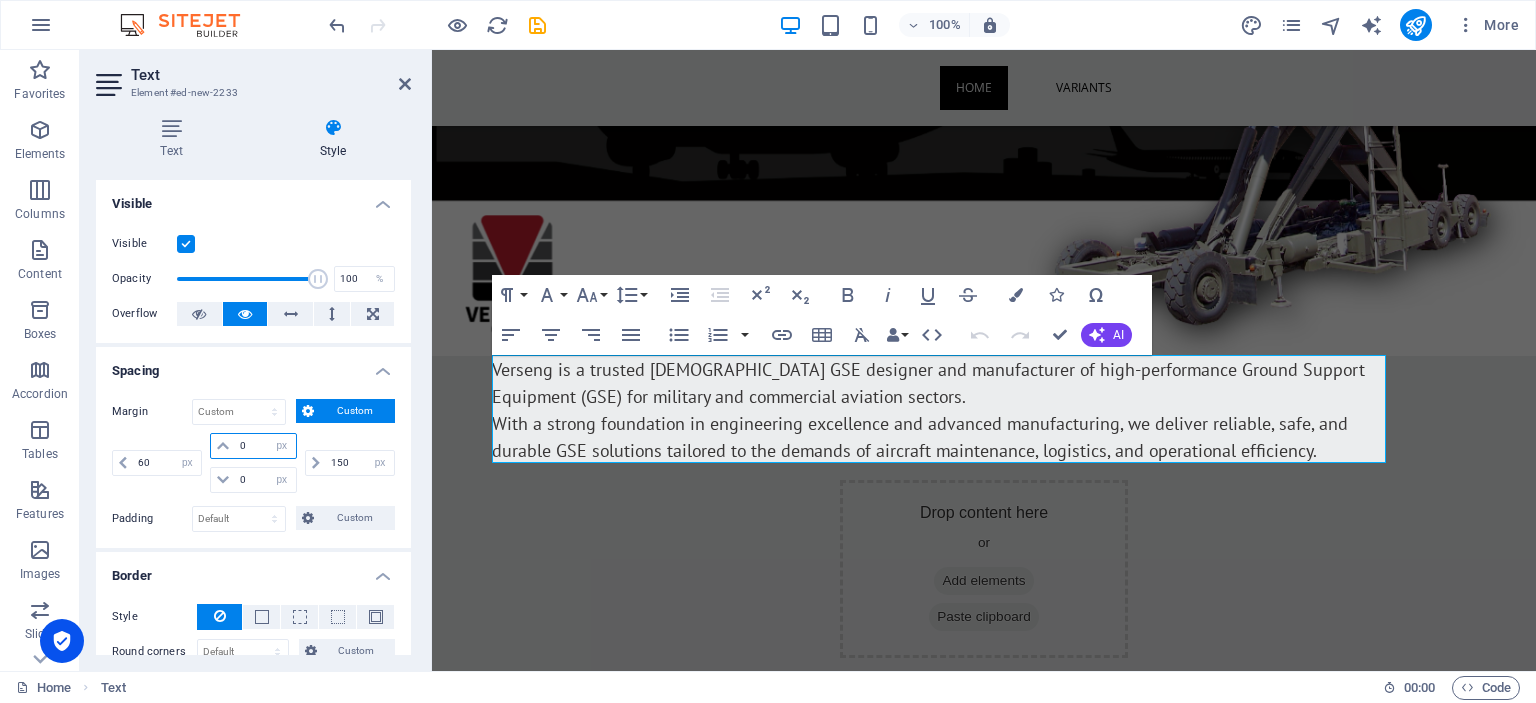 click on "0" at bounding box center (265, 446) 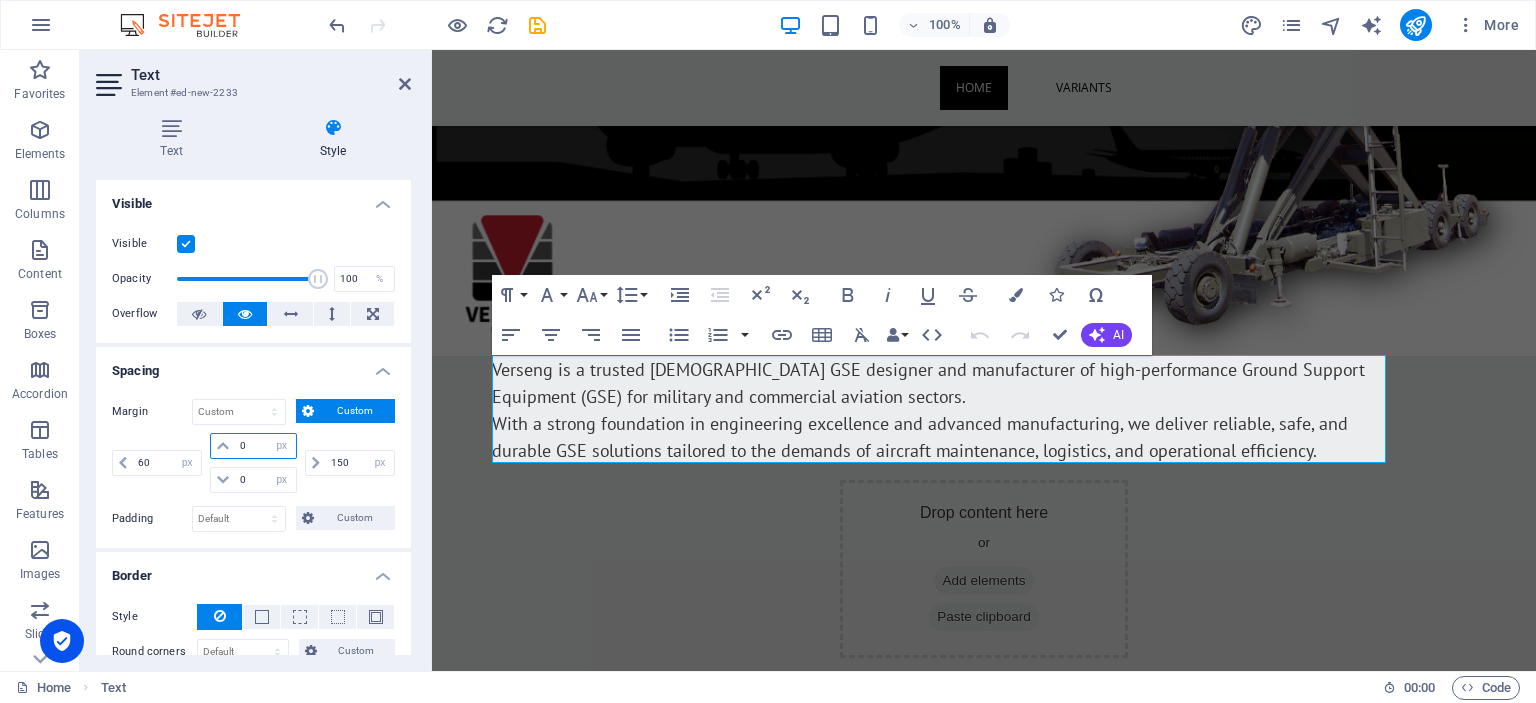 drag, startPoint x: 248, startPoint y: 445, endPoint x: 191, endPoint y: 430, distance: 58.940647 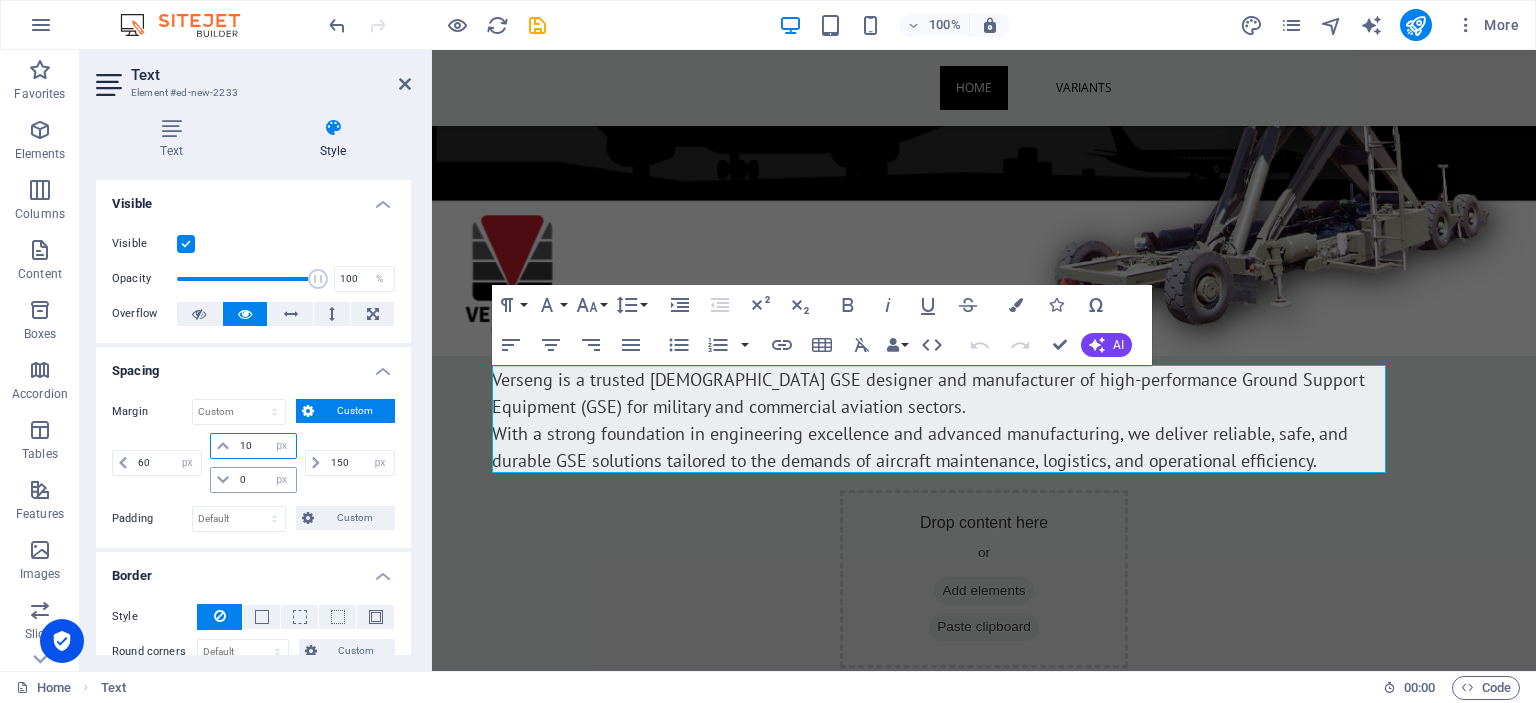 type on "10" 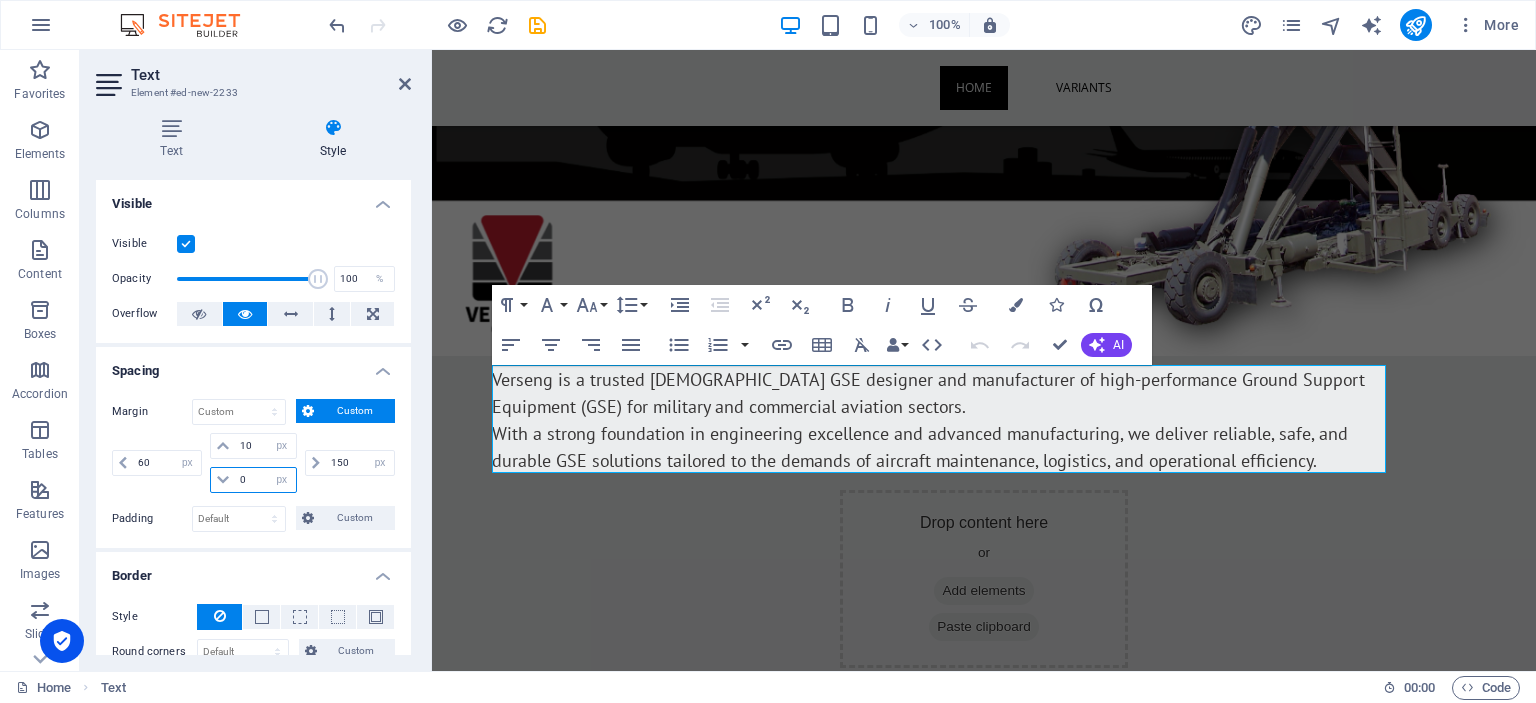 click on "0" at bounding box center [265, 480] 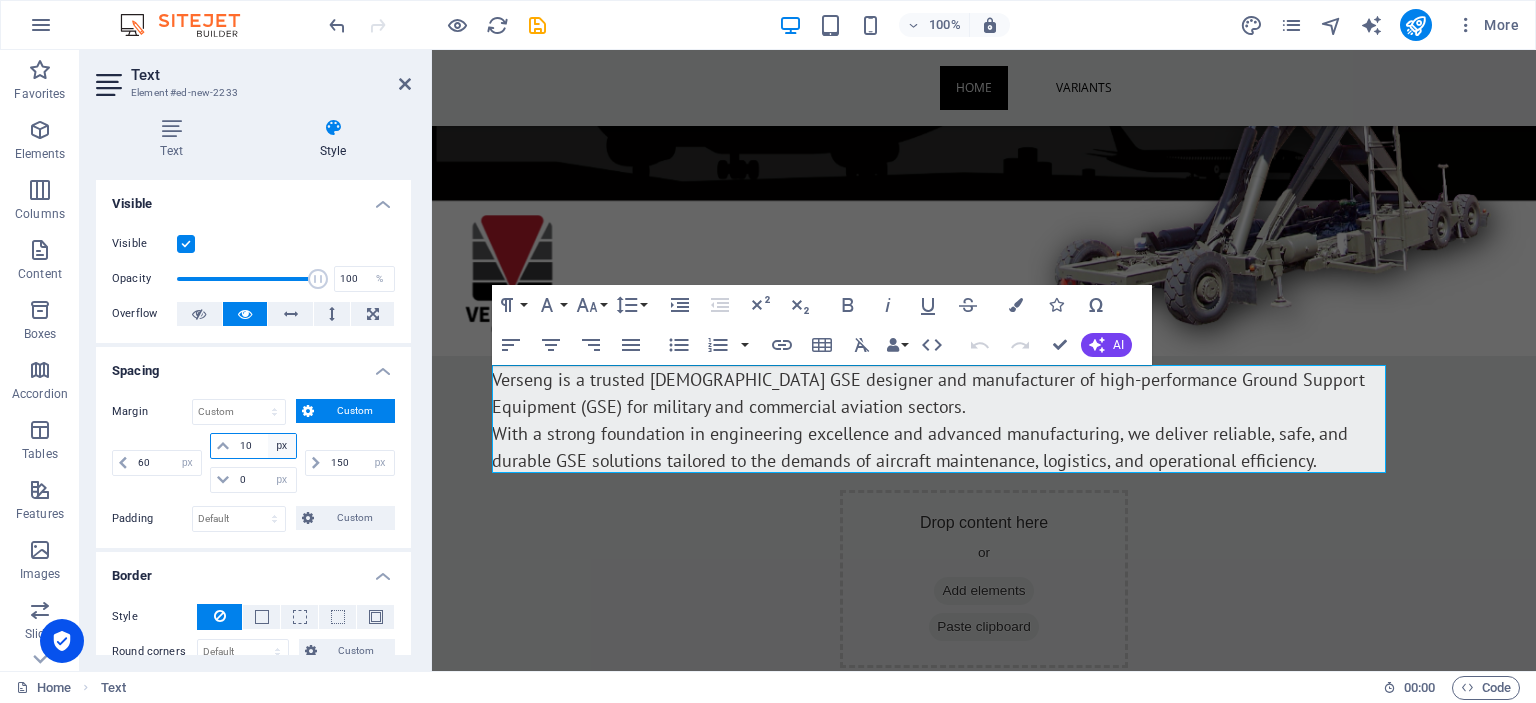 click on "auto px % rem vw vh" at bounding box center (282, 446) 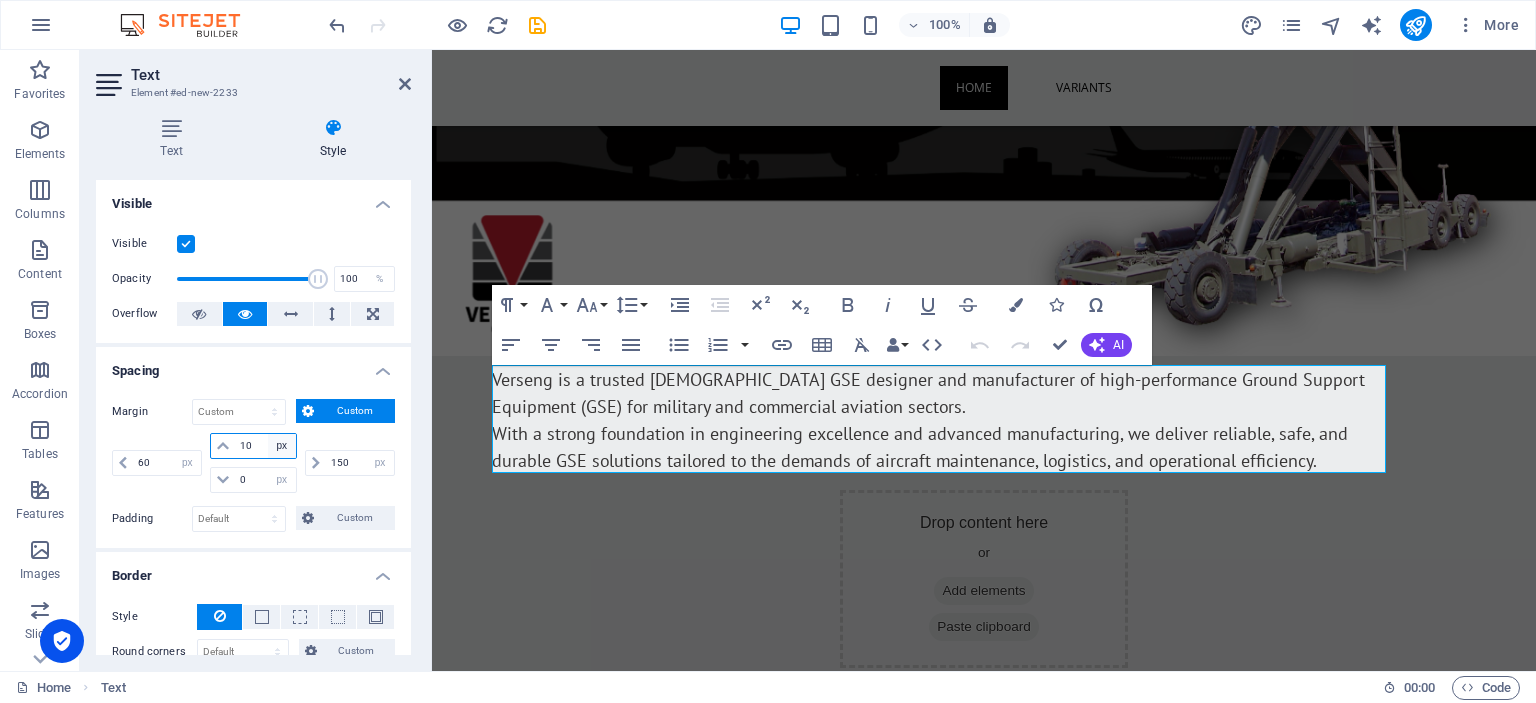 select on "%" 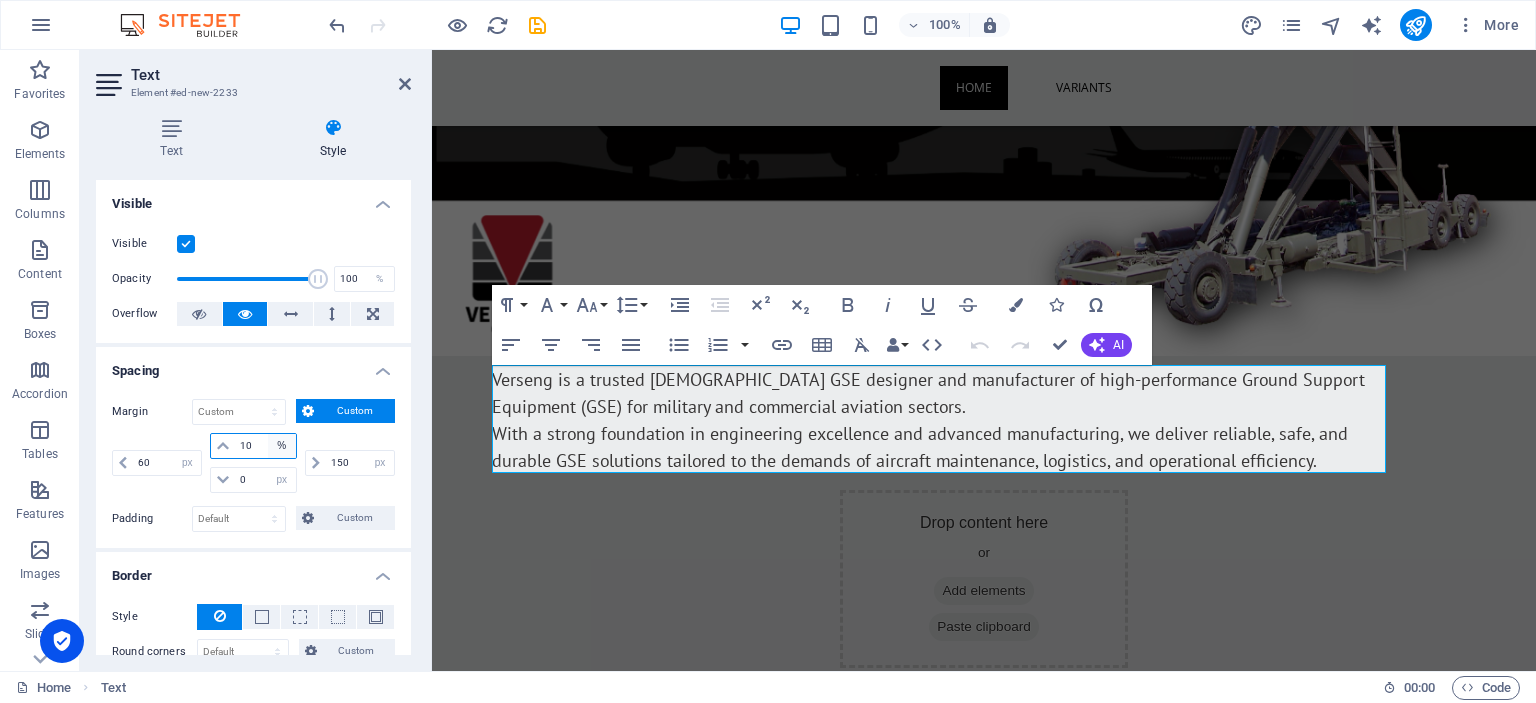 click on "%" at bounding box center [0, 0] 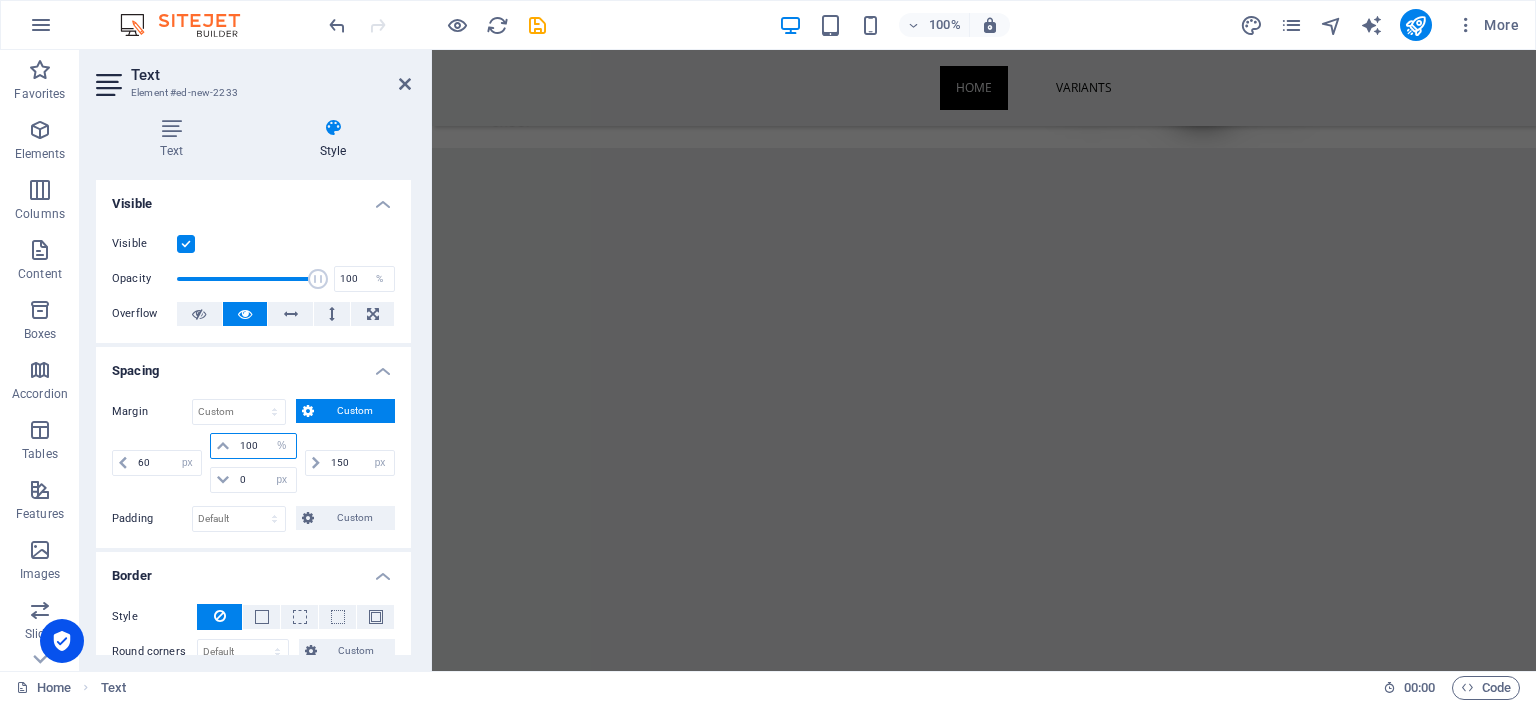 scroll, scrollTop: 633, scrollLeft: 0, axis: vertical 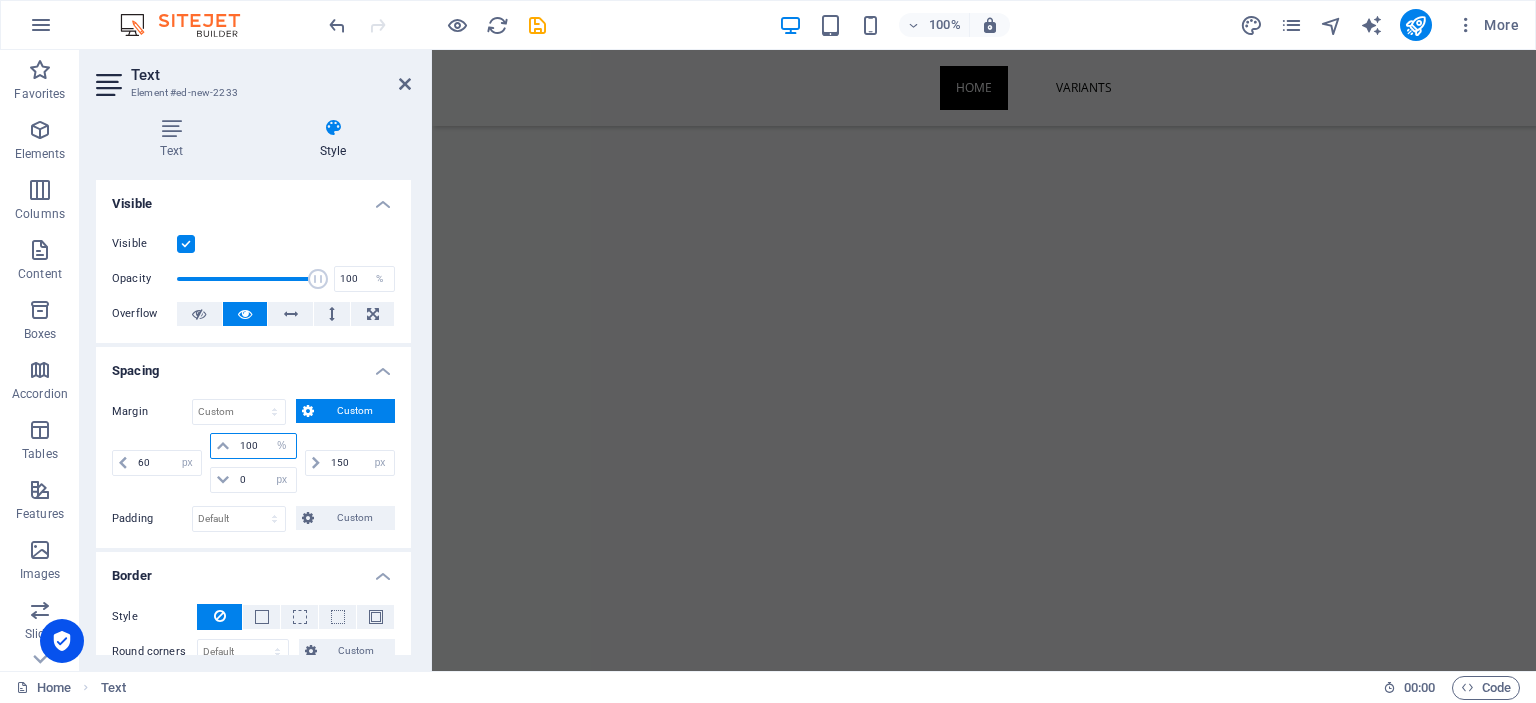 type on "10" 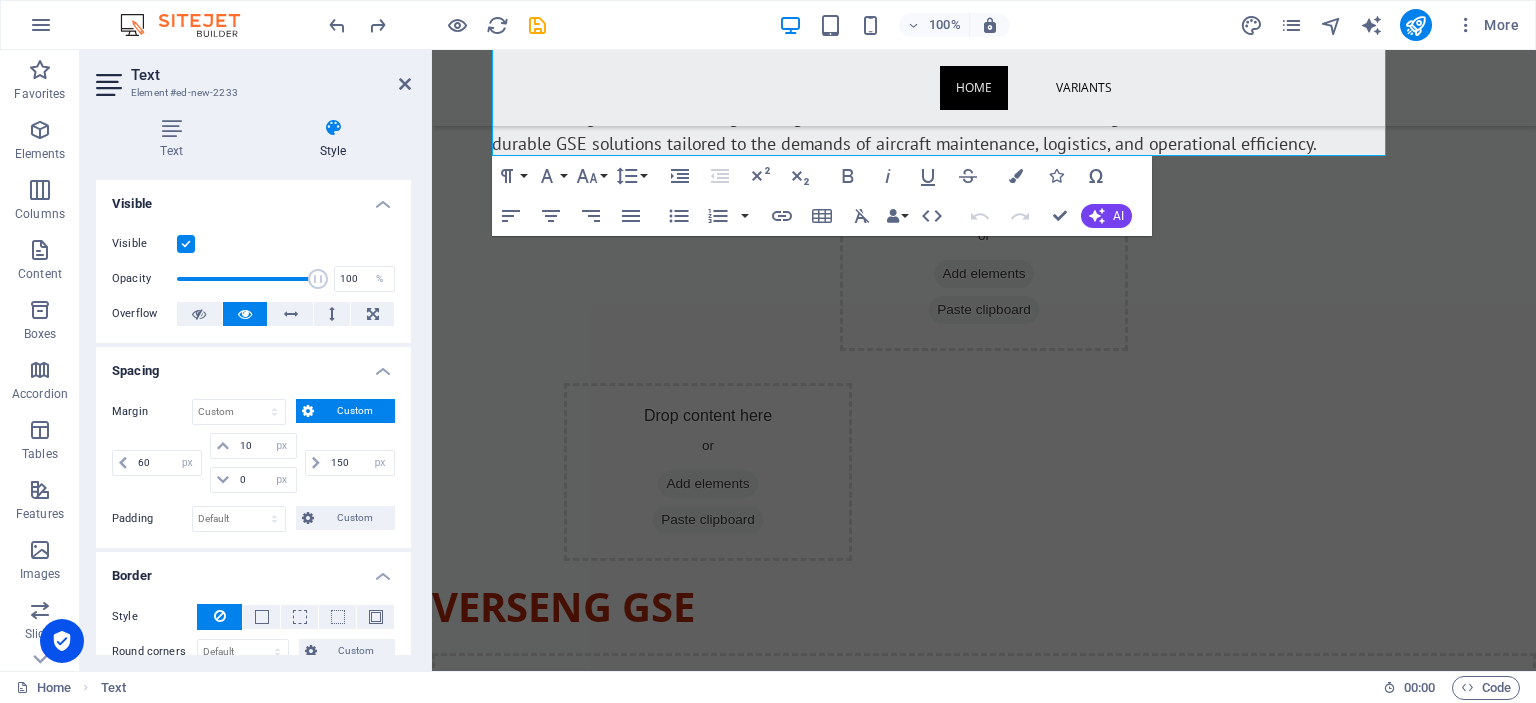 click on "Home Variants Verseng is a trusted [DEMOGRAPHIC_DATA] GSE designer and manufacturer of high-performance Ground Support Equipment (GSE) for military and commercial aviation sectors.  With a strong foundation in engineering excellence and advanced manufacturing, we deliver reliable, safe, and durable GSE solutions tailored to the demands of aircraft maintenance, logistics, and operational efficiency. Drop content here or  Add elements  Paste clipboard Drop content here or  Add elements  Paste clipboard verseng gse  Drop content here or  Add elements  Paste clipboard Drop content here or  Add elements  Paste clipboard verseng gse range Category 1 Category 2 All categories Drop content here or  Add elements  Paste clipboard gse range Why Choose Verseng GSE? Australian-owned and operated, with end-to-end control from concept to delivery Proven experience in defence procurement and compliance Capability for rapid prototyping, custom builds, and volume production Our GSE range includes Towable Stairs   or or ," at bounding box center [984, 1833] 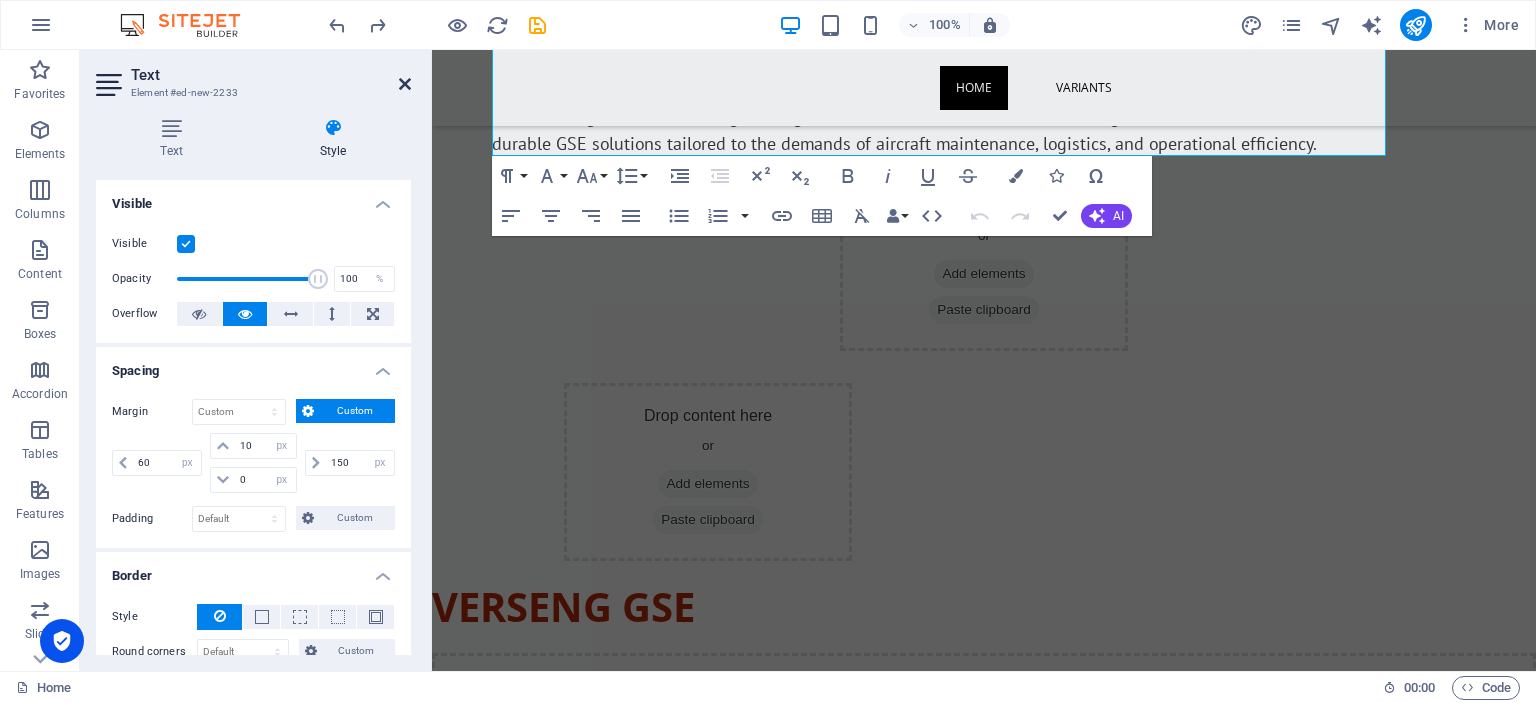 click at bounding box center [405, 84] 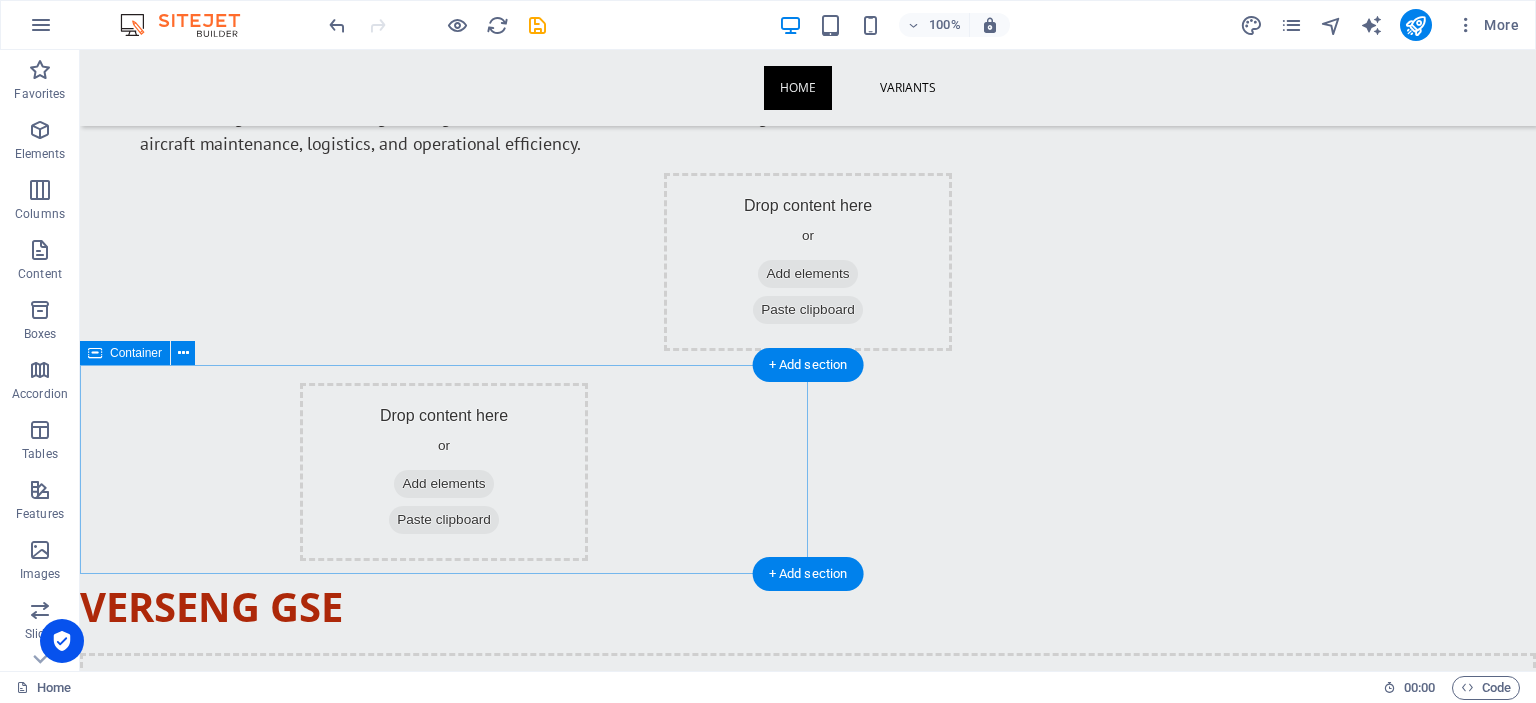 scroll, scrollTop: 316, scrollLeft: 0, axis: vertical 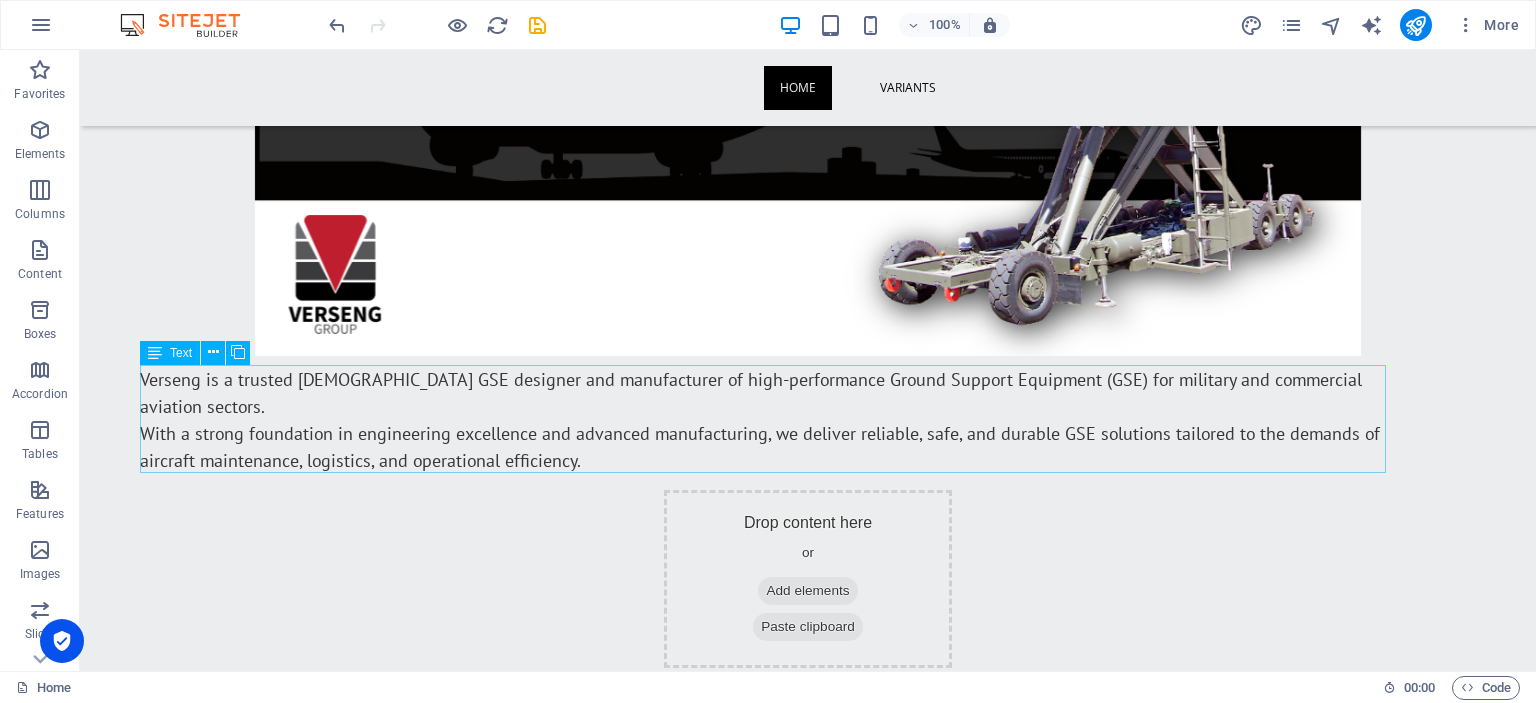 click on "Verseng is a trusted [DEMOGRAPHIC_DATA] GSE designer and manufacturer of high-performance Ground Support Equipment (GSE) for military and commercial aviation sectors.  With a strong foundation in engineering excellence and advanced manufacturing, we deliver reliable, safe, and durable GSE solutions tailored to the demands of aircraft maintenance, logistics, and operational efficiency." at bounding box center (763, 420) 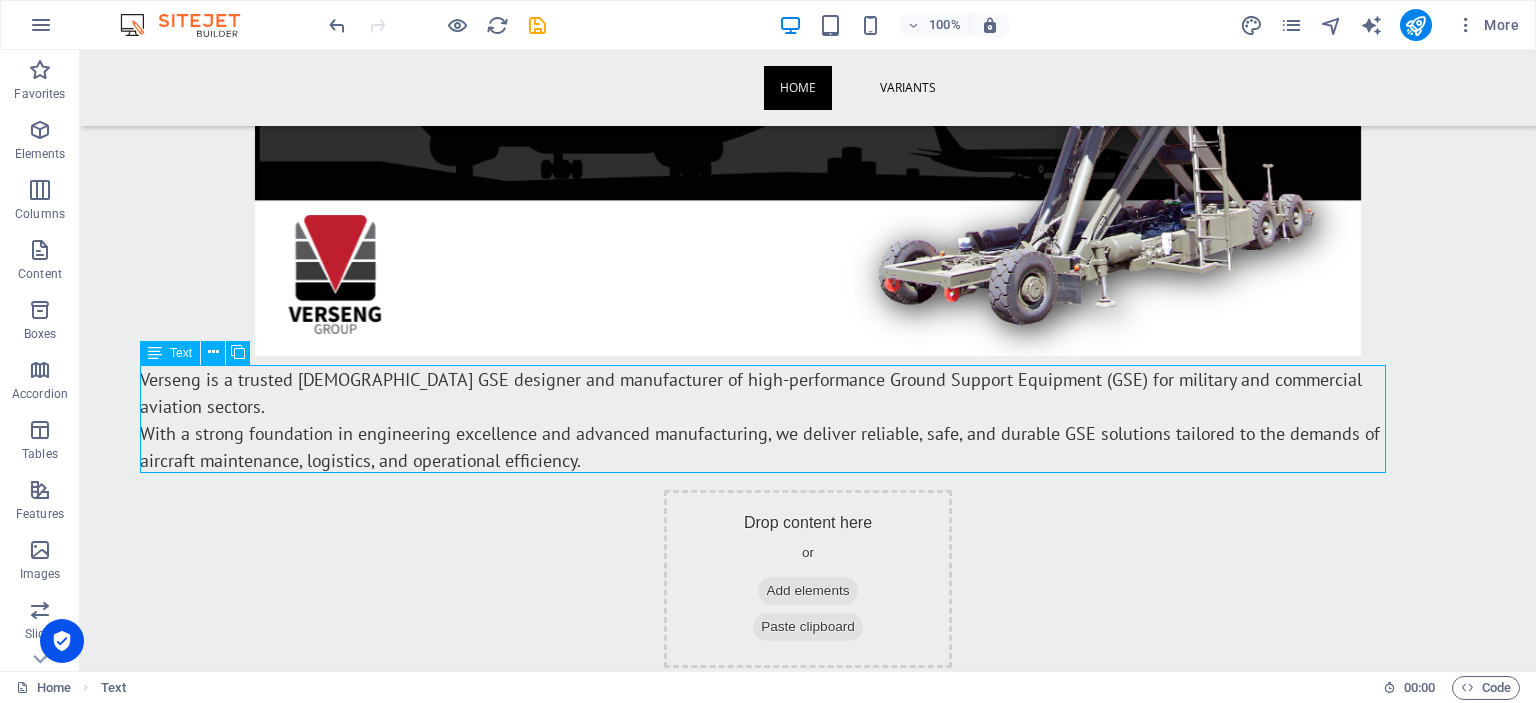 click on "Verseng is a trusted [DEMOGRAPHIC_DATA] GSE designer and manufacturer of high-performance Ground Support Equipment (GSE) for military and commercial aviation sectors.  With a strong foundation in engineering excellence and advanced manufacturing, we deliver reliable, safe, and durable GSE solutions tailored to the demands of aircraft maintenance, logistics, and operational efficiency." at bounding box center [763, 420] 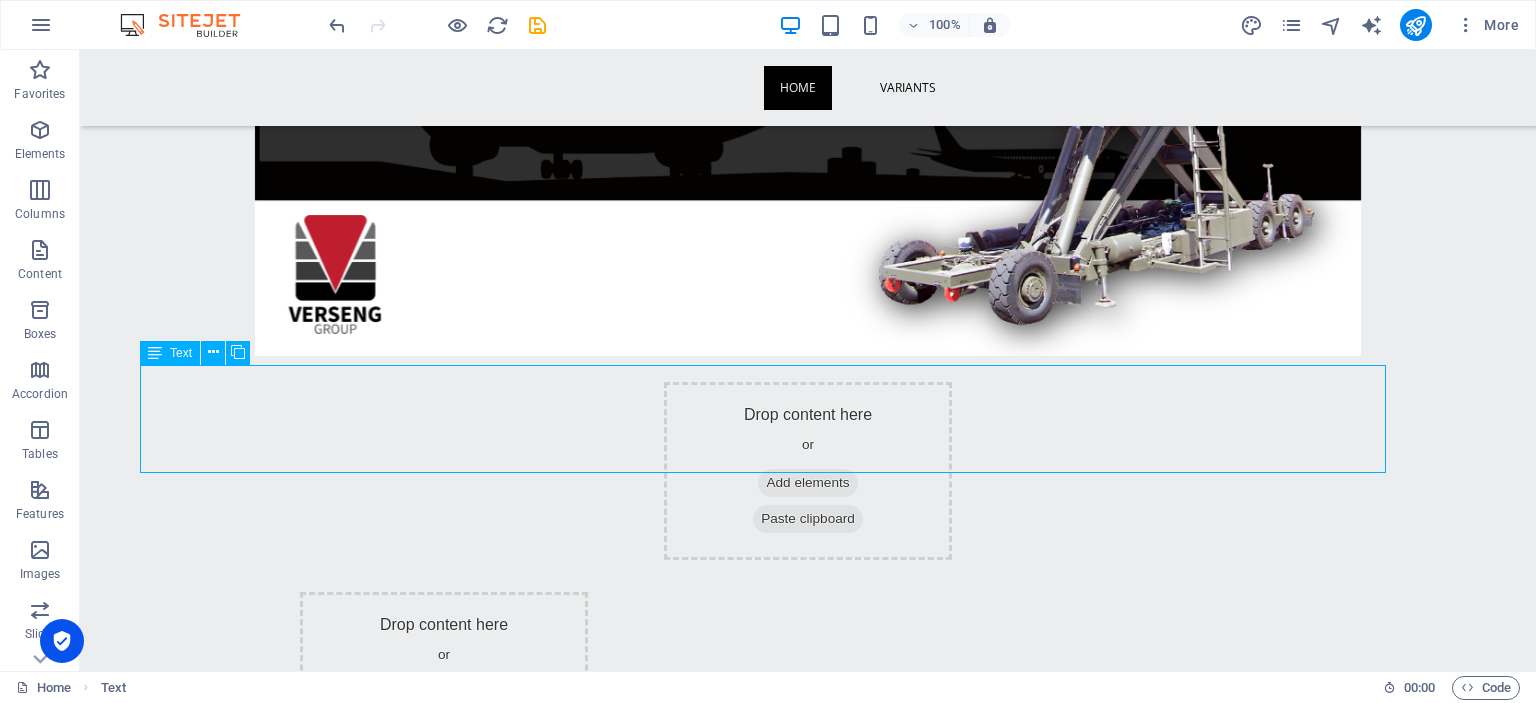 select on "px" 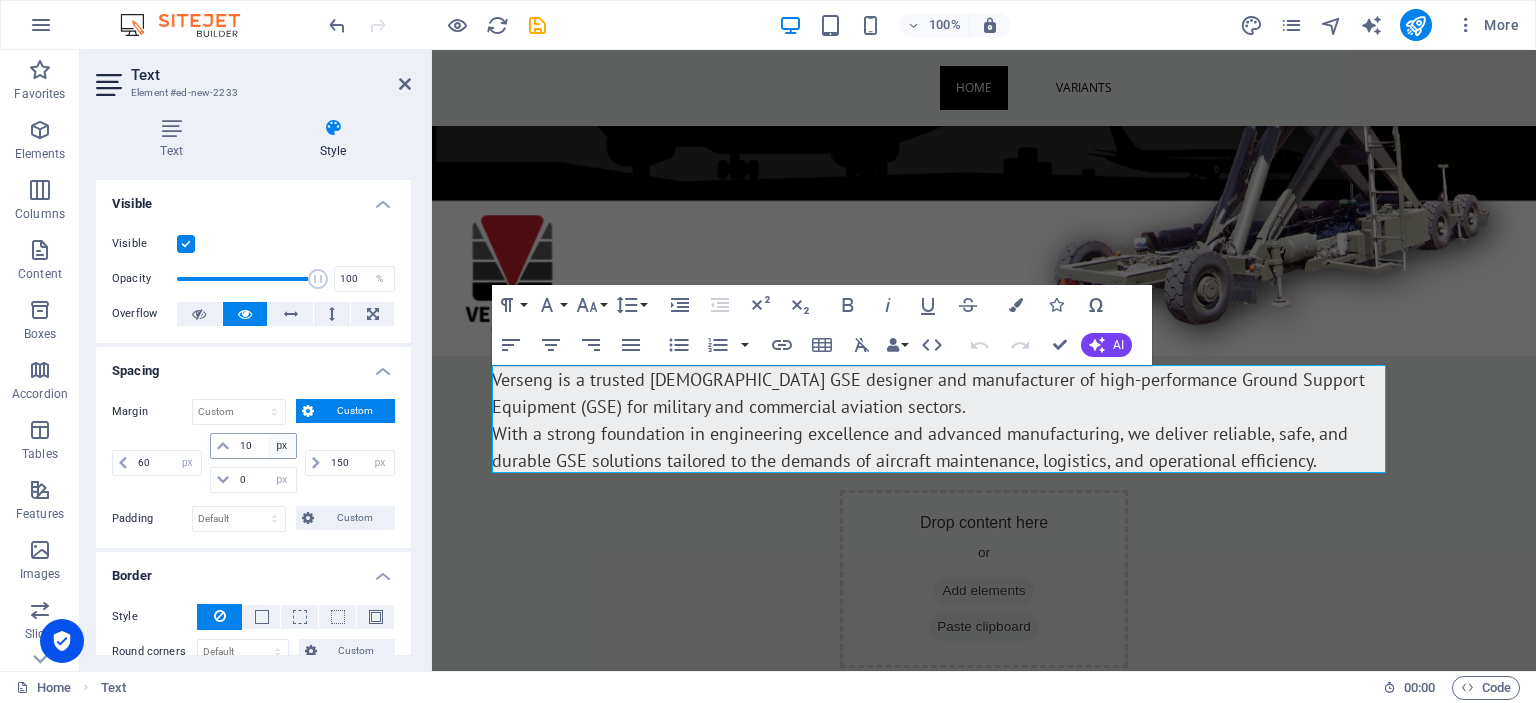 drag, startPoint x: 305, startPoint y: 457, endPoint x: 286, endPoint y: 457, distance: 19 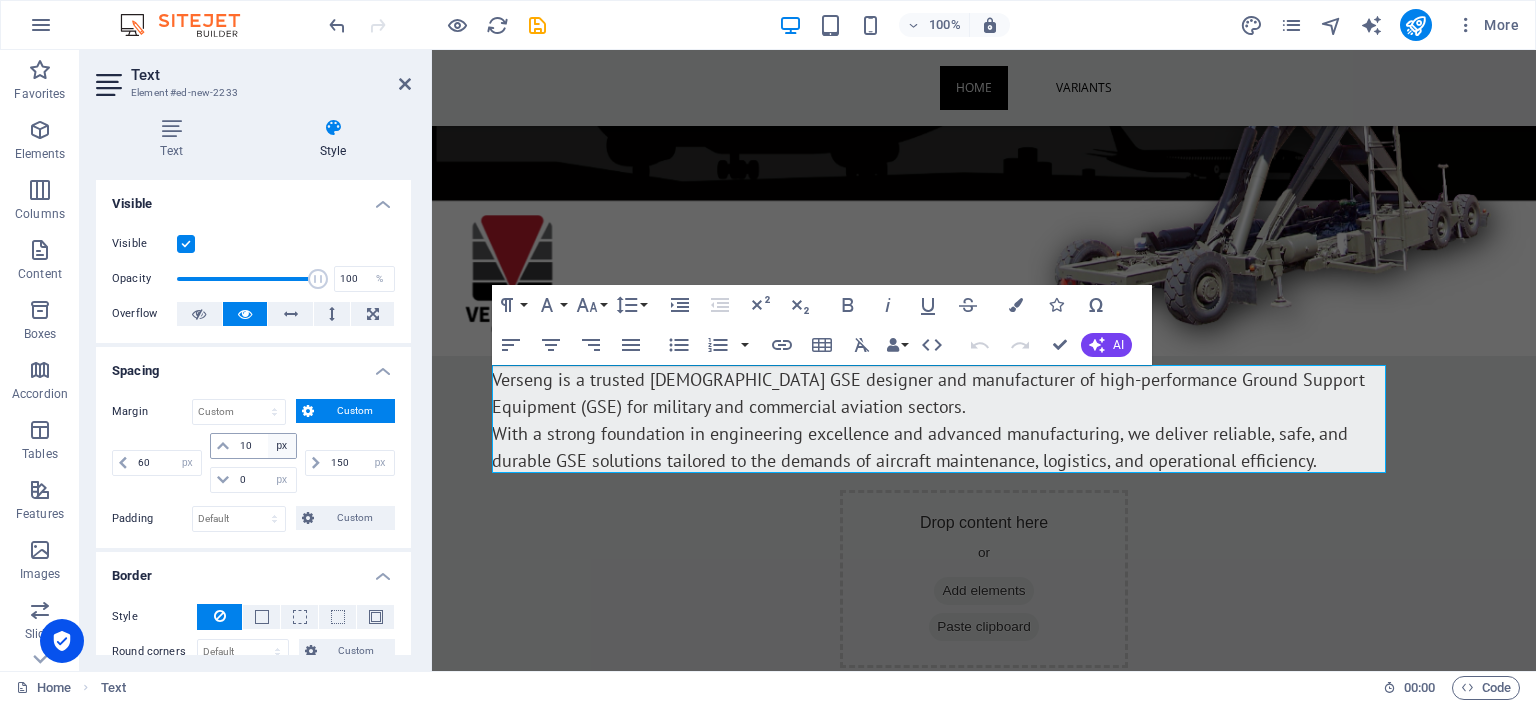 click on "60 auto px % rem vw vh 10 auto px % rem vw vh 0 auto px % rem vw vh 150 auto px % rem vw vh" at bounding box center [253, 463] 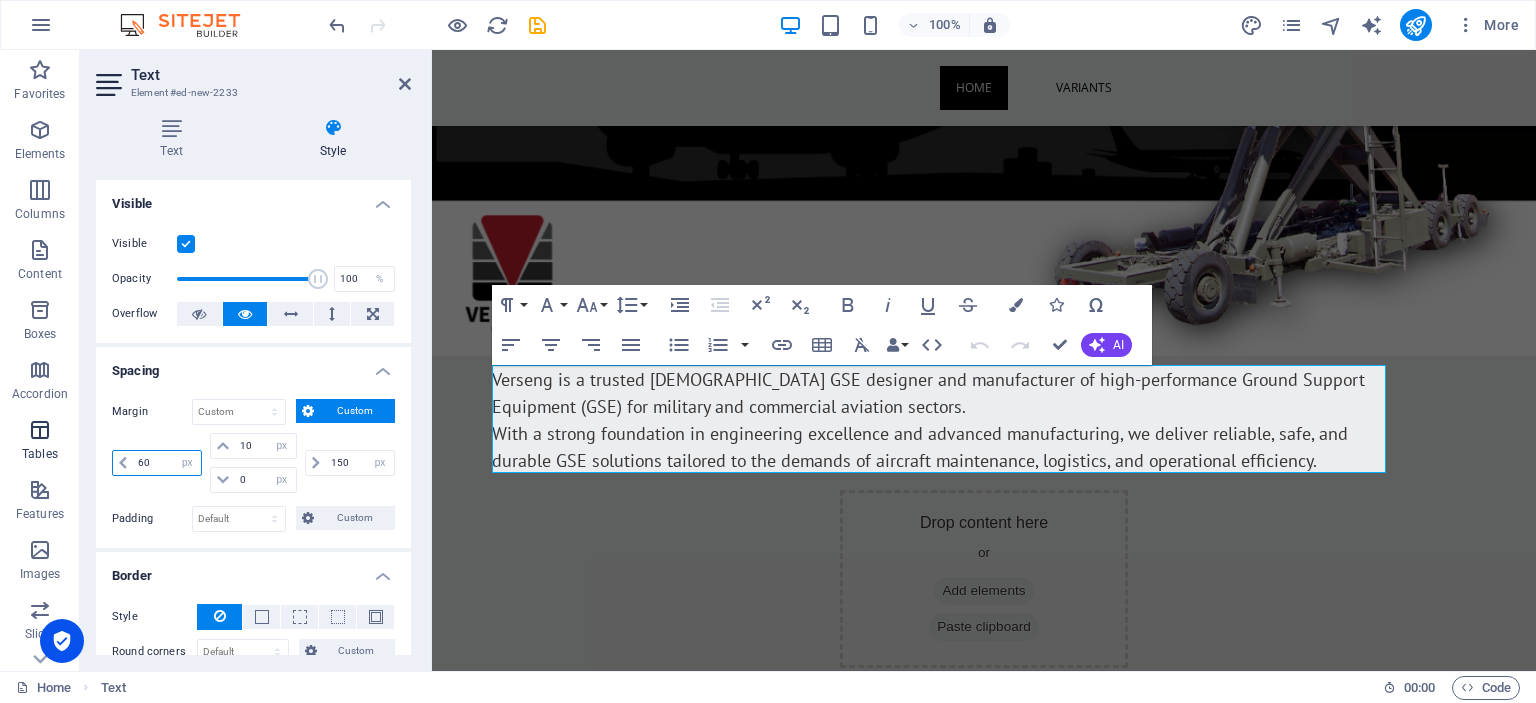drag, startPoint x: 167, startPoint y: 453, endPoint x: 34, endPoint y: 461, distance: 133.24039 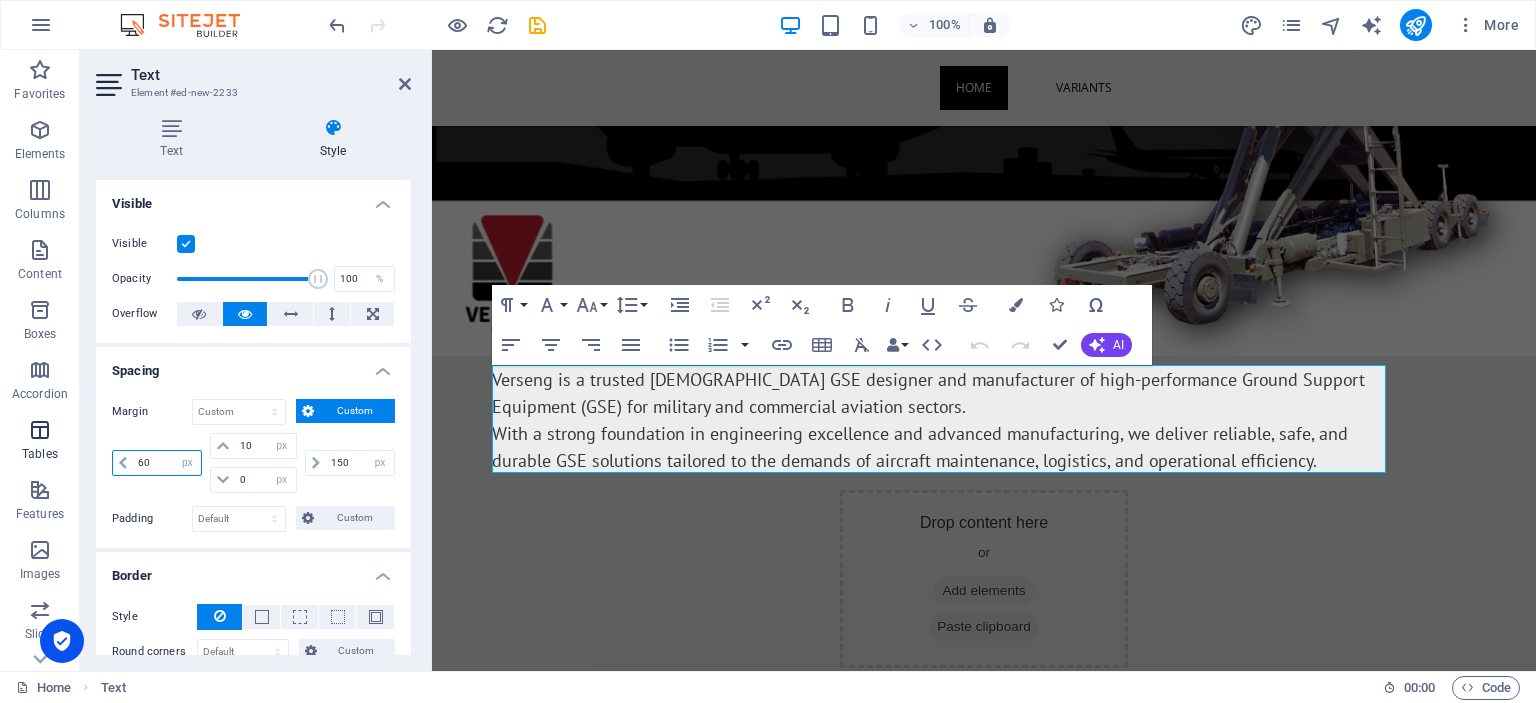 click on "60" at bounding box center [167, 463] 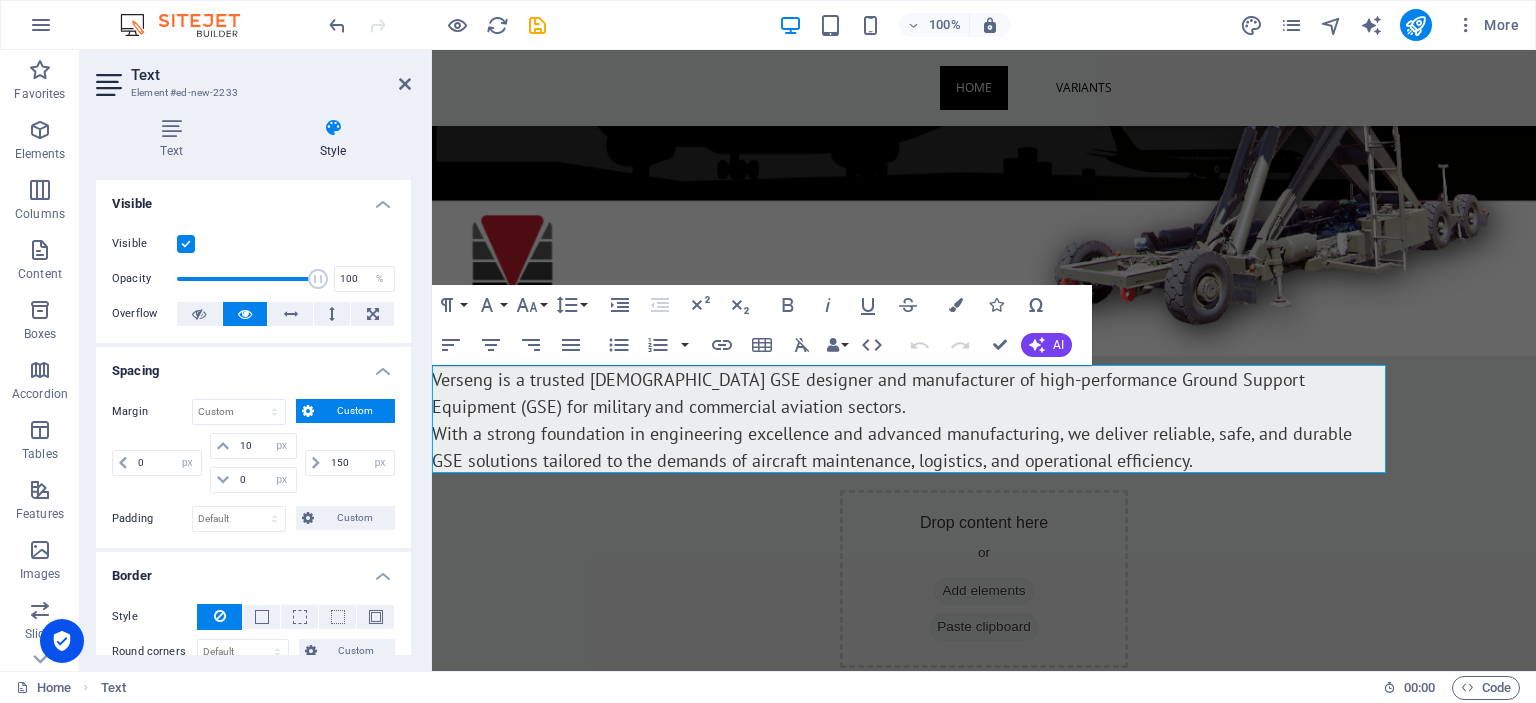 drag, startPoint x: 145, startPoint y: 445, endPoint x: 89, endPoint y: 452, distance: 56.435802 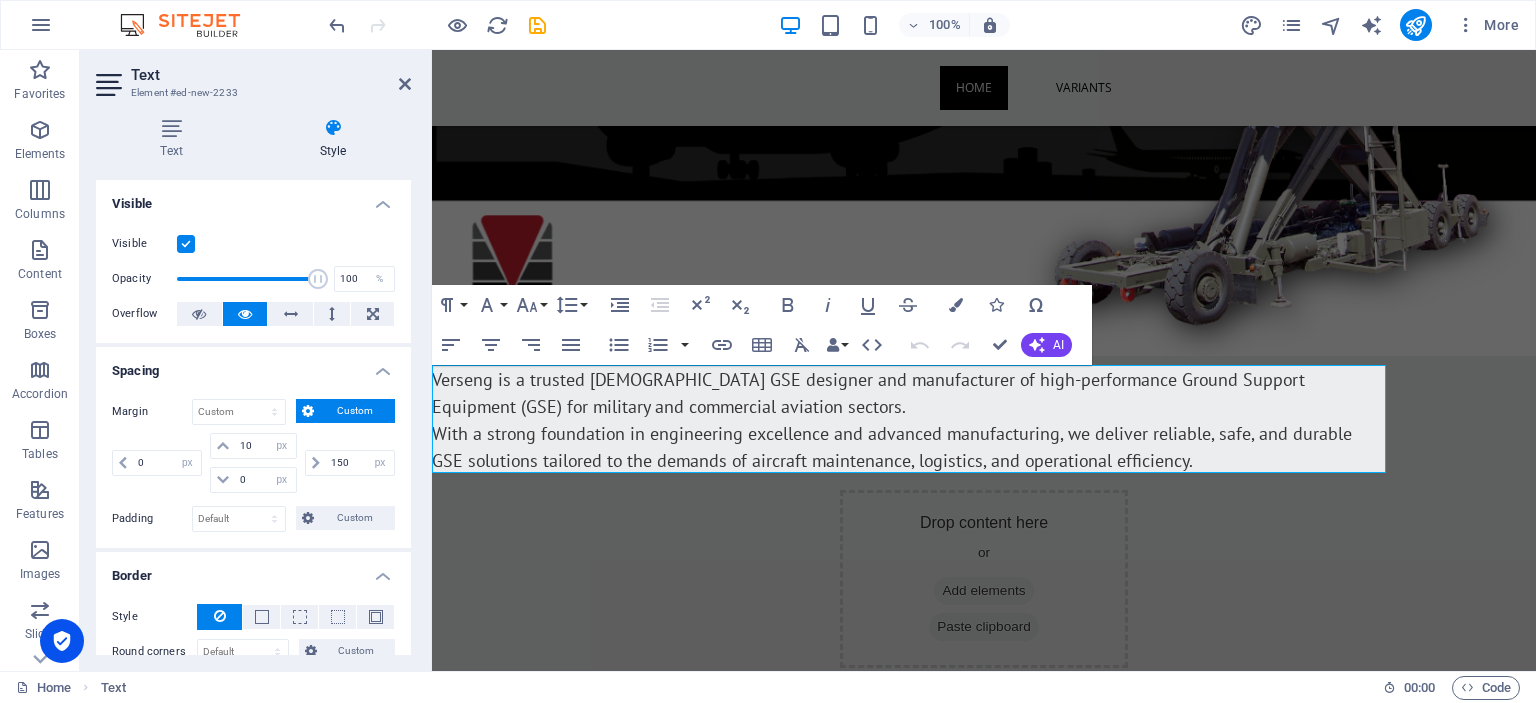 click on "Favorites Elements Columns Content Boxes Accordion Tables Features Images Slider Header Footer Forms Marketing Collections Text Element #ed-new-2233 Text Style Text Add, edit, and format text directly on the website. Default colors and font sizes are defined in Design. Edit design Alignment Left aligned Centered Right aligned Text on background Element Layout How this element expands within the layout (Flexbox). Size 100 Default auto px % 1/1 1/2 1/3 1/4 1/5 1/6 1/7 1/8 1/9 1/10 Grow Shrink Order Container layout Visible Visible Opacity 100 % Overflow Spacing Margin Default auto px % rem vw vh Custom Custom 0 auto px % rem vw vh 10 auto px % rem vw vh 0 auto px % rem vw vh 150 auto px % rem vw vh Padding Default px rem % vh vw Custom Custom px rem % vh vw px rem % vh vw px rem % vh vw px rem % vh vw Border Style              - Width 1 auto px rem % vh vw Custom Custom 1 auto px rem % vh vw 1 auto px rem % vh vw 1 auto px rem % vh vw 1 auto px rem % vh vw  - Color Round corners Default px rem % vh vw" at bounding box center [768, 360] 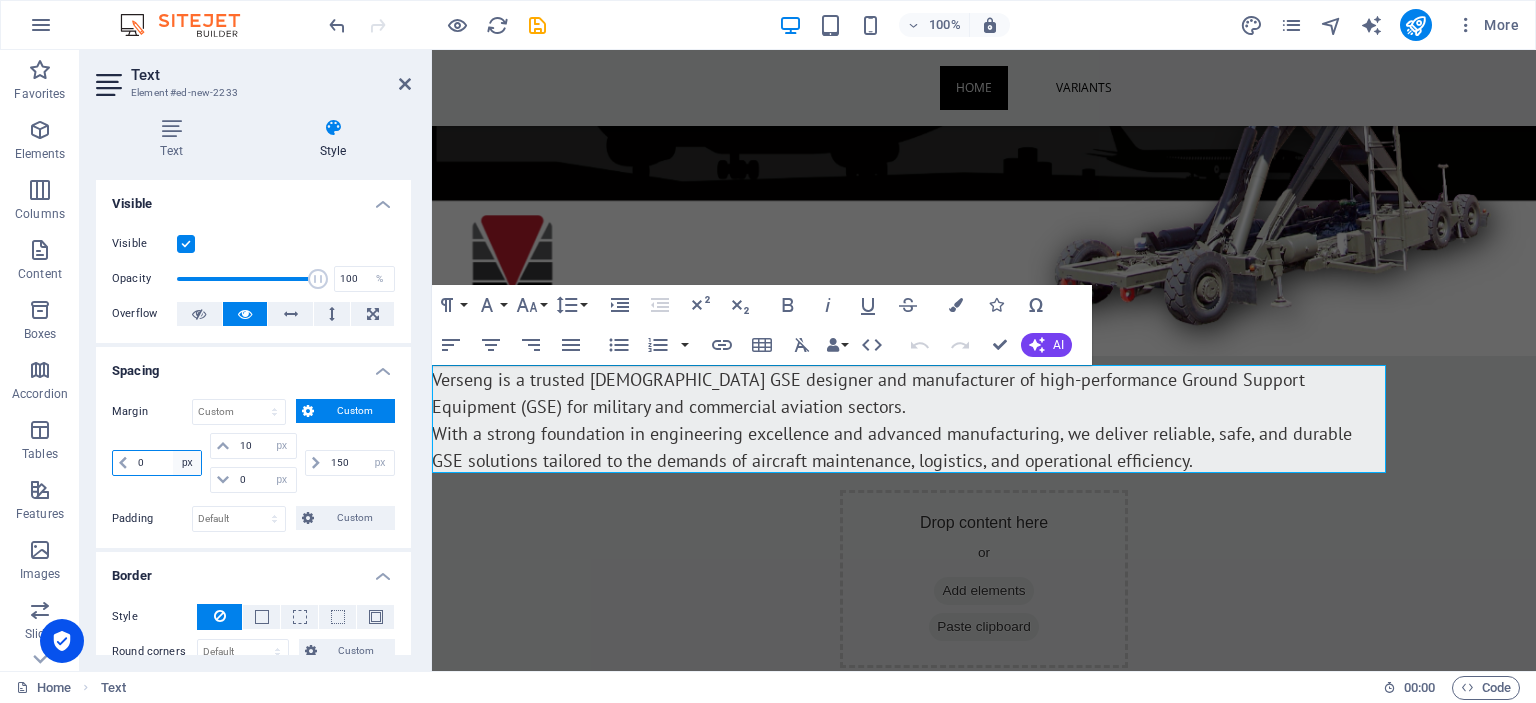 click on "auto px % rem vw vh" at bounding box center (187, 463) 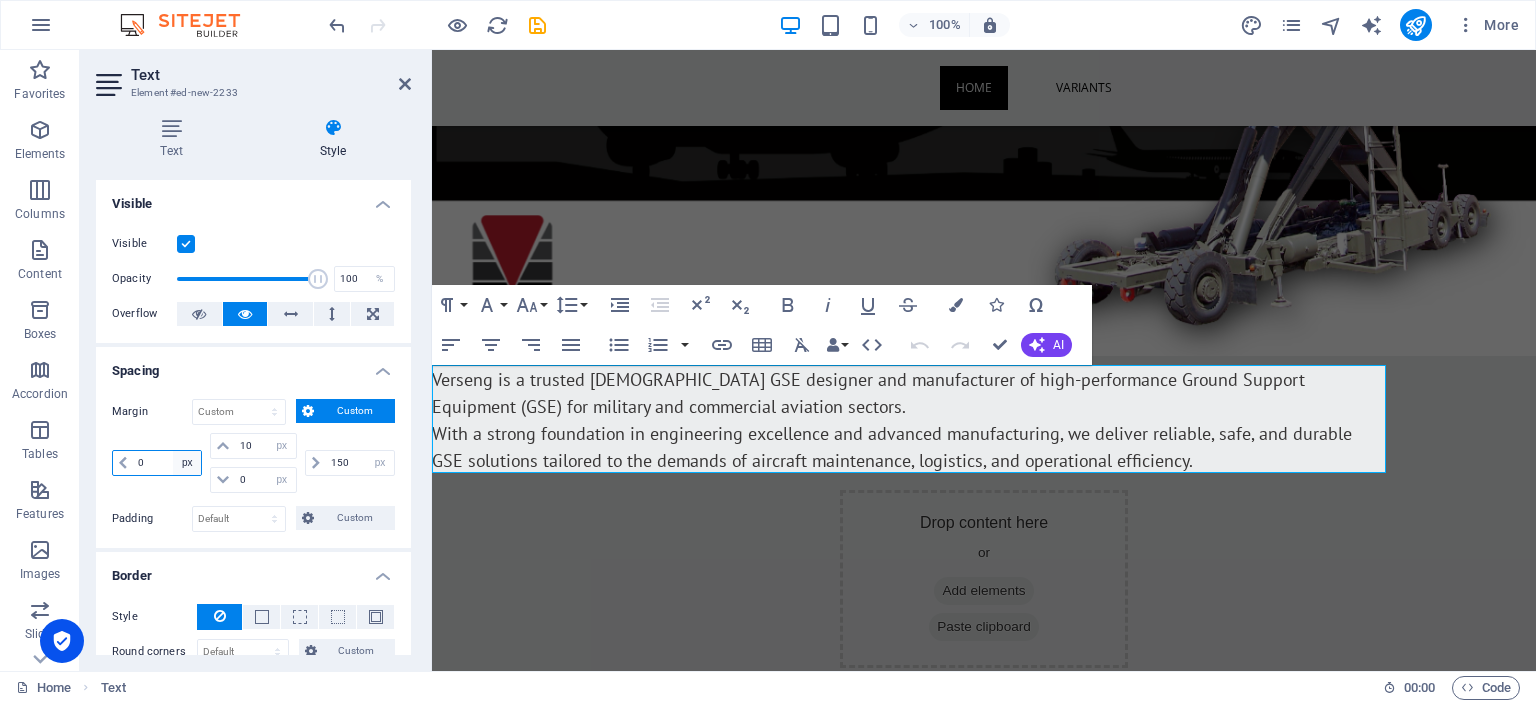 click on "0" at bounding box center [167, 463] 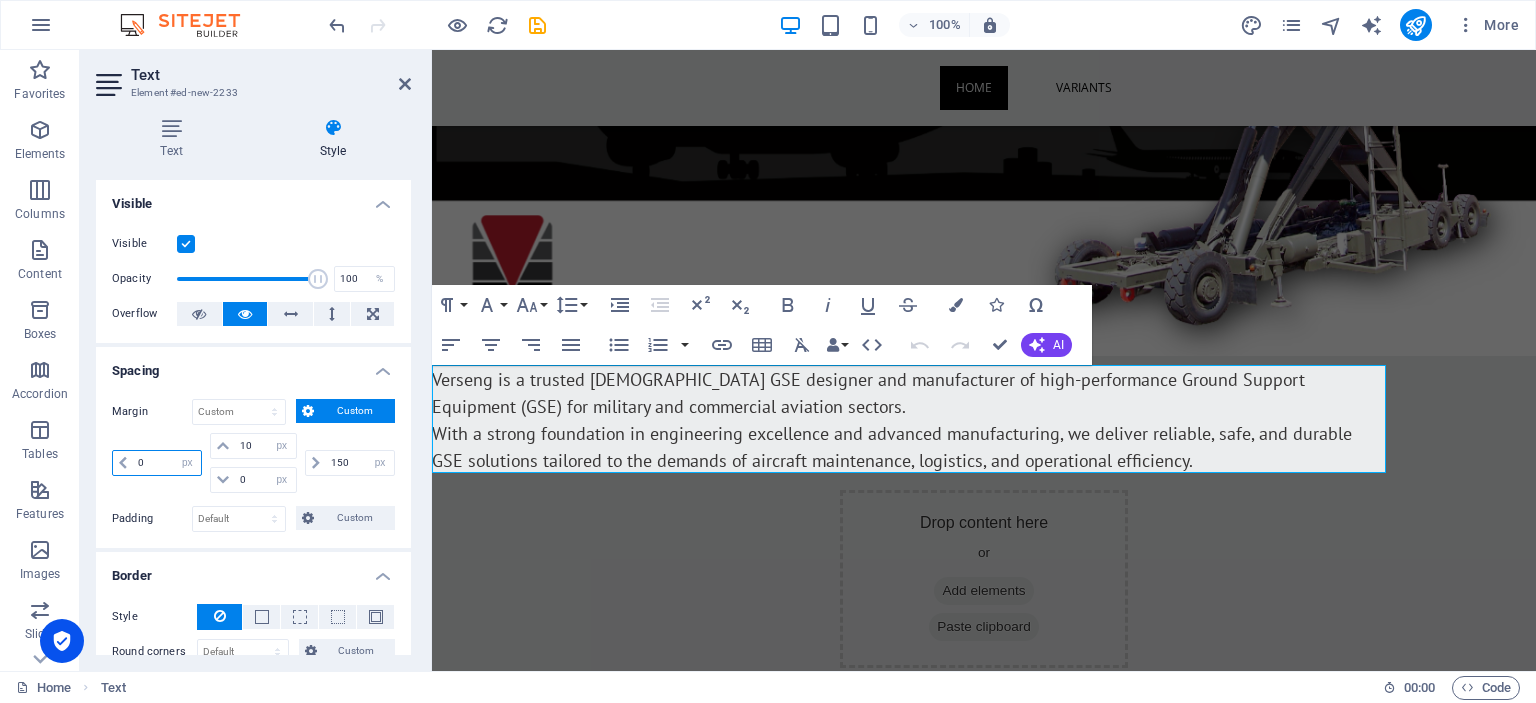 drag, startPoint x: 161, startPoint y: 458, endPoint x: 85, endPoint y: 445, distance: 77.10383 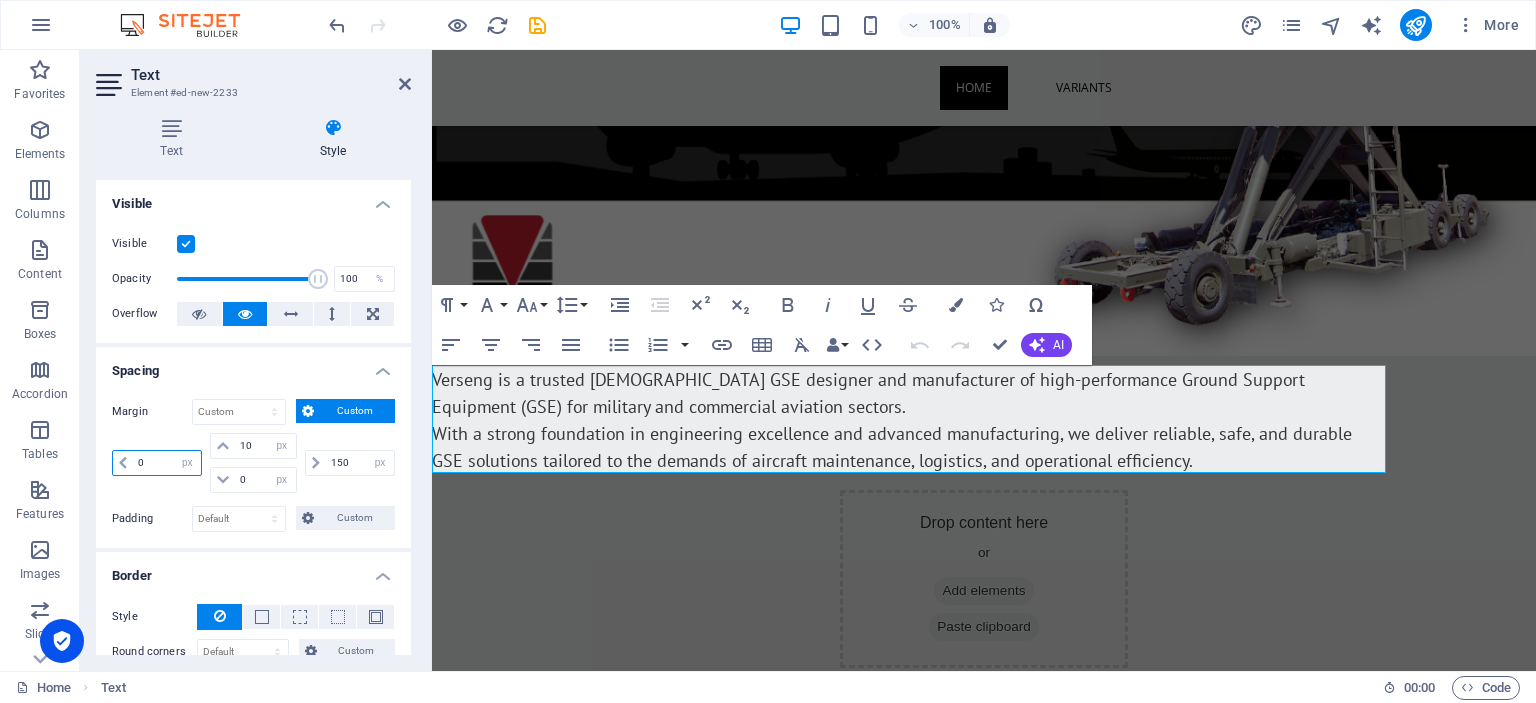 click on "0" at bounding box center (167, 463) 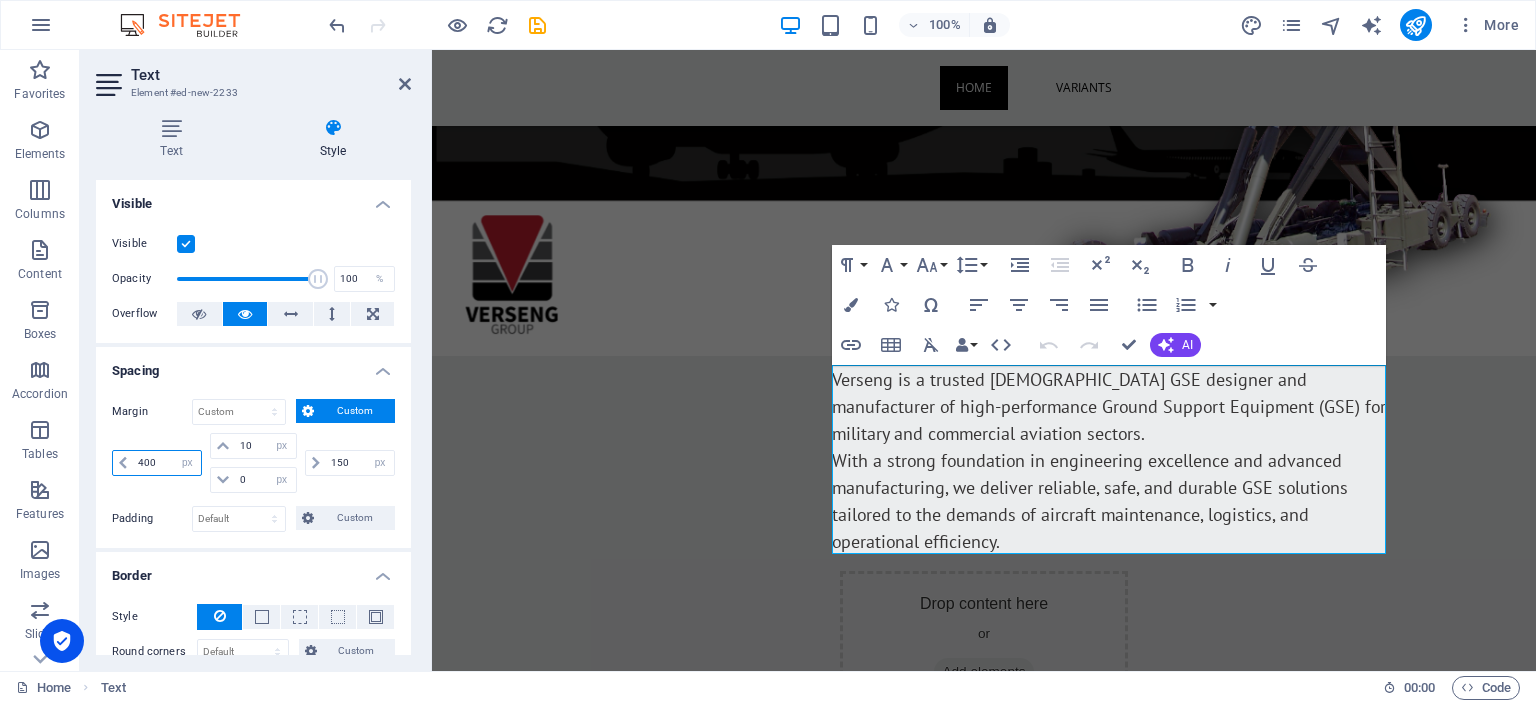 drag, startPoint x: 168, startPoint y: 458, endPoint x: 0, endPoint y: 501, distance: 173.41568 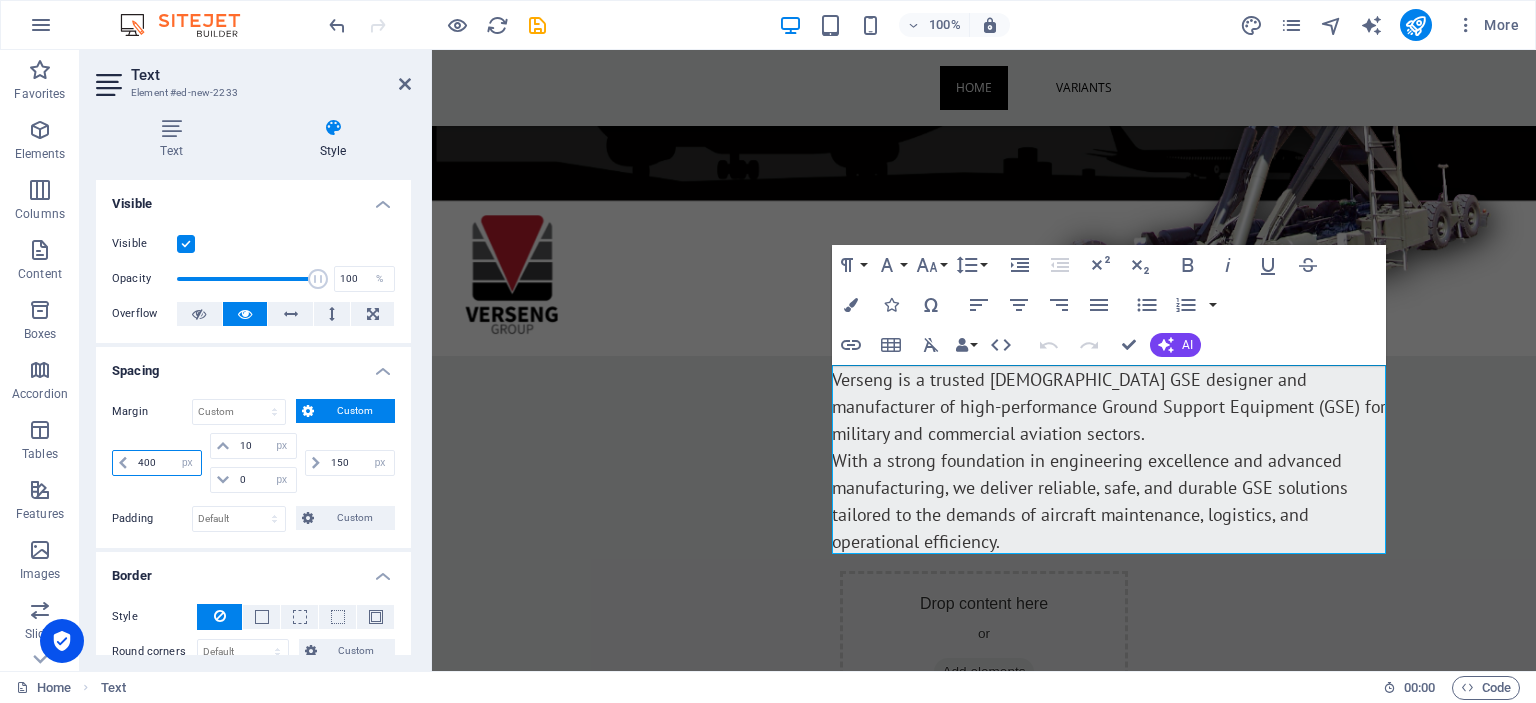 click on "400" at bounding box center (167, 463) 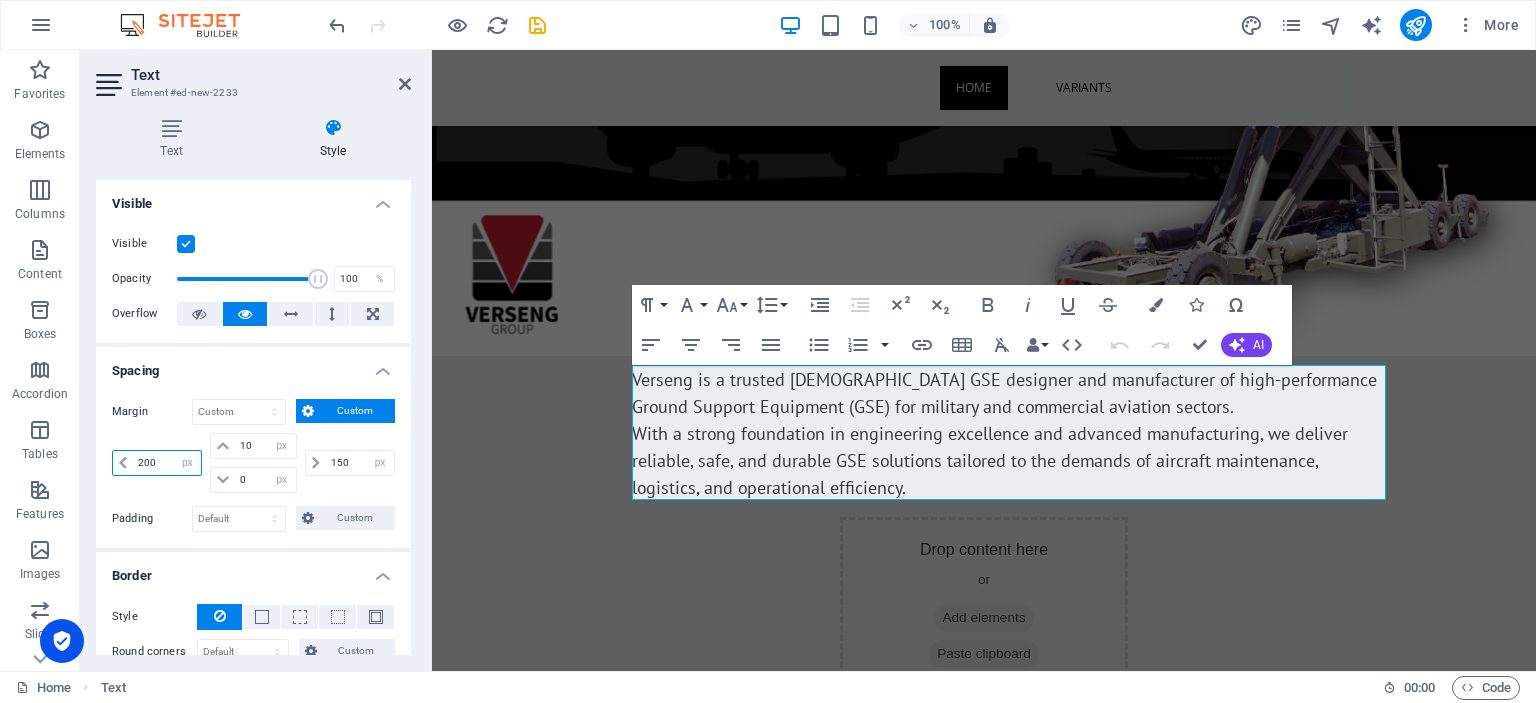 type on "200" 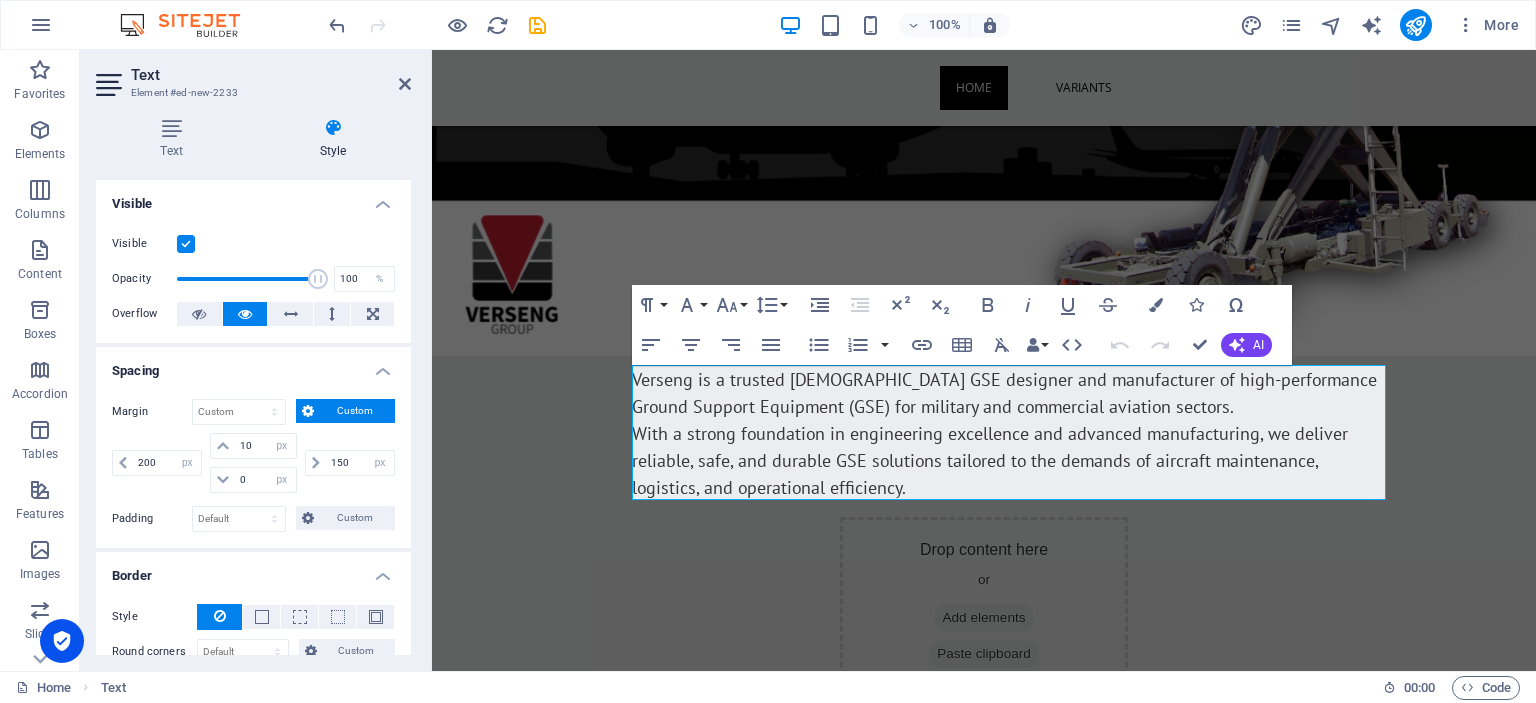 click on "Spacing" at bounding box center [253, 365] 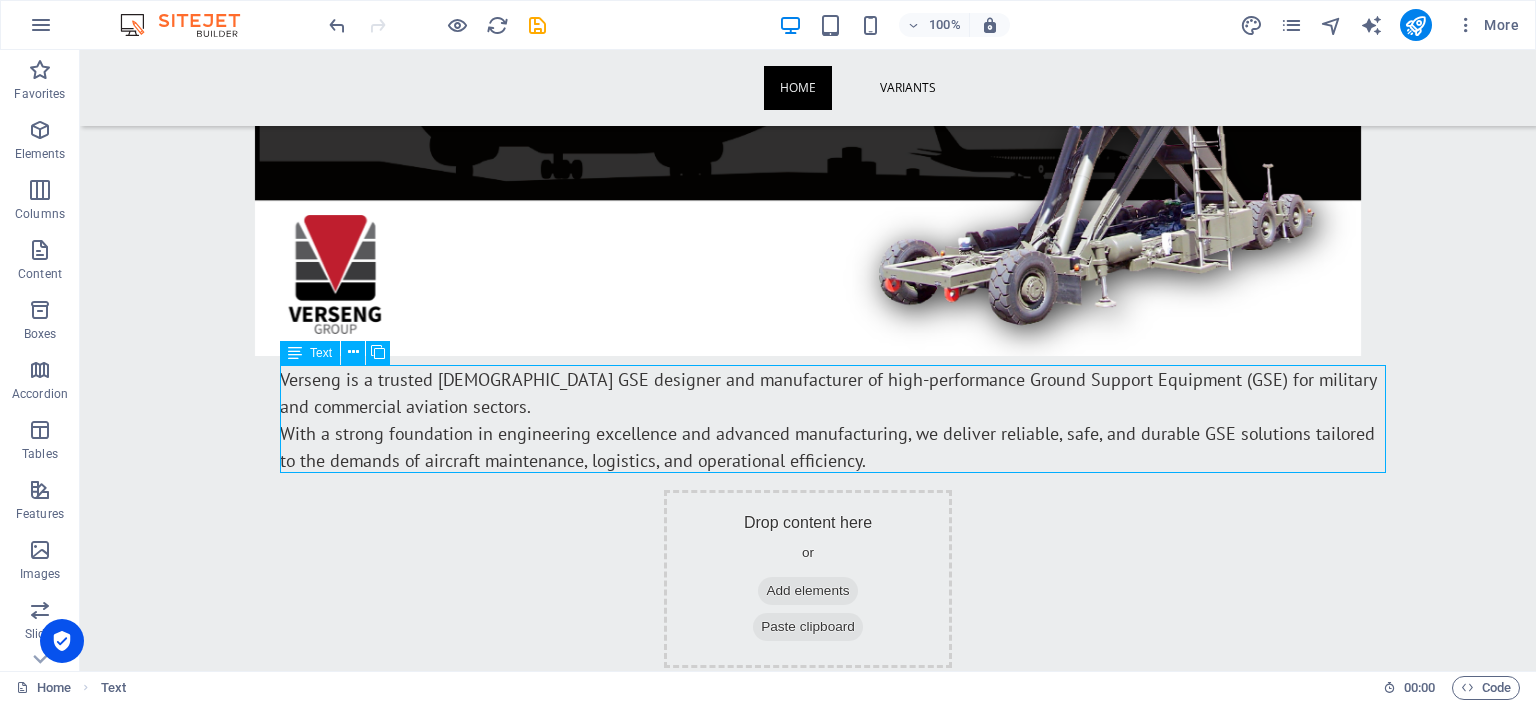 click on "Verseng is a trusted [DEMOGRAPHIC_DATA] GSE designer and manufacturer of high-performance Ground Support Equipment (GSE) for military and commercial aviation sectors.  With a strong foundation in engineering excellence and advanced manufacturing, we deliver reliable, safe, and durable GSE solutions tailored to the demands of aircraft maintenance, logistics, and operational efficiency." at bounding box center [833, 420] 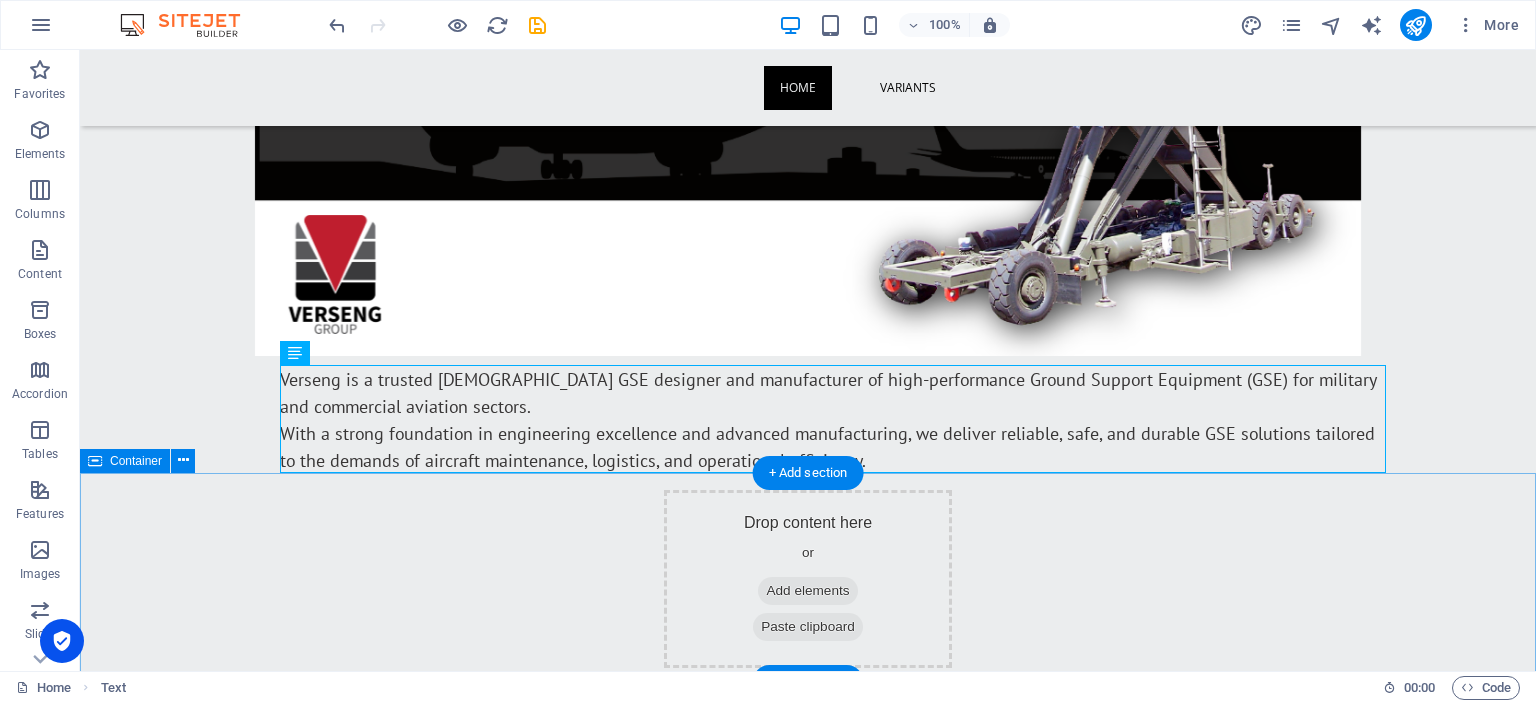 click on "Drop content here or  Add elements  Paste clipboard" at bounding box center (808, 579) 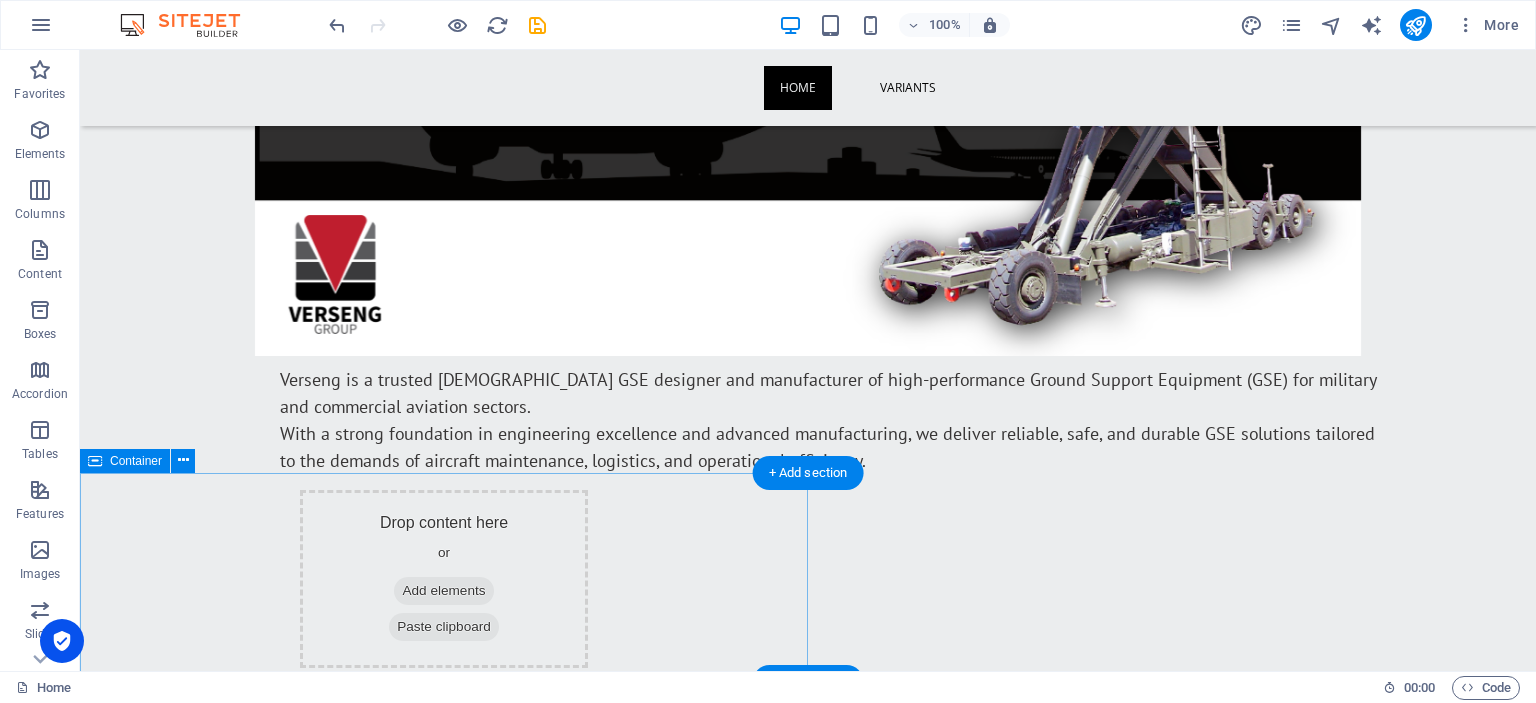 click on "Drop content here or  Add elements  Paste clipboard" at bounding box center (444, 579) 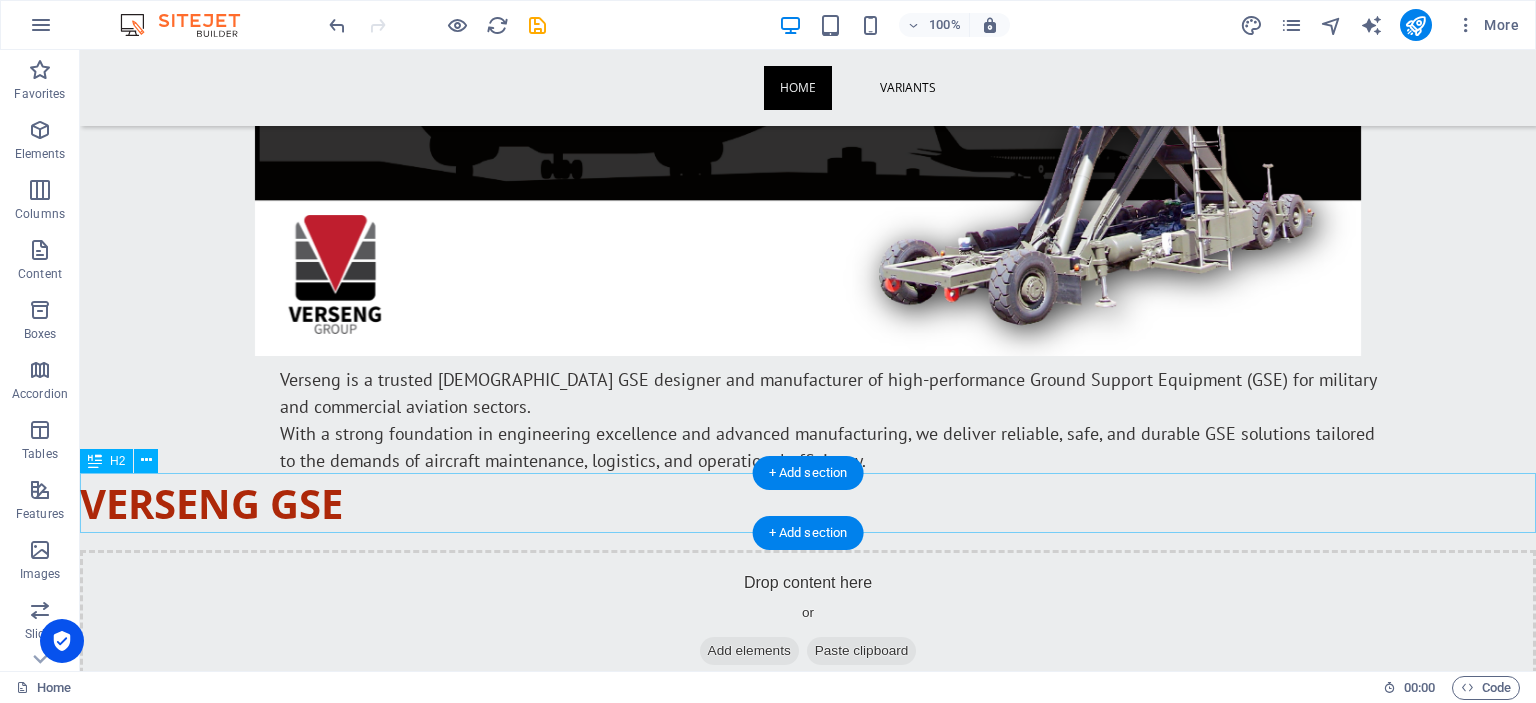 click on "verseng gse" at bounding box center (808, 504) 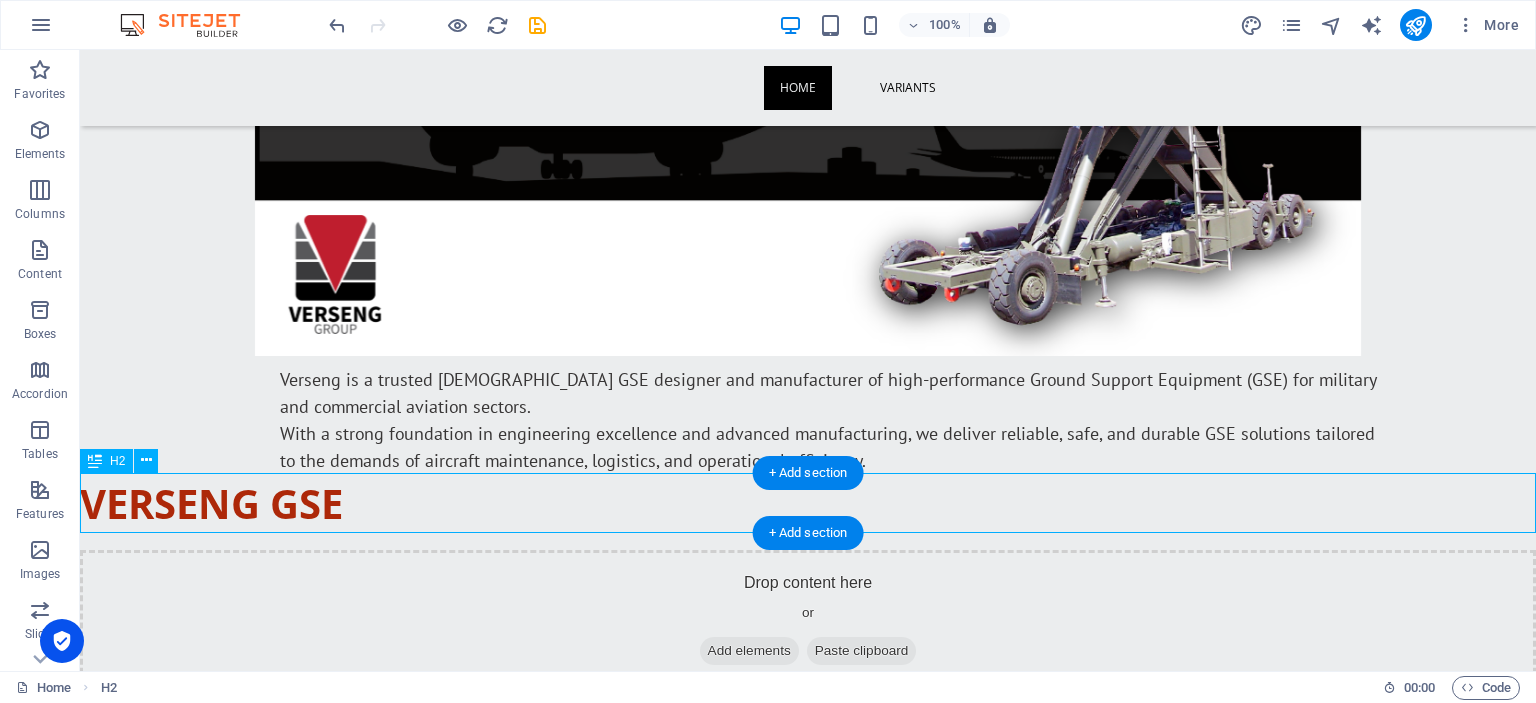click on "verseng gse" at bounding box center [808, 504] 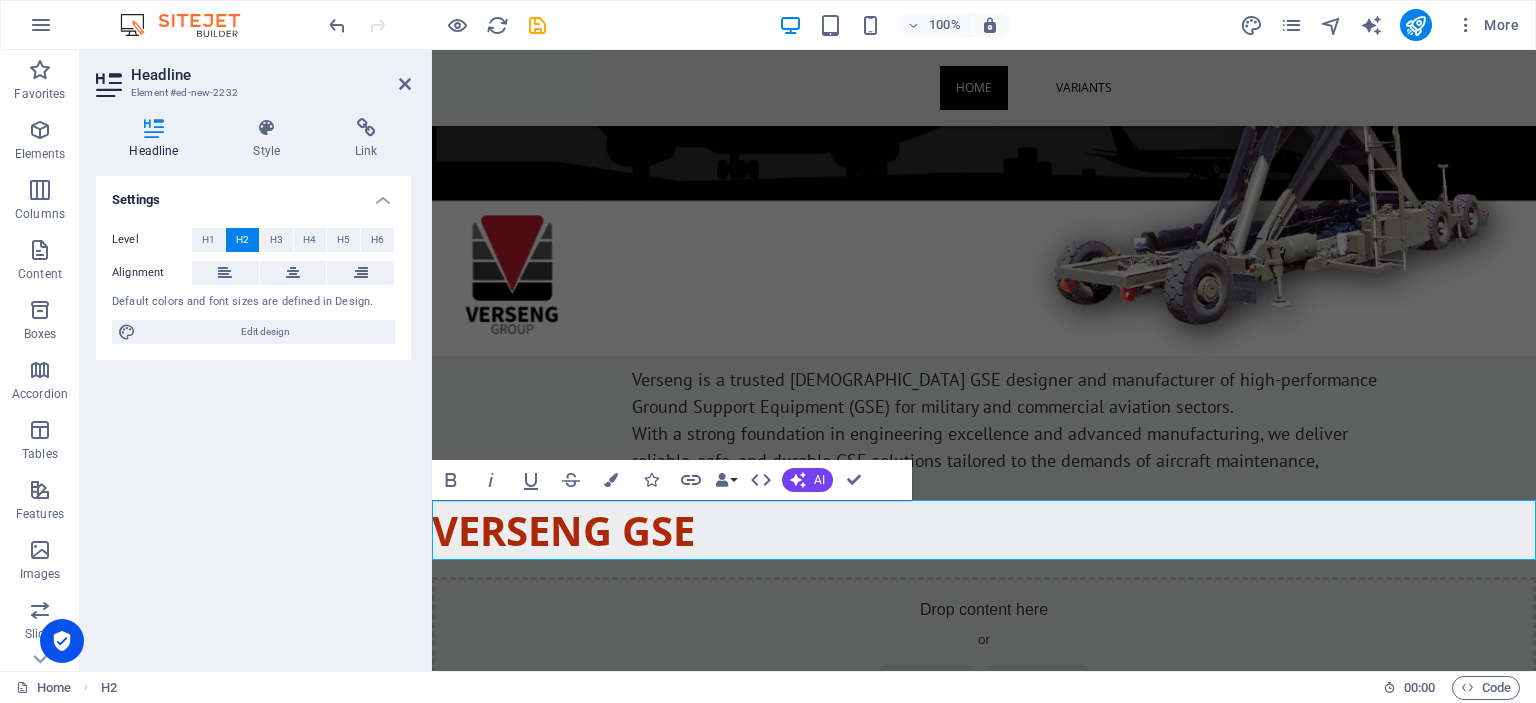 click on "verseng gse" at bounding box center [984, 531] 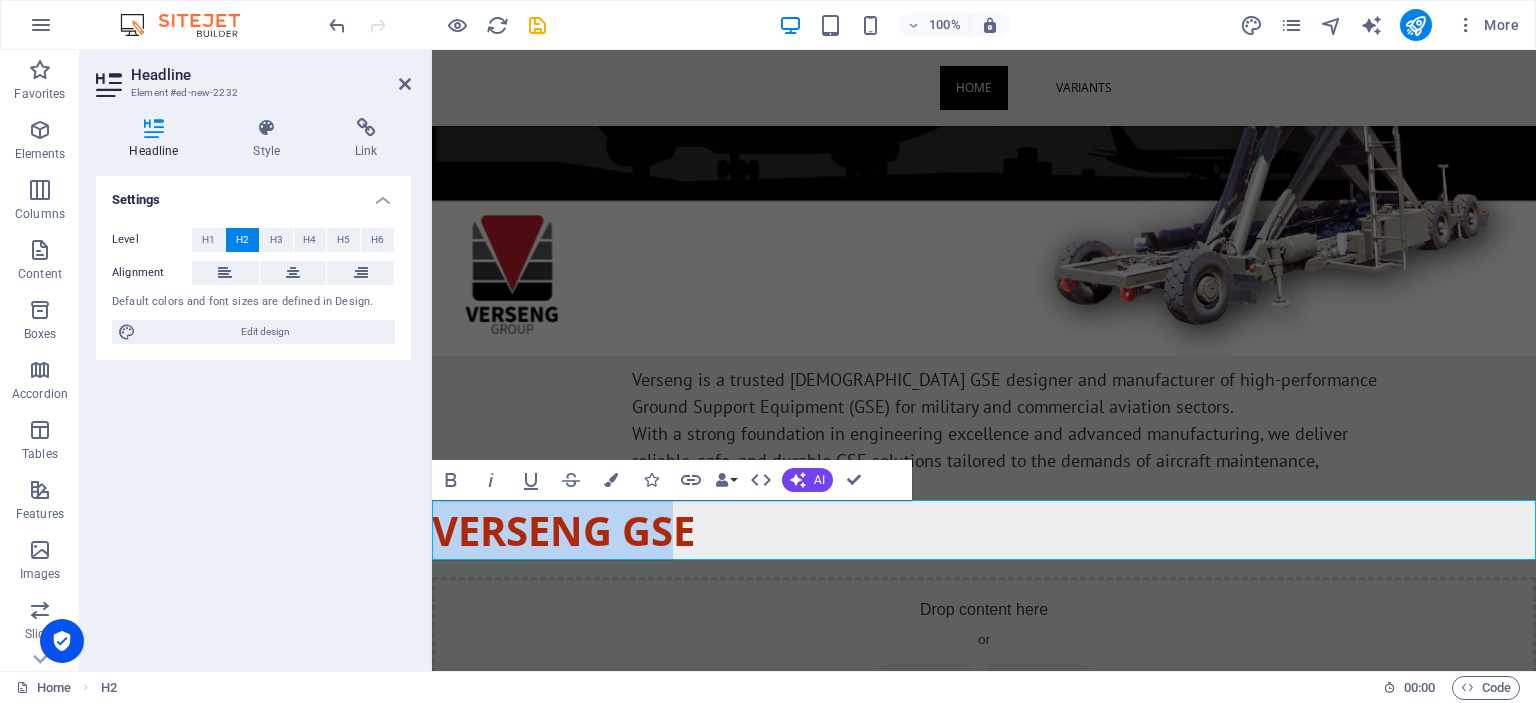 drag, startPoint x: 675, startPoint y: 532, endPoint x: 389, endPoint y: 539, distance: 286.08566 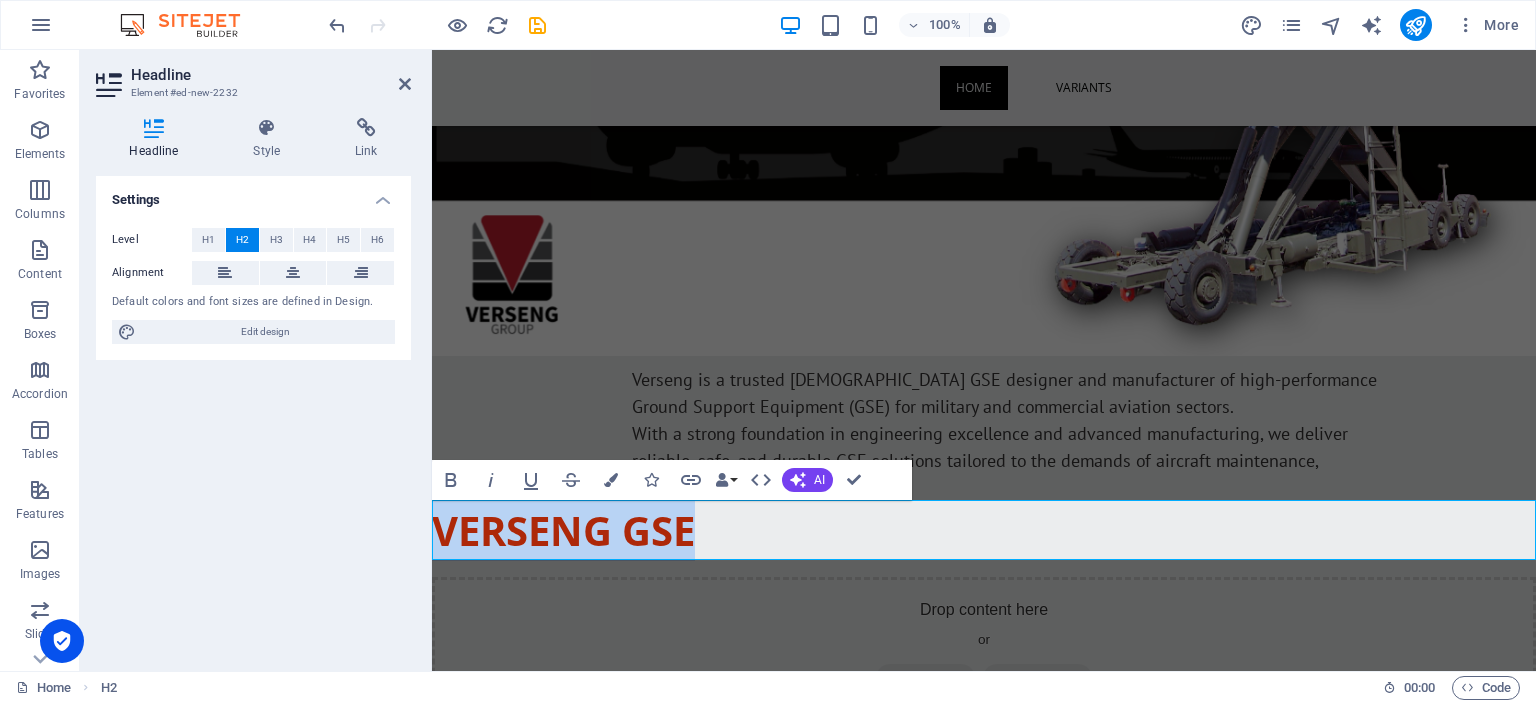 drag, startPoint x: 635, startPoint y: 514, endPoint x: 376, endPoint y: 516, distance: 259.00772 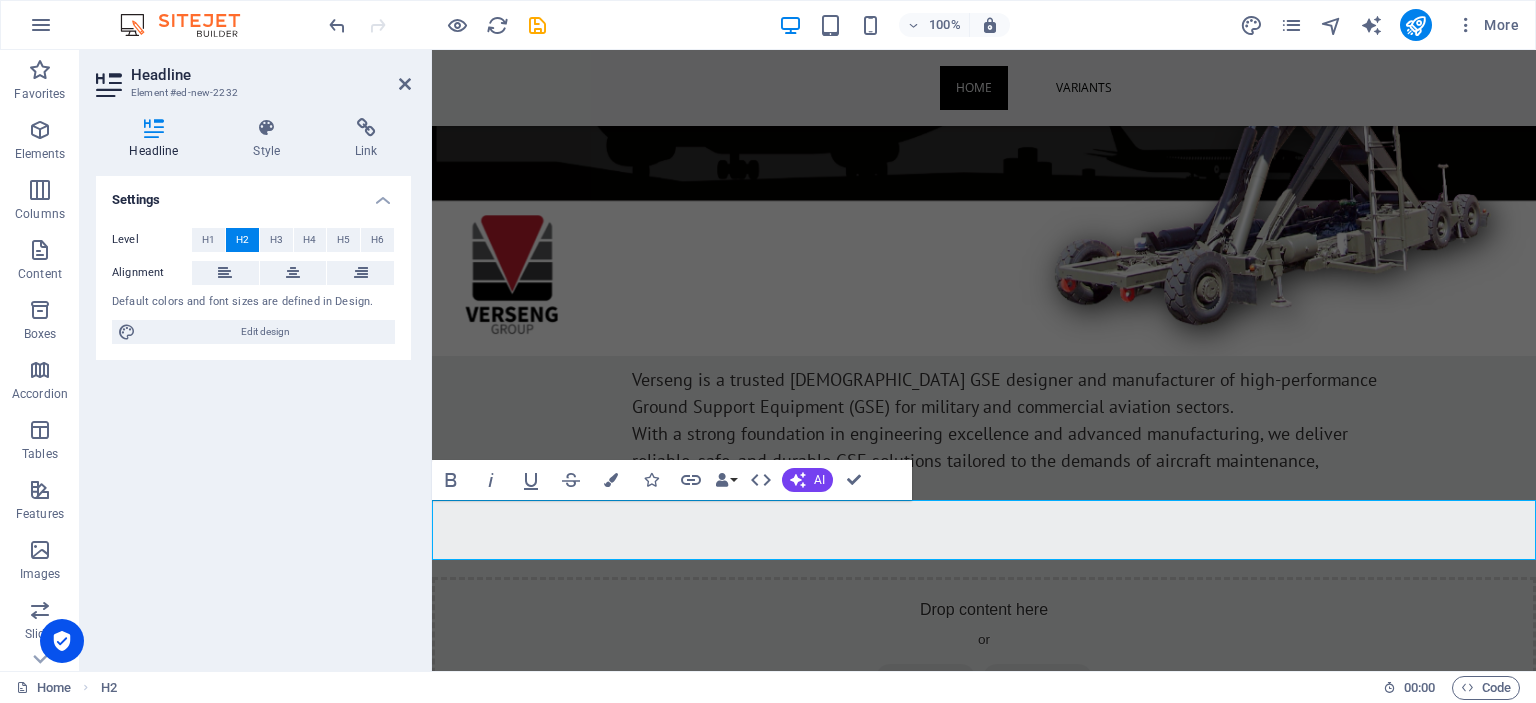 type 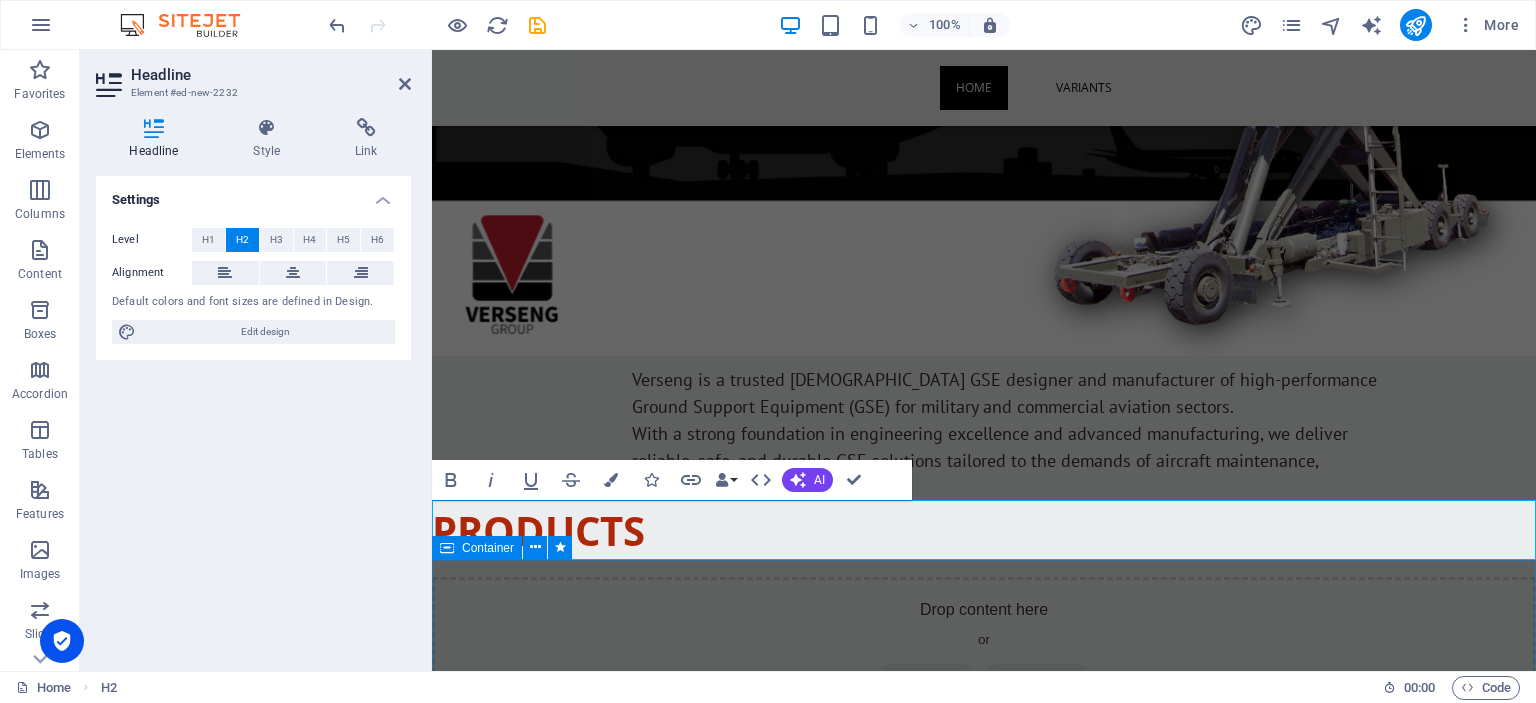 click on "Drop content here or  Add elements  Paste clipboard" at bounding box center [984, 648] 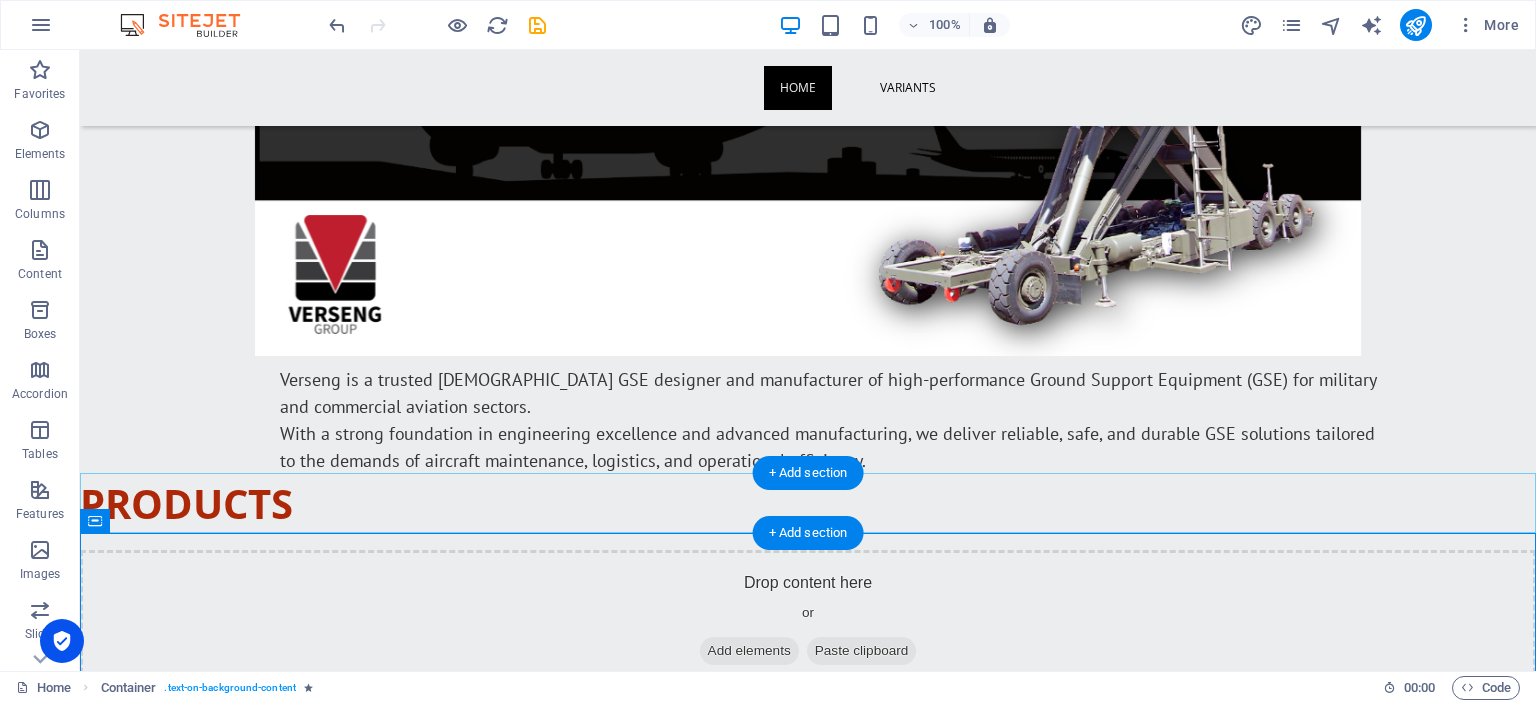 click on "+ Add section" at bounding box center (808, 473) 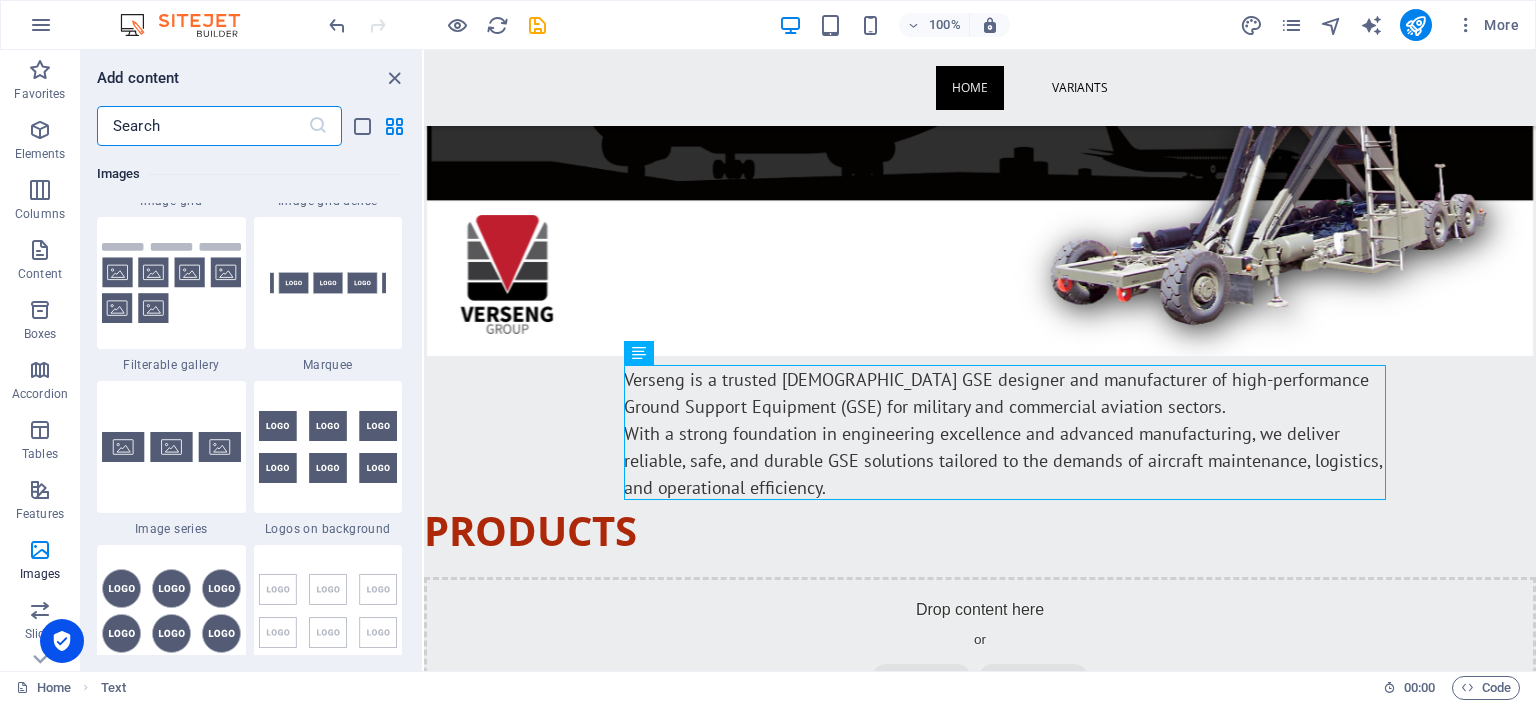 scroll, scrollTop: 10613, scrollLeft: 0, axis: vertical 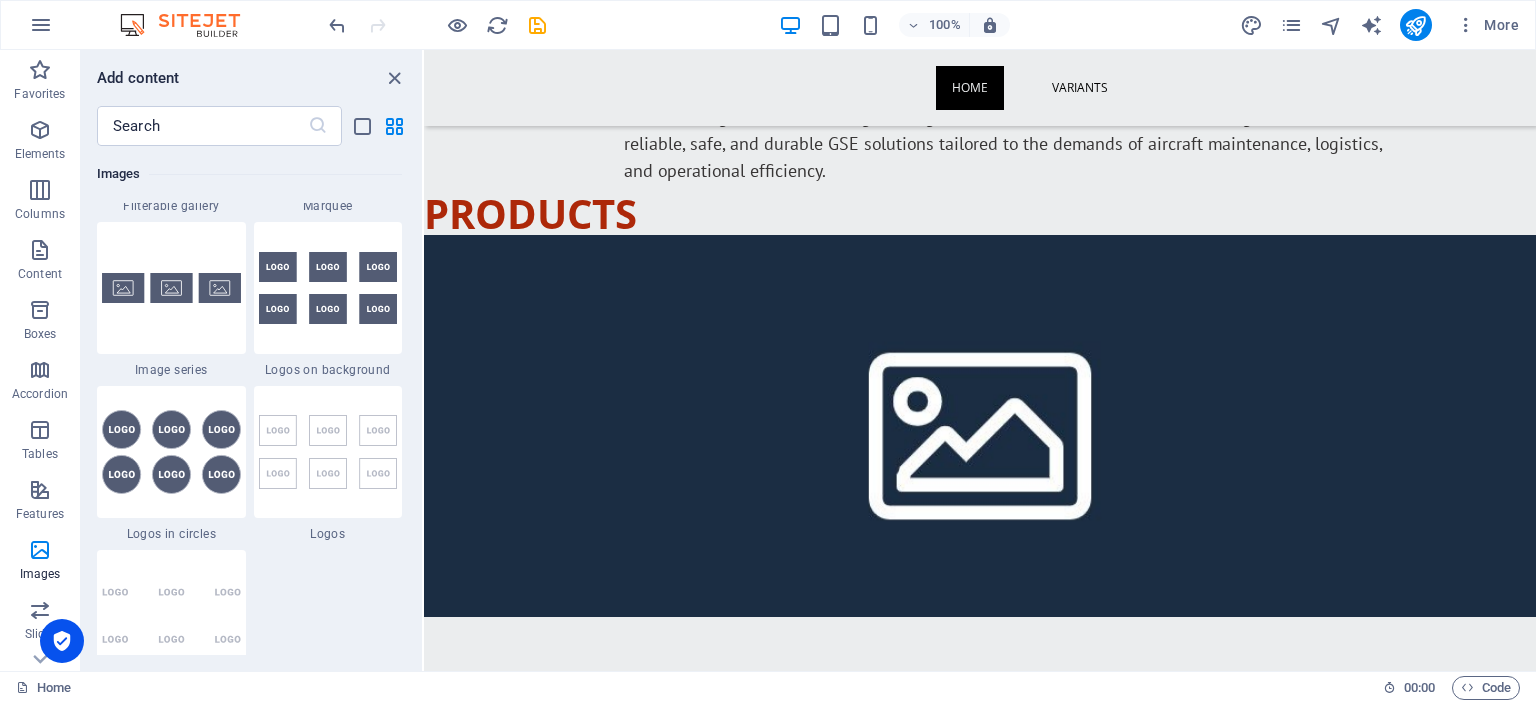 click on "Home Variants Verseng is a trusted [DEMOGRAPHIC_DATA] GSE designer and manufacturer of high-performance Ground Support Equipment (GSE) for military and commercial aviation sectors.  With a strong foundation in engineering excellence and advanced manufacturing, we deliver reliable, safe, and durable GSE solutions tailored to the demands of aircraft maintenance, logistics, and operational efficiency. PRODUCTS  Drop content here or  Add elements  Paste clipboard Drop content here or  Add elements  Paste clipboard verseng gse range Category 1 Category 2 All categories Verseng GSE is a trusted [DEMOGRAPHIC_DATA] designer and manufacturer of high-performance Ground Support Equipment (GSE) for military and commercial aviation sectors. With a strong foundation in engineering excellence and advanced manufacturing, we deliver reliable, safe, and durable GSE solutions tailored to the demands of aircraft maintenance, logistics, and operational efficiency. Drop content here or  Add elements  Paste clipboard gse range   or or ," at bounding box center (980, 1638) 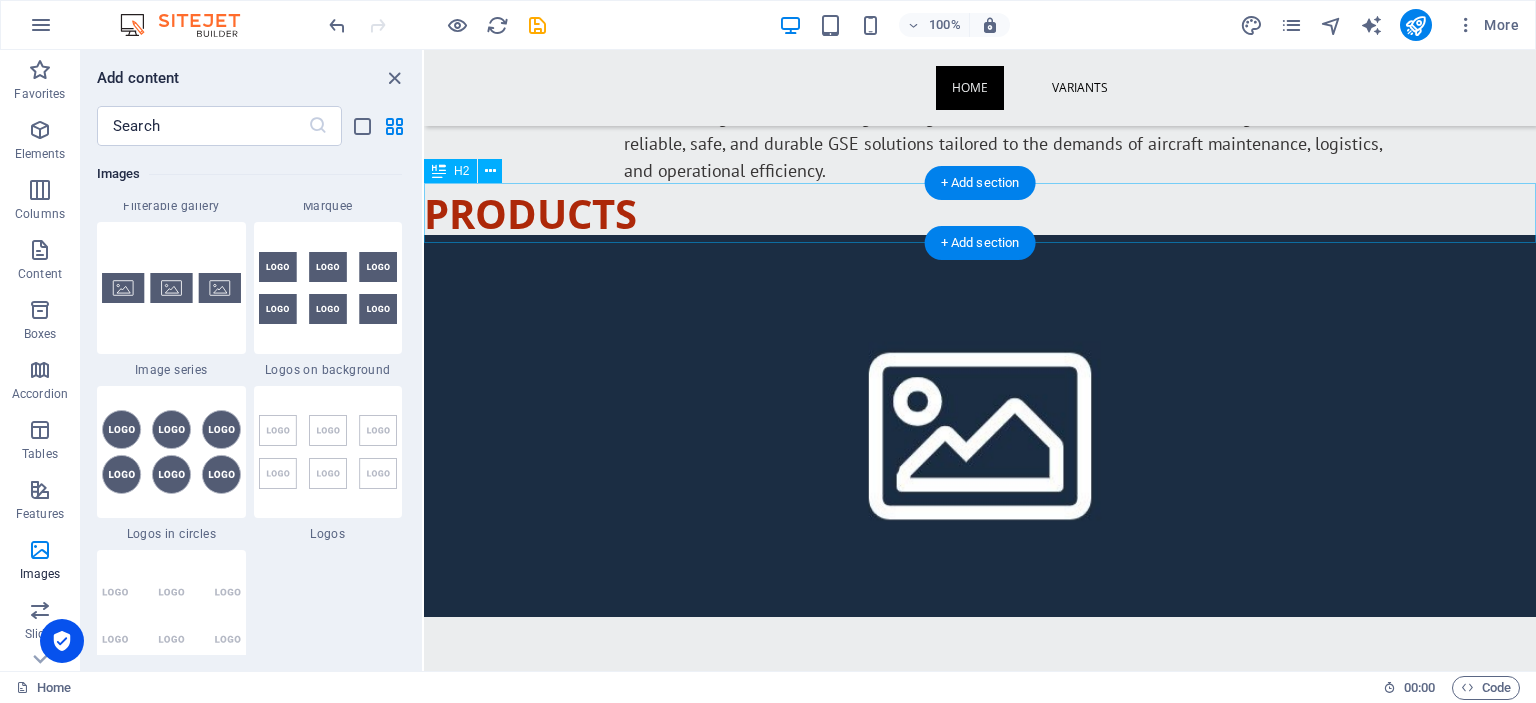 click on "PRODUCTS" at bounding box center (980, 214) 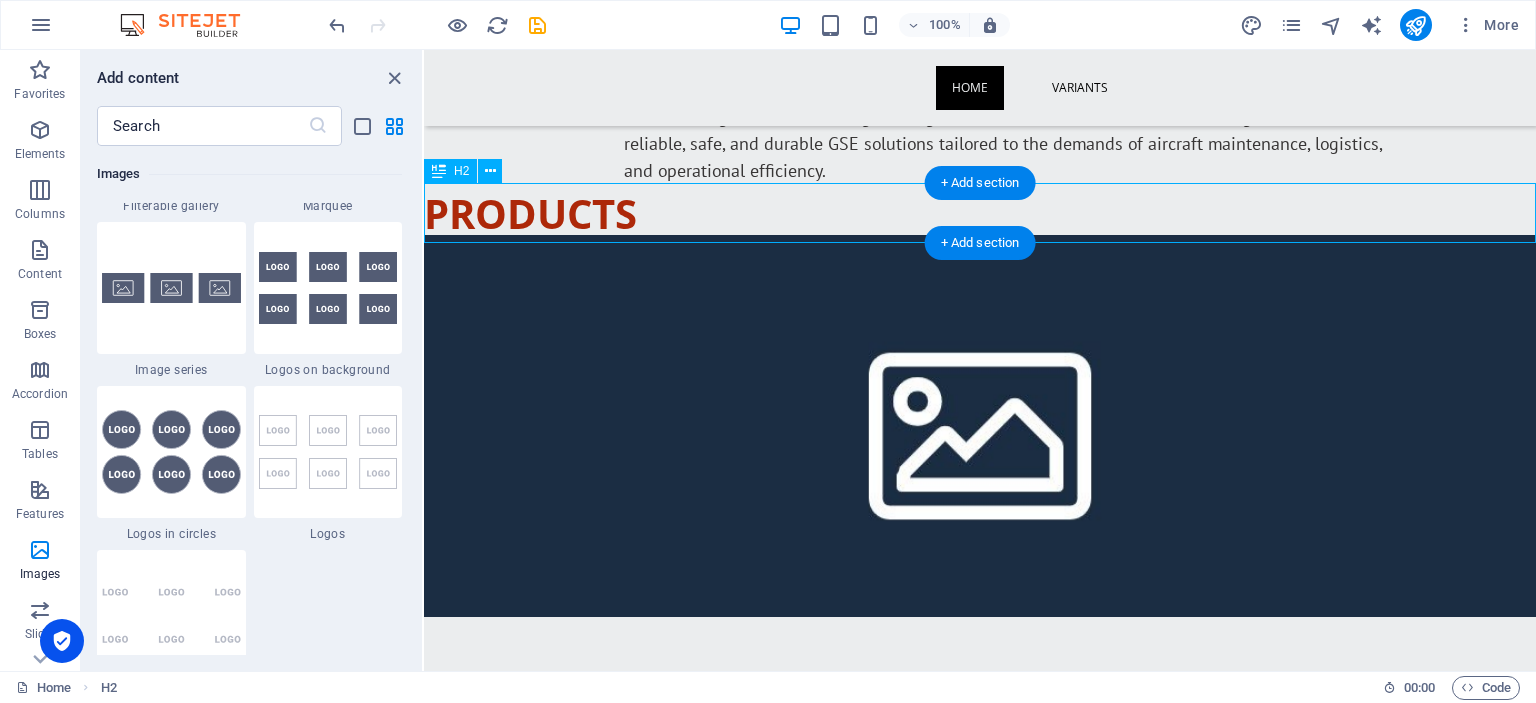 click on "PRODUCTS" at bounding box center (980, 214) 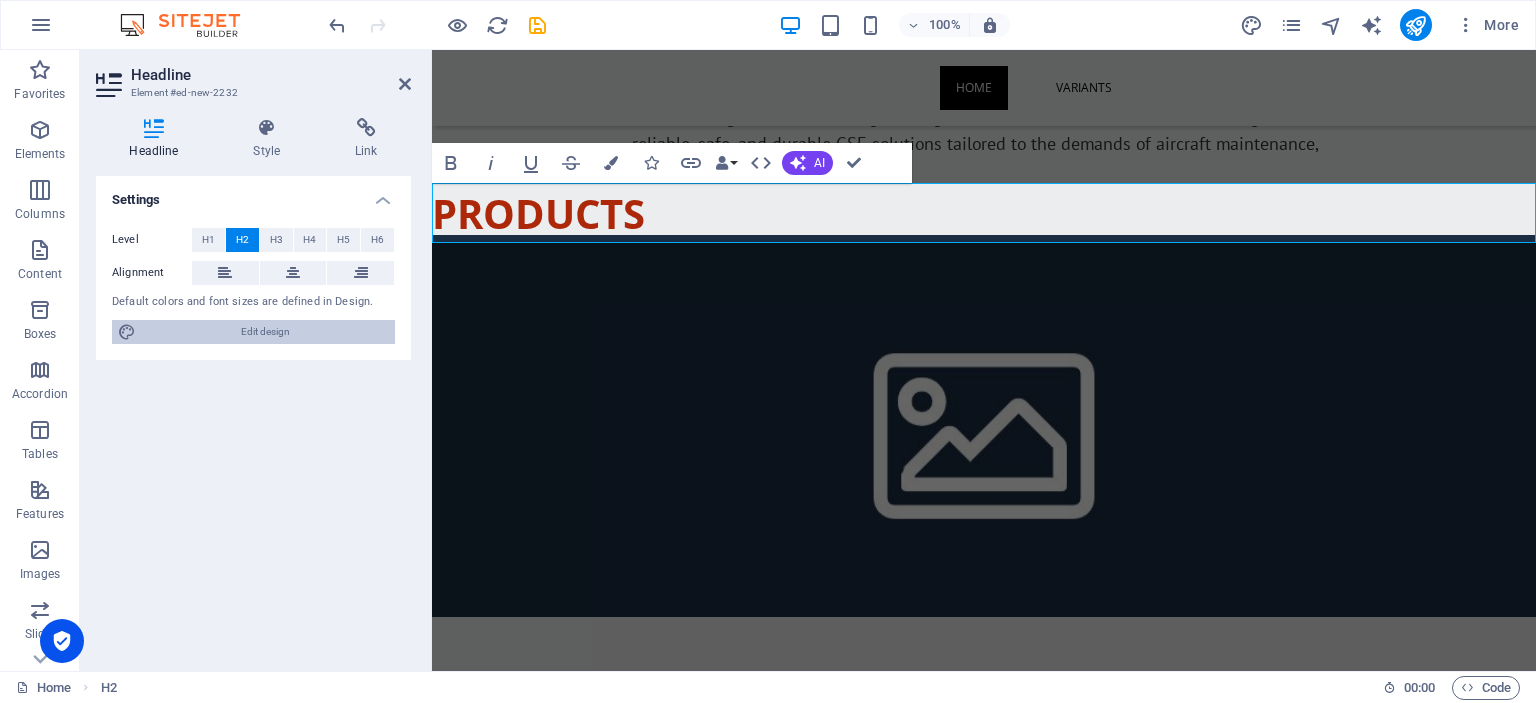 click on "Edit design" at bounding box center [265, 332] 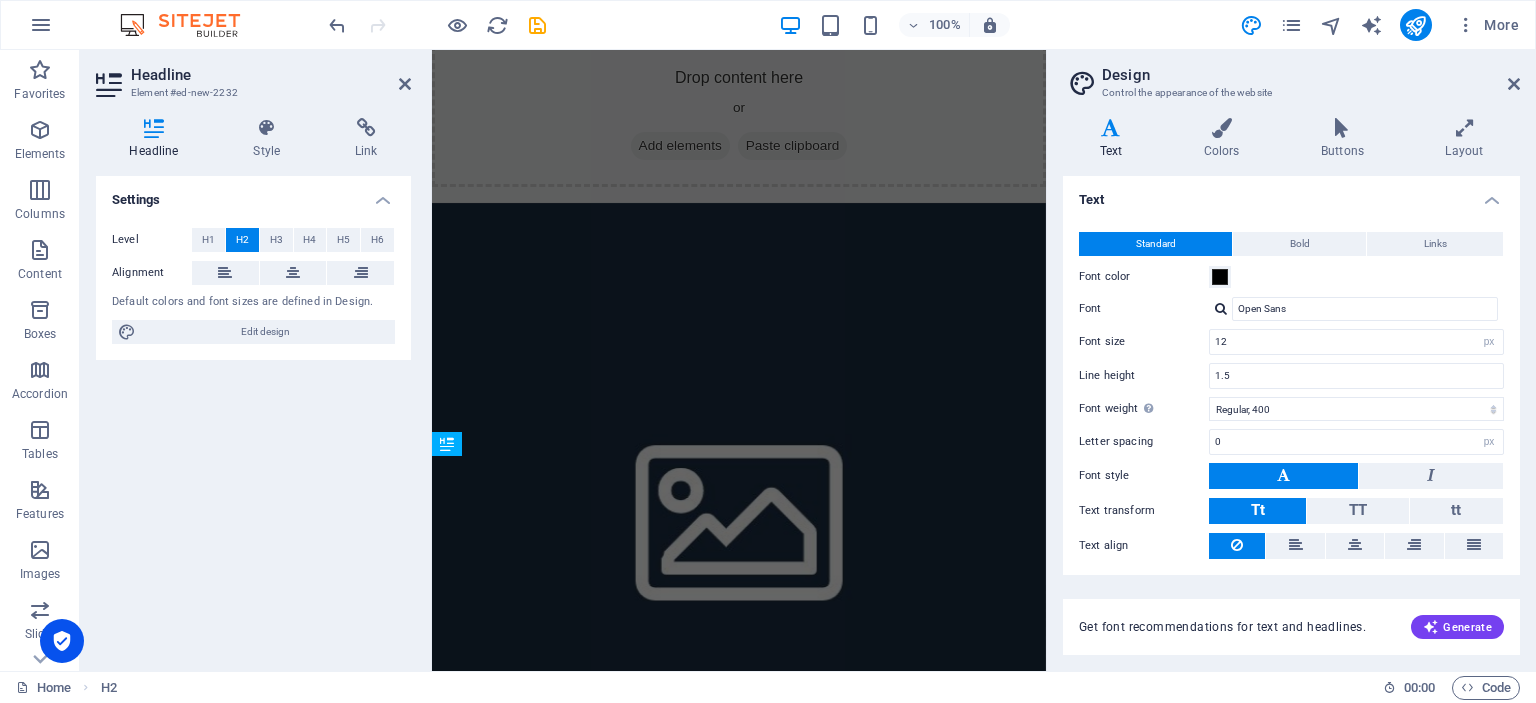 scroll, scrollTop: 12, scrollLeft: 0, axis: vertical 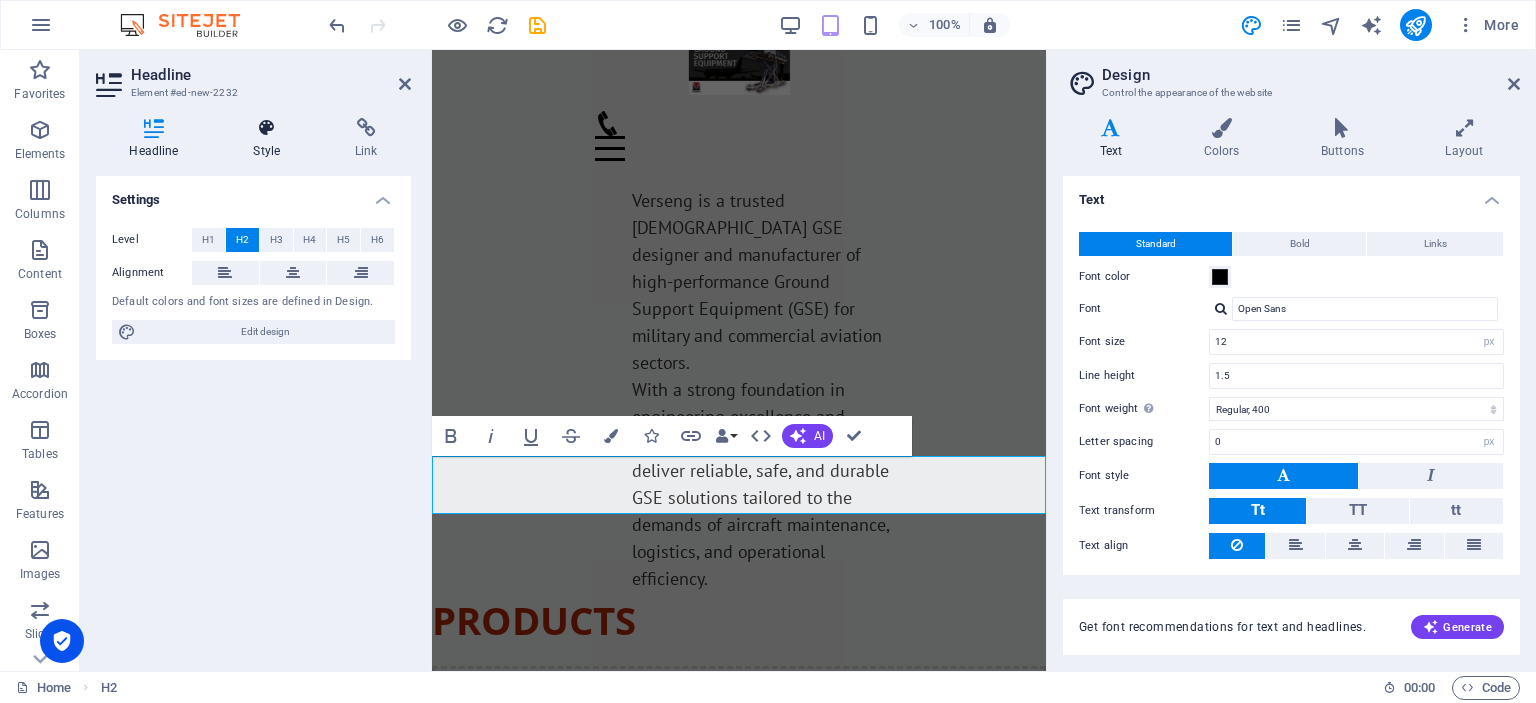click at bounding box center [267, 128] 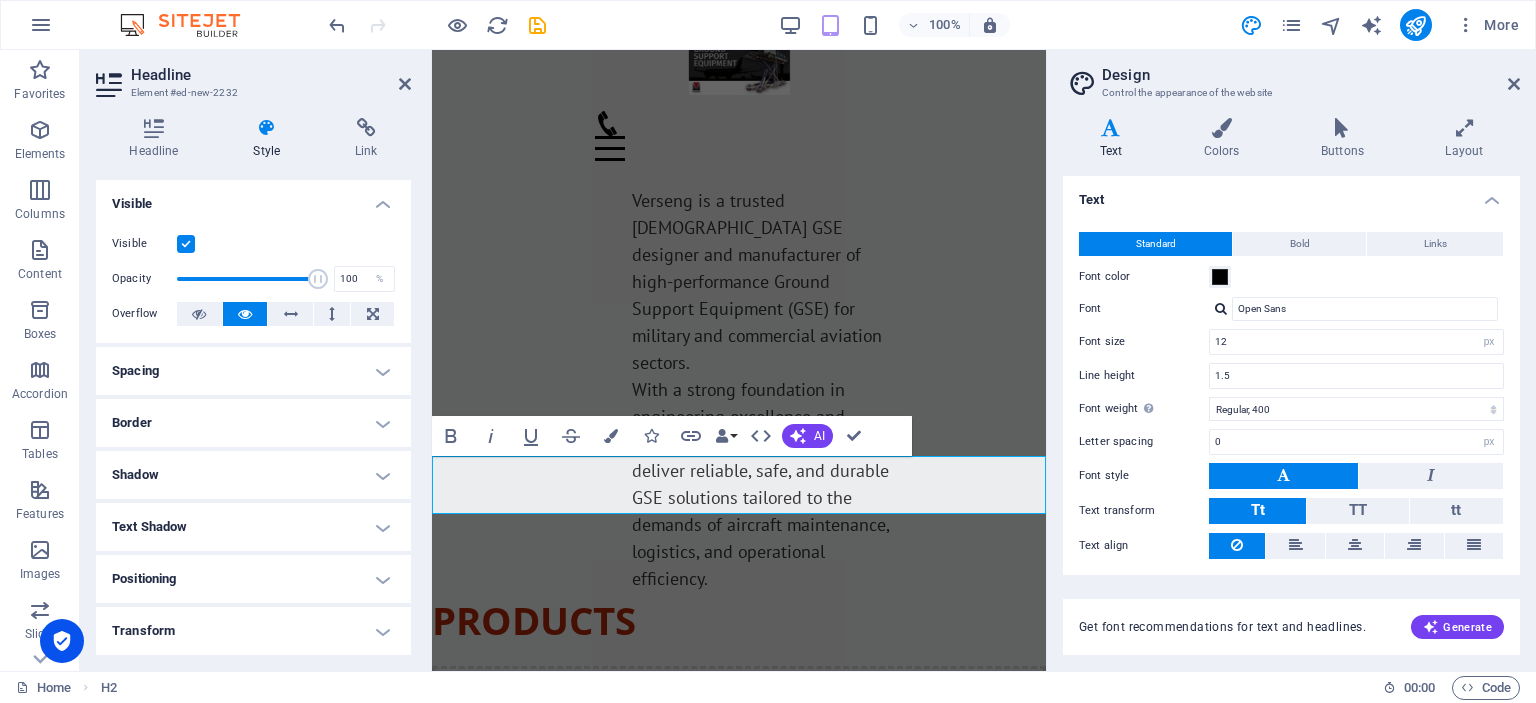 click on "Spacing" at bounding box center (253, 371) 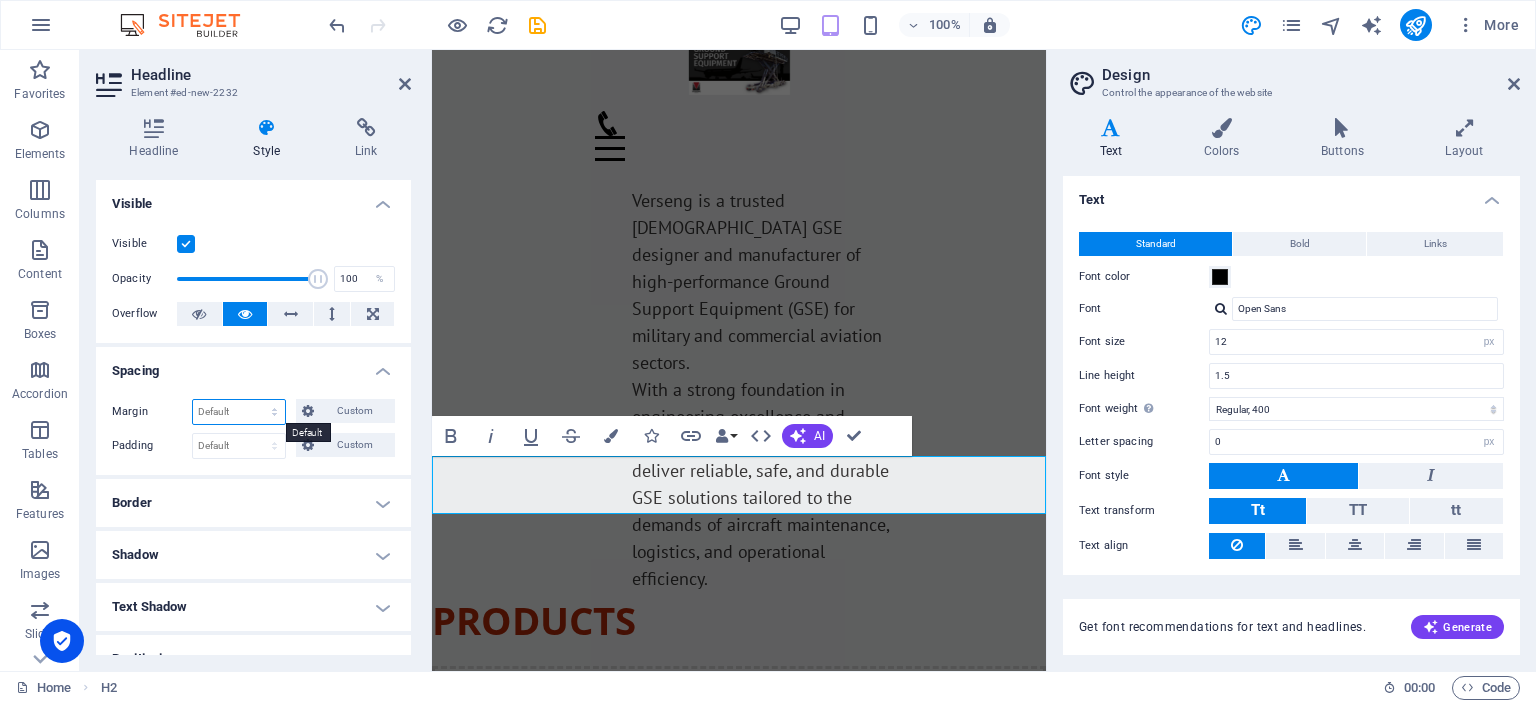 select on "px" 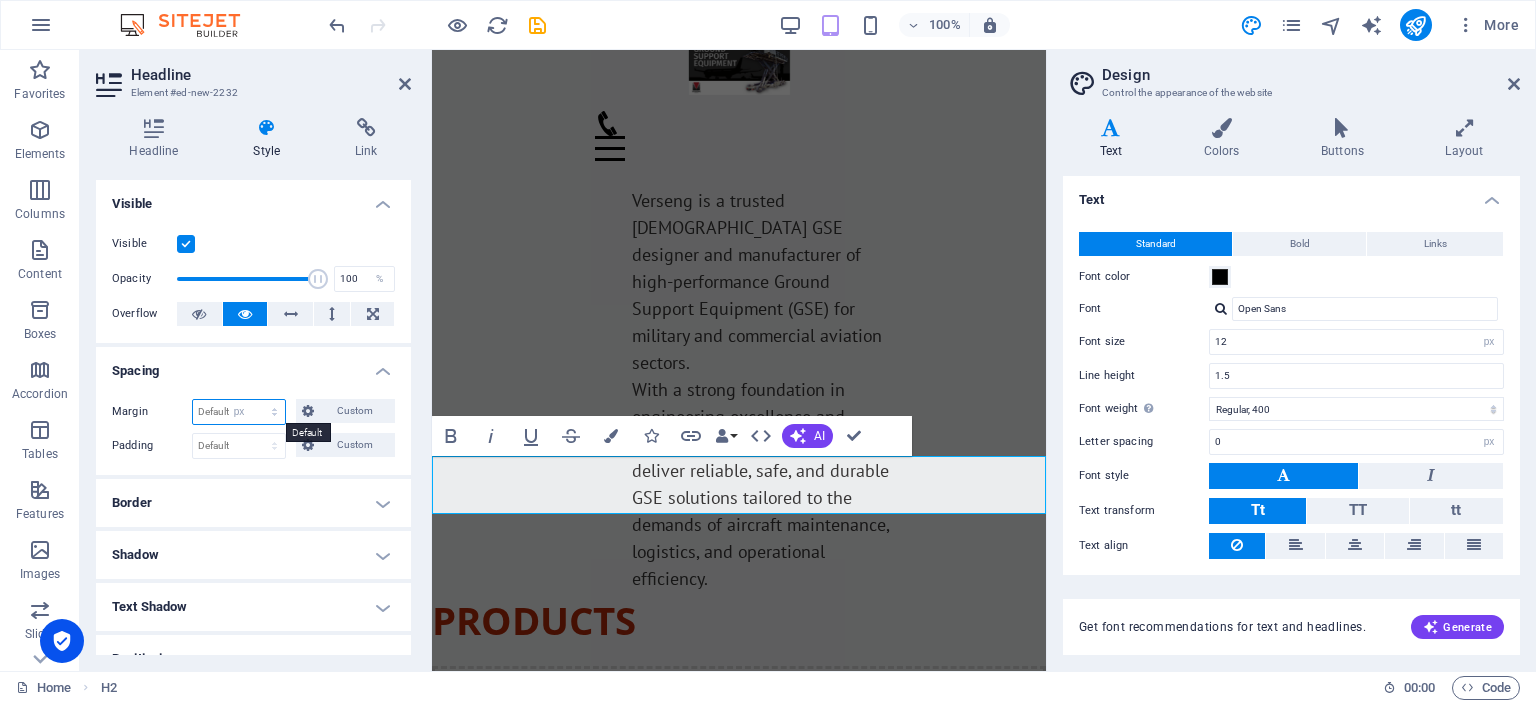 click on "px" at bounding box center [0, 0] 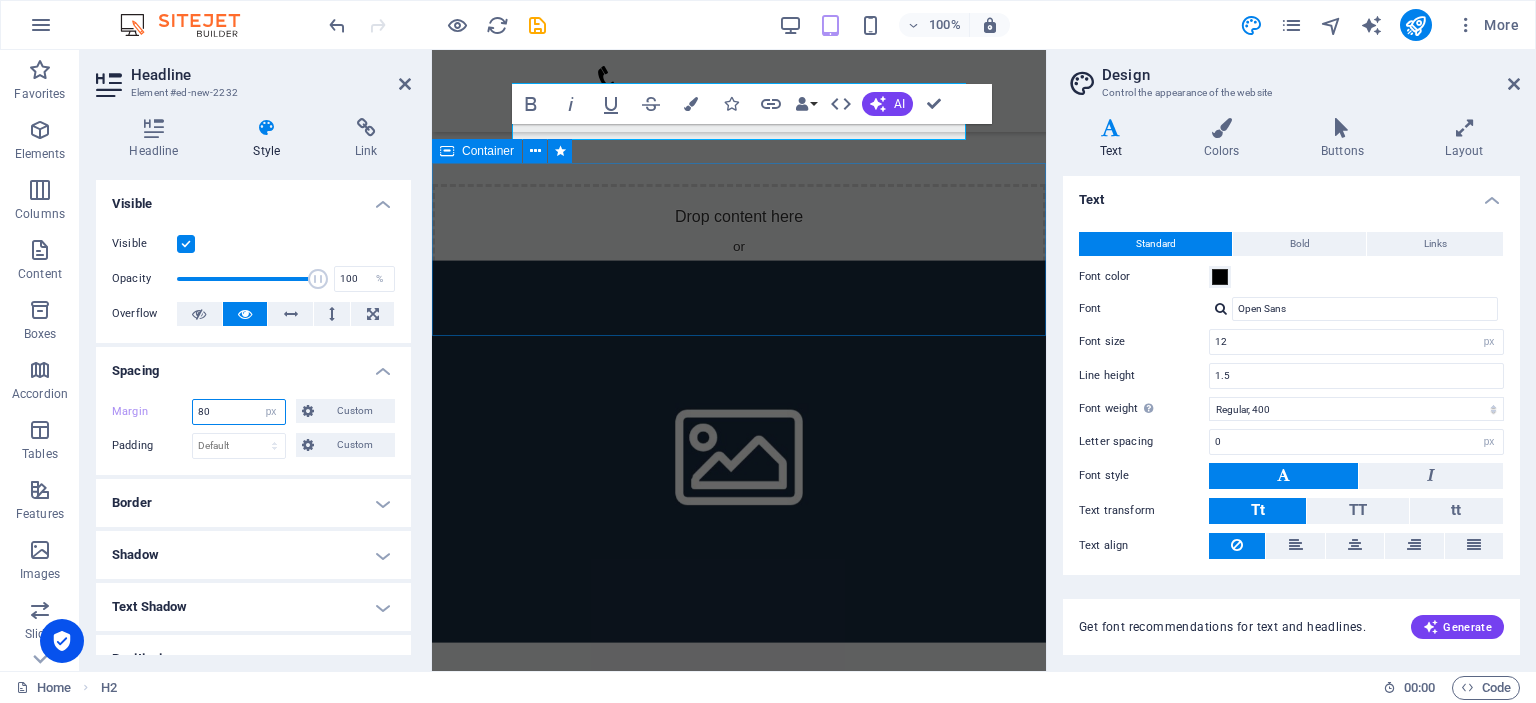 scroll, scrollTop: 645, scrollLeft: 0, axis: vertical 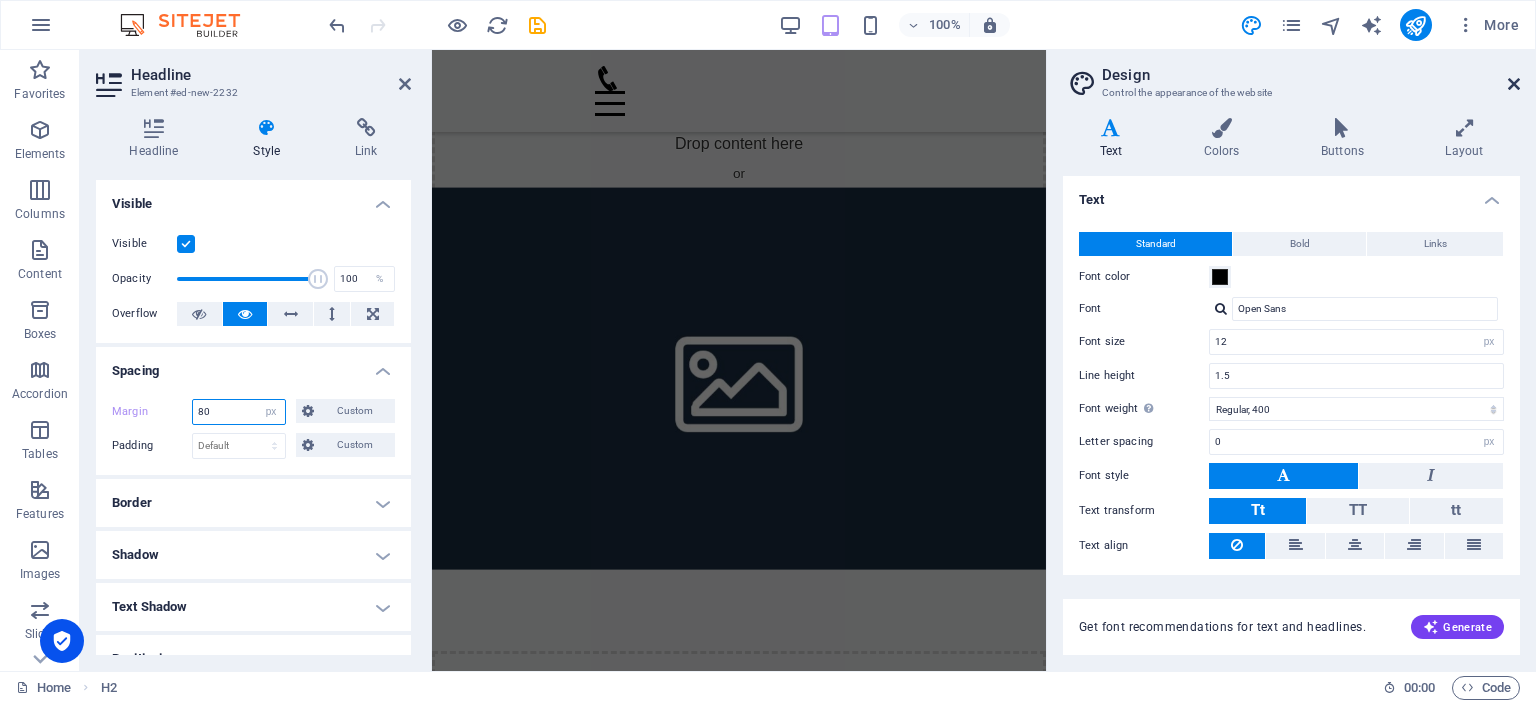 type on "80" 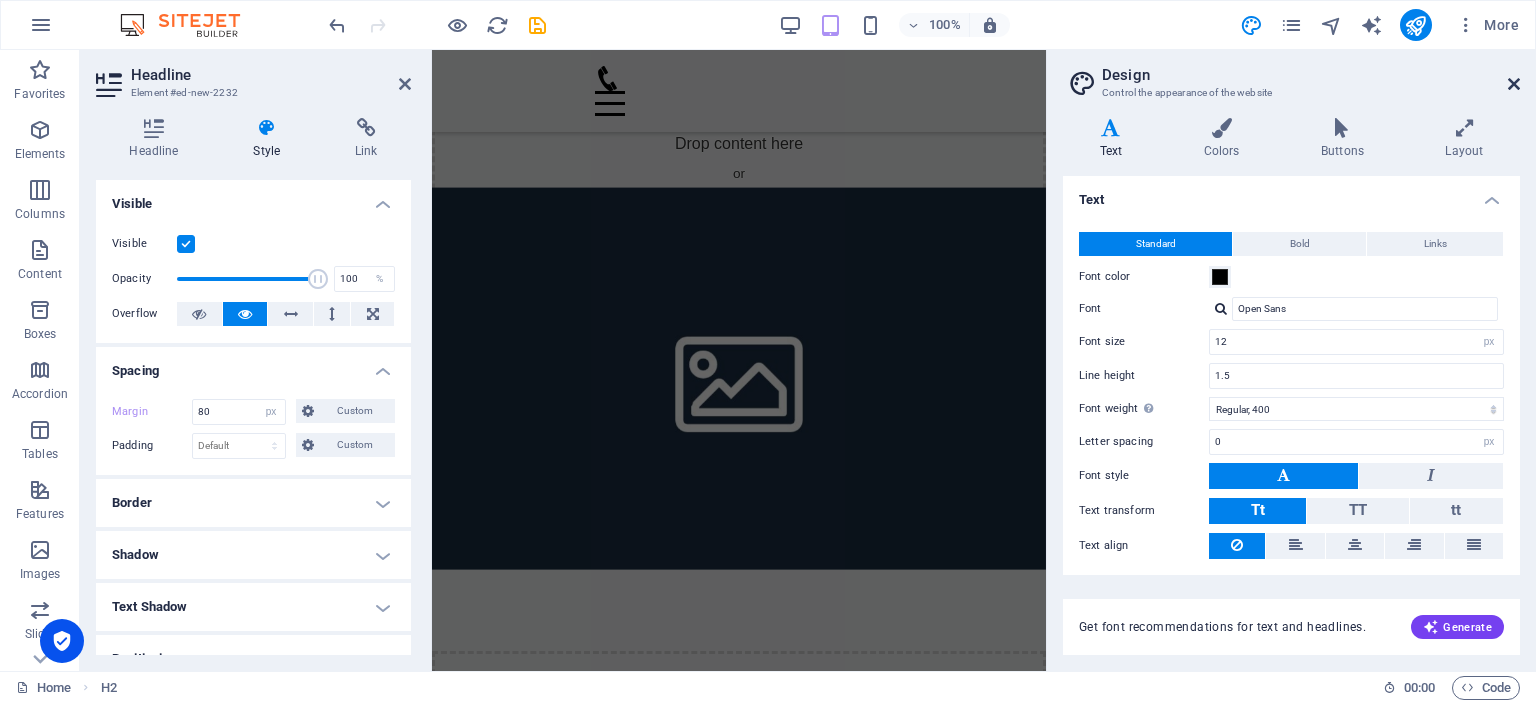 click at bounding box center [1514, 84] 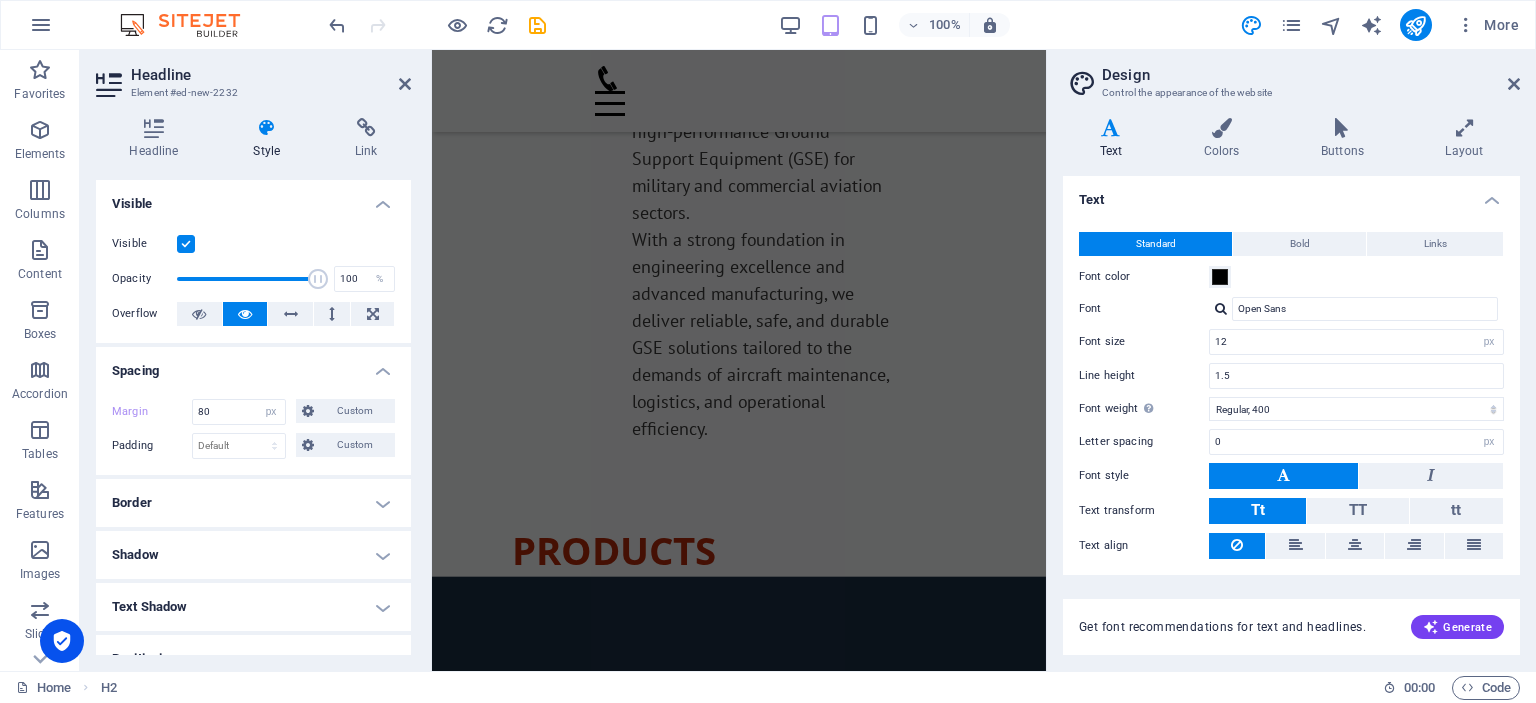 scroll, scrollTop: 484, scrollLeft: 0, axis: vertical 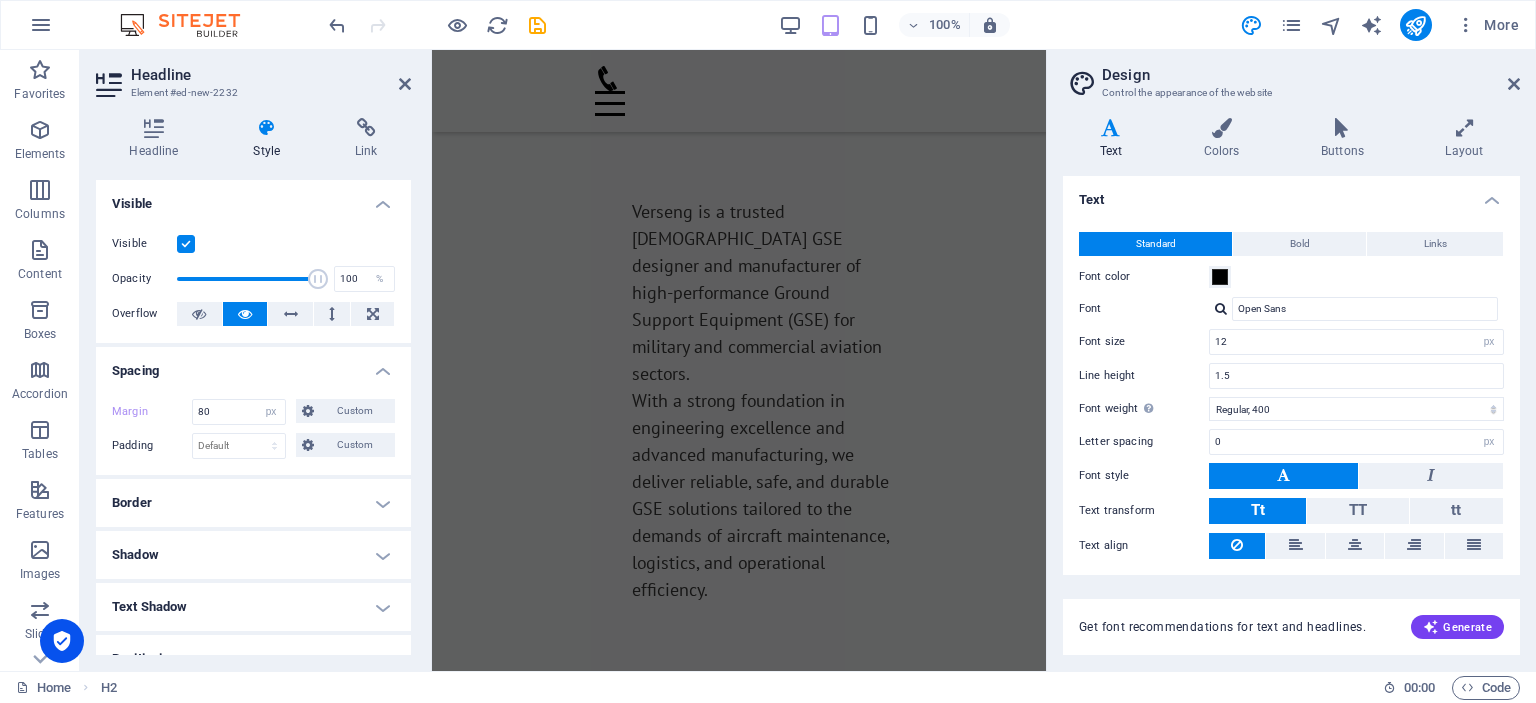 type 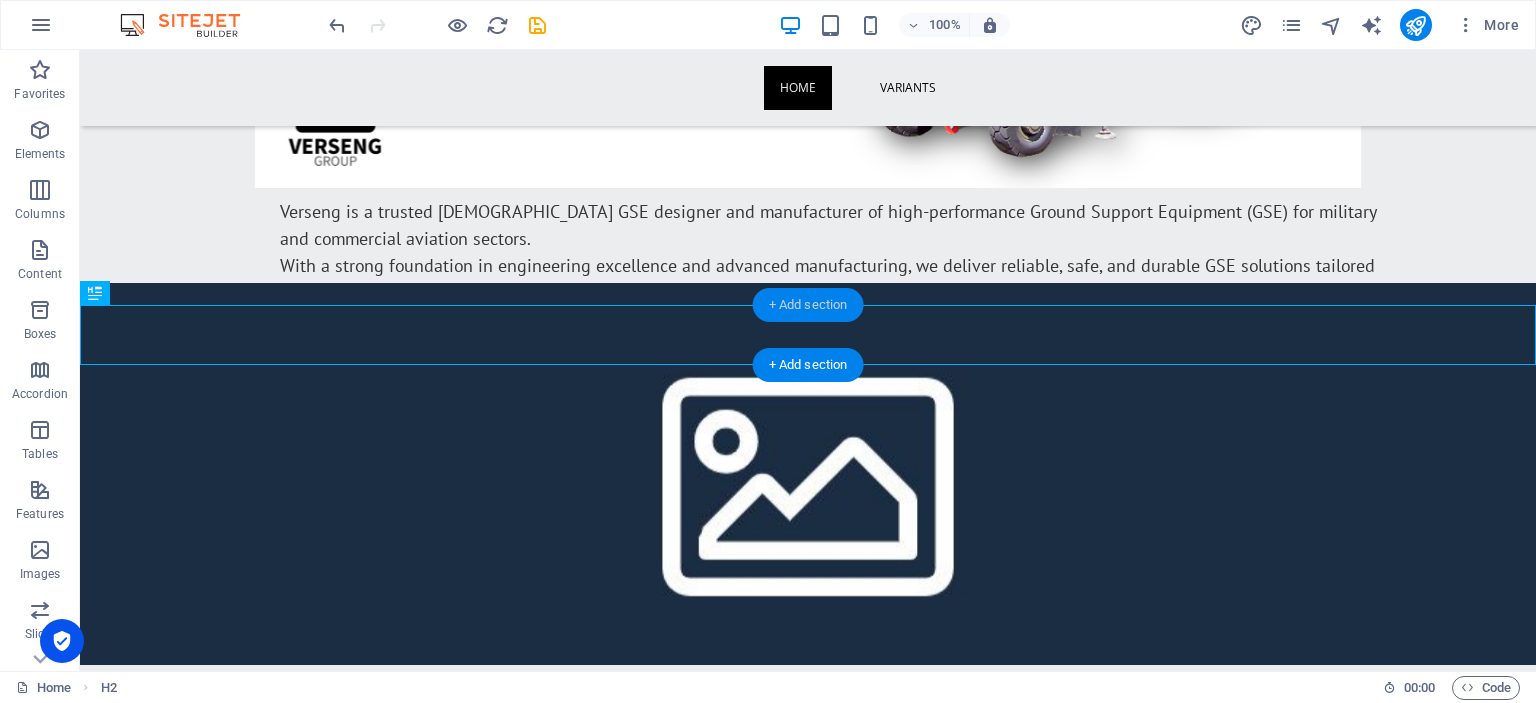drag, startPoint x: 845, startPoint y: 303, endPoint x: 490, endPoint y: 229, distance: 362.63068 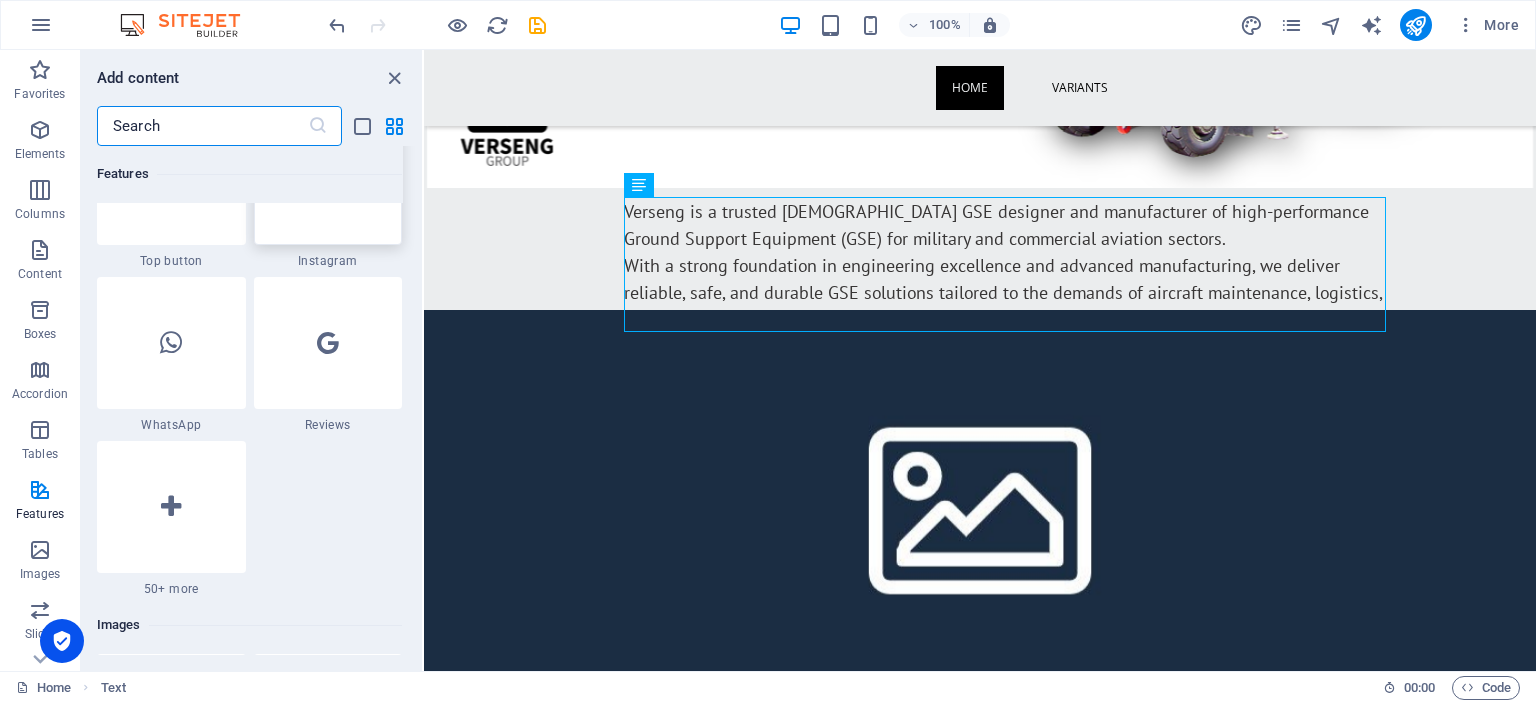 scroll, scrollTop: 9792, scrollLeft: 0, axis: vertical 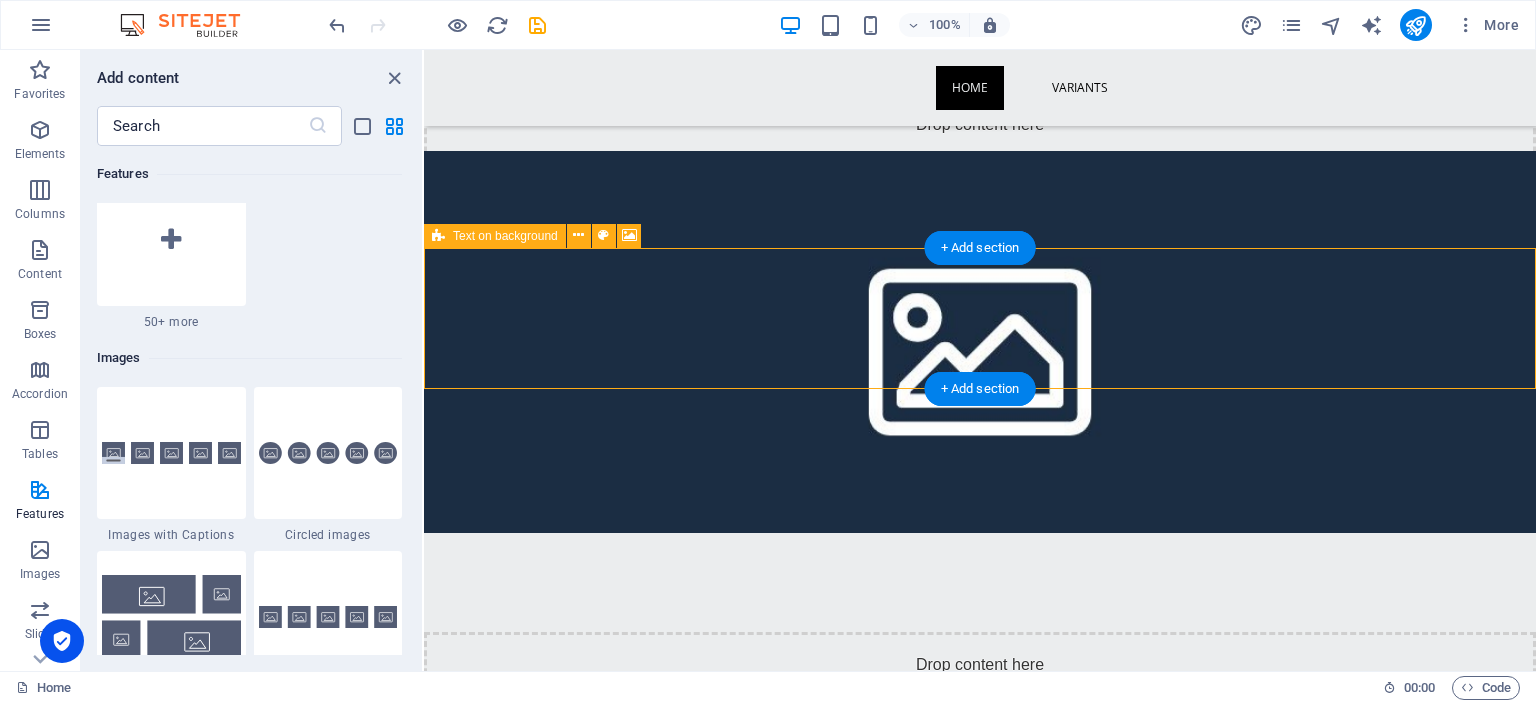 click on "Drop content here or  Add elements  Paste clipboard" at bounding box center (980, 703) 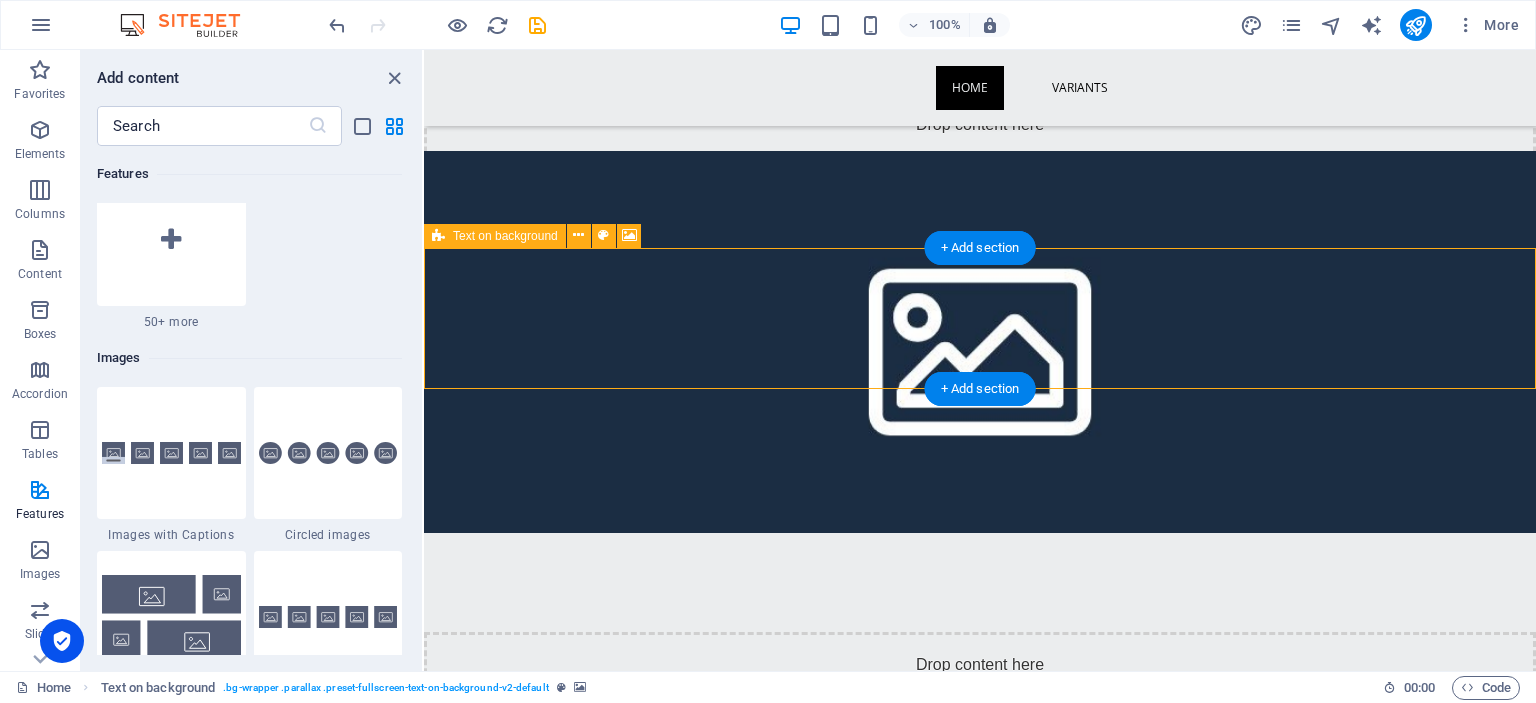 click on "Drop content here or  Add elements  Paste clipboard" at bounding box center [980, 703] 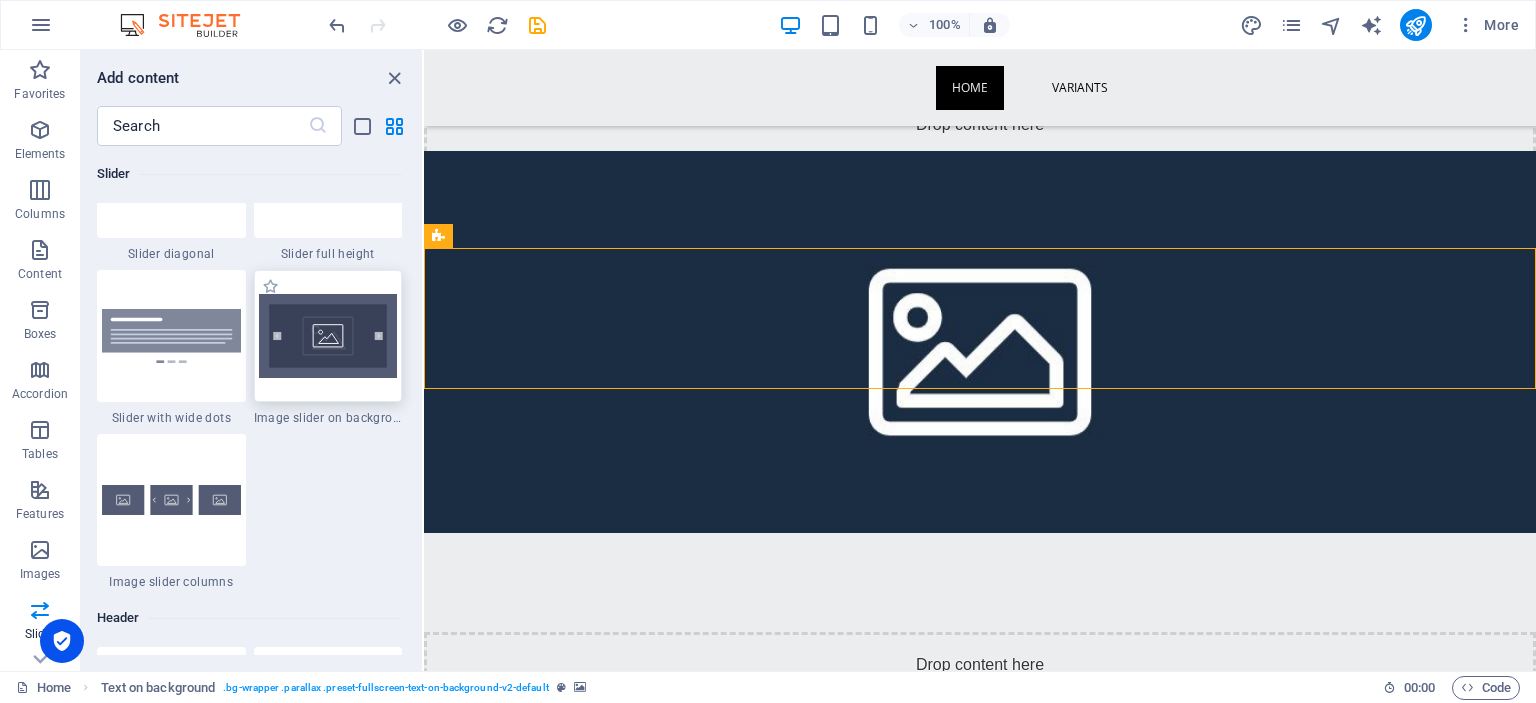 scroll, scrollTop: 11160, scrollLeft: 0, axis: vertical 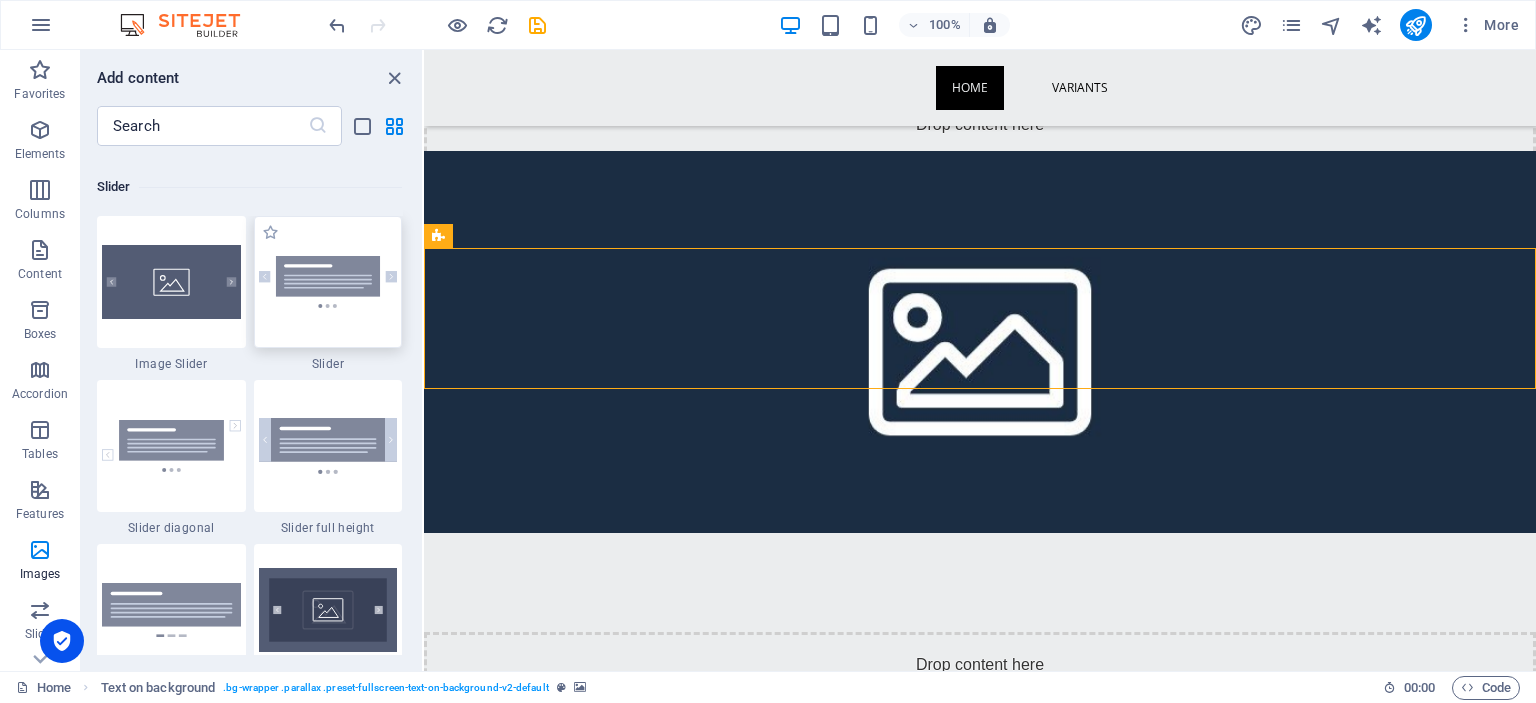 click at bounding box center (328, 282) 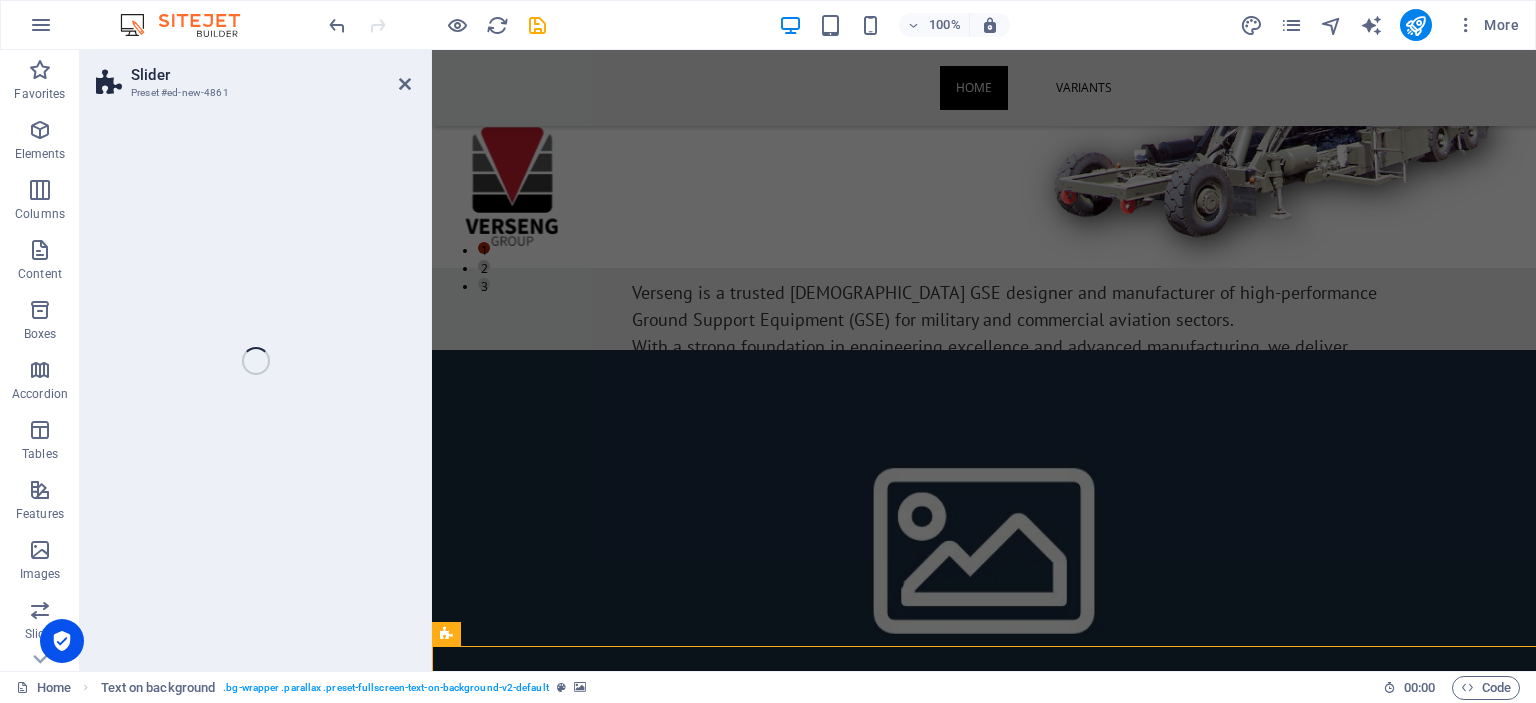 select on "rem" 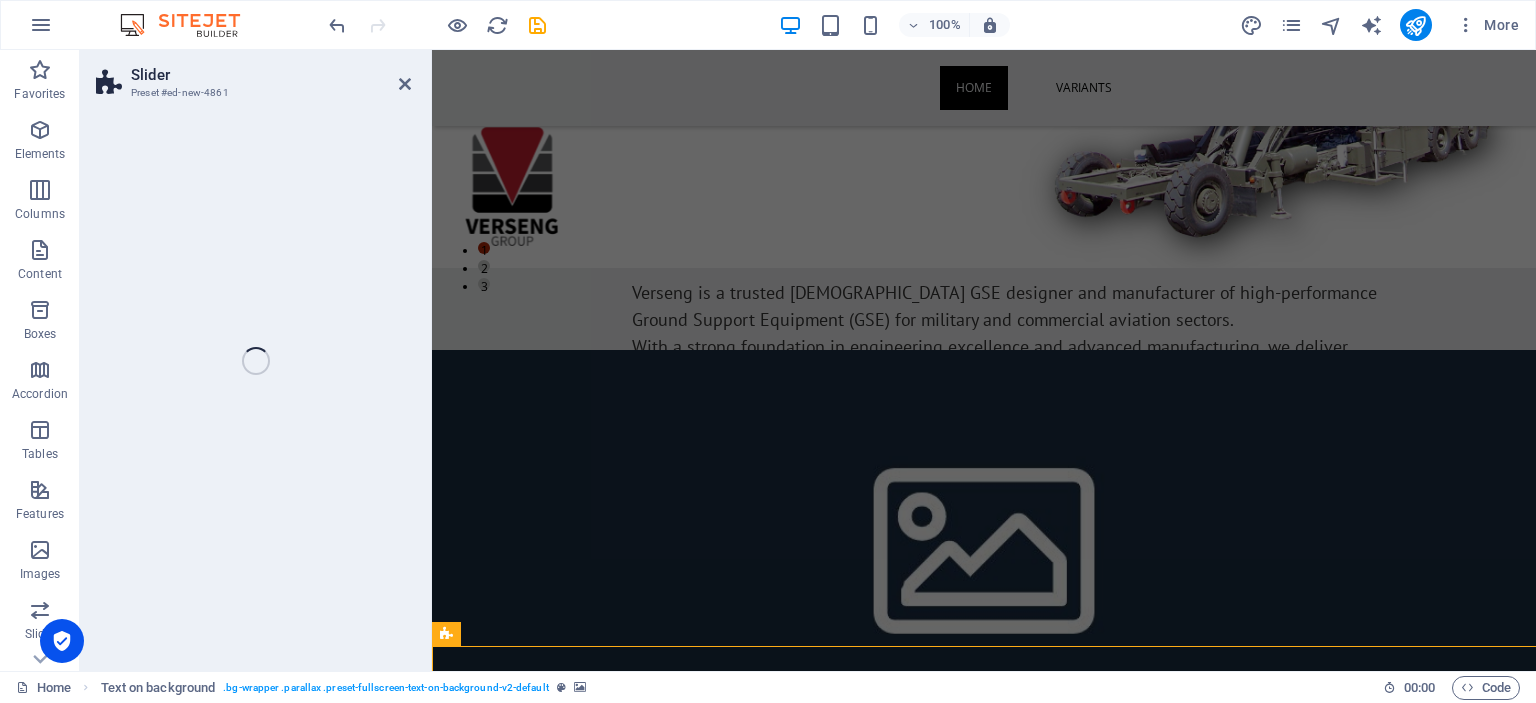 select on "rem" 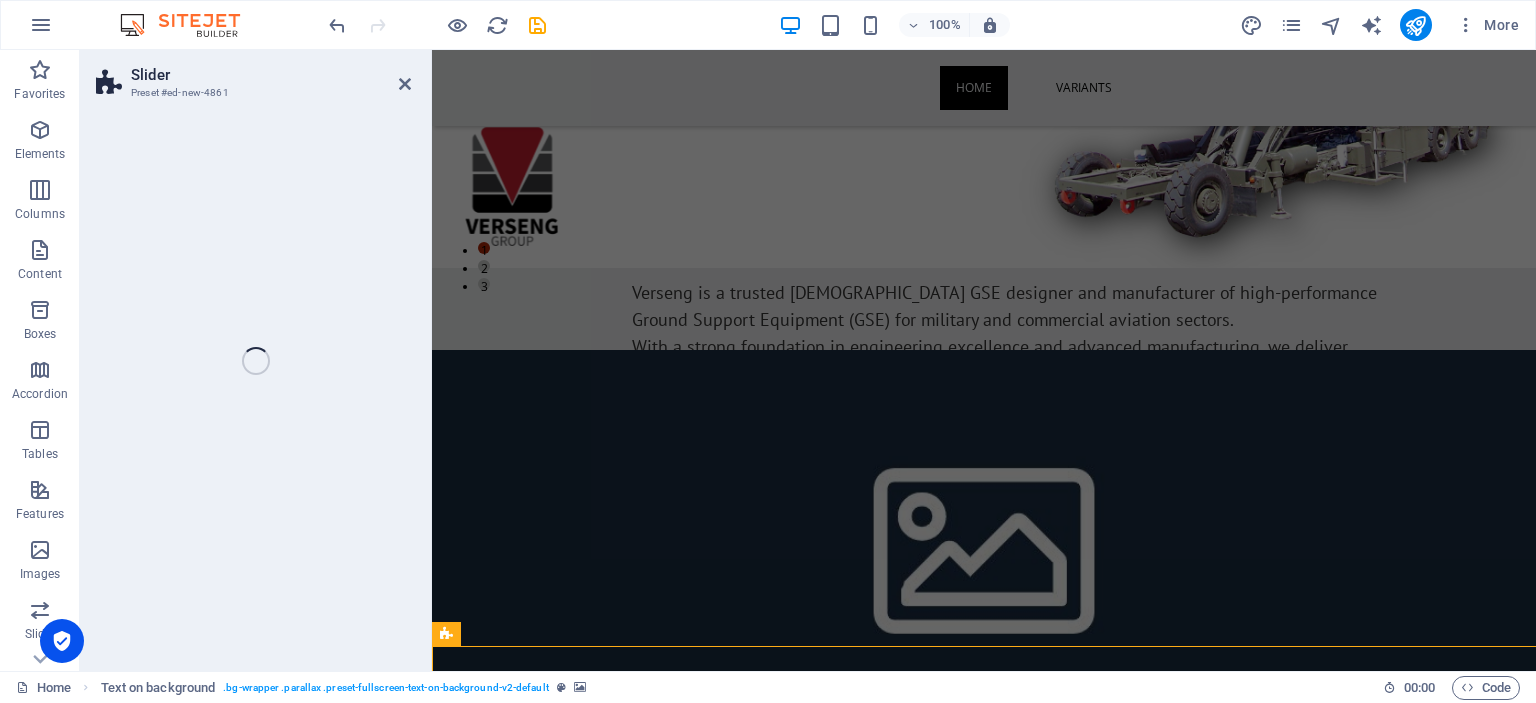 select on "px" 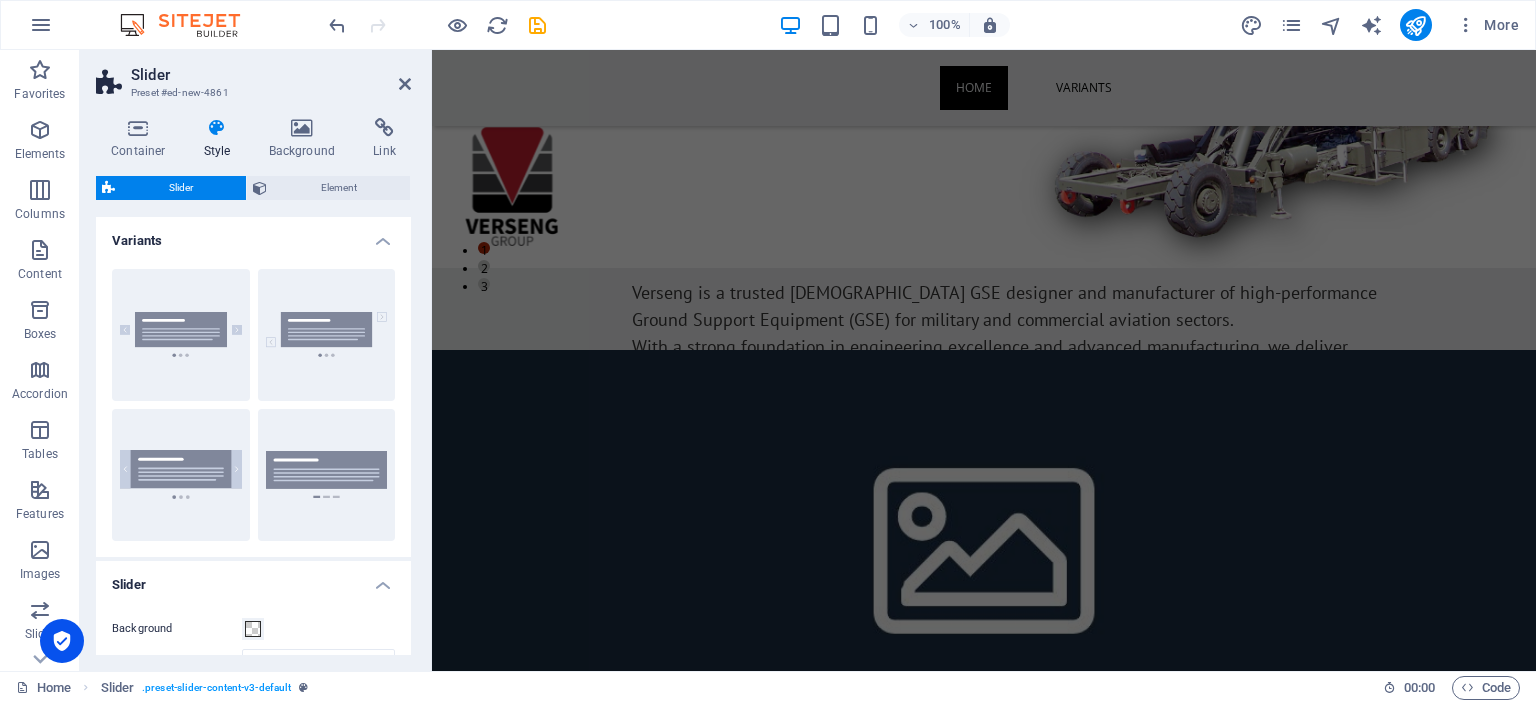 scroll, scrollTop: 999, scrollLeft: 0, axis: vertical 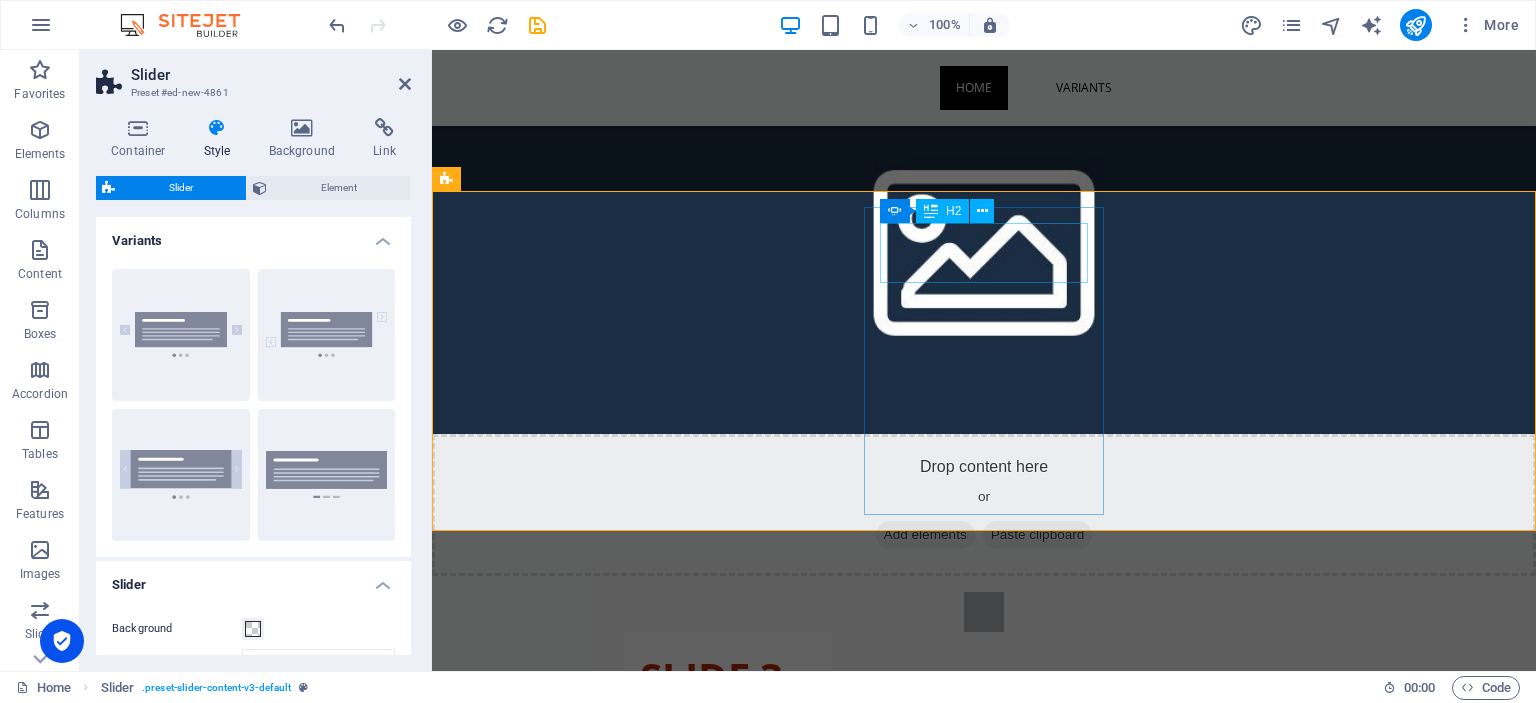 click on "Slide 1" at bounding box center (728, 1004) 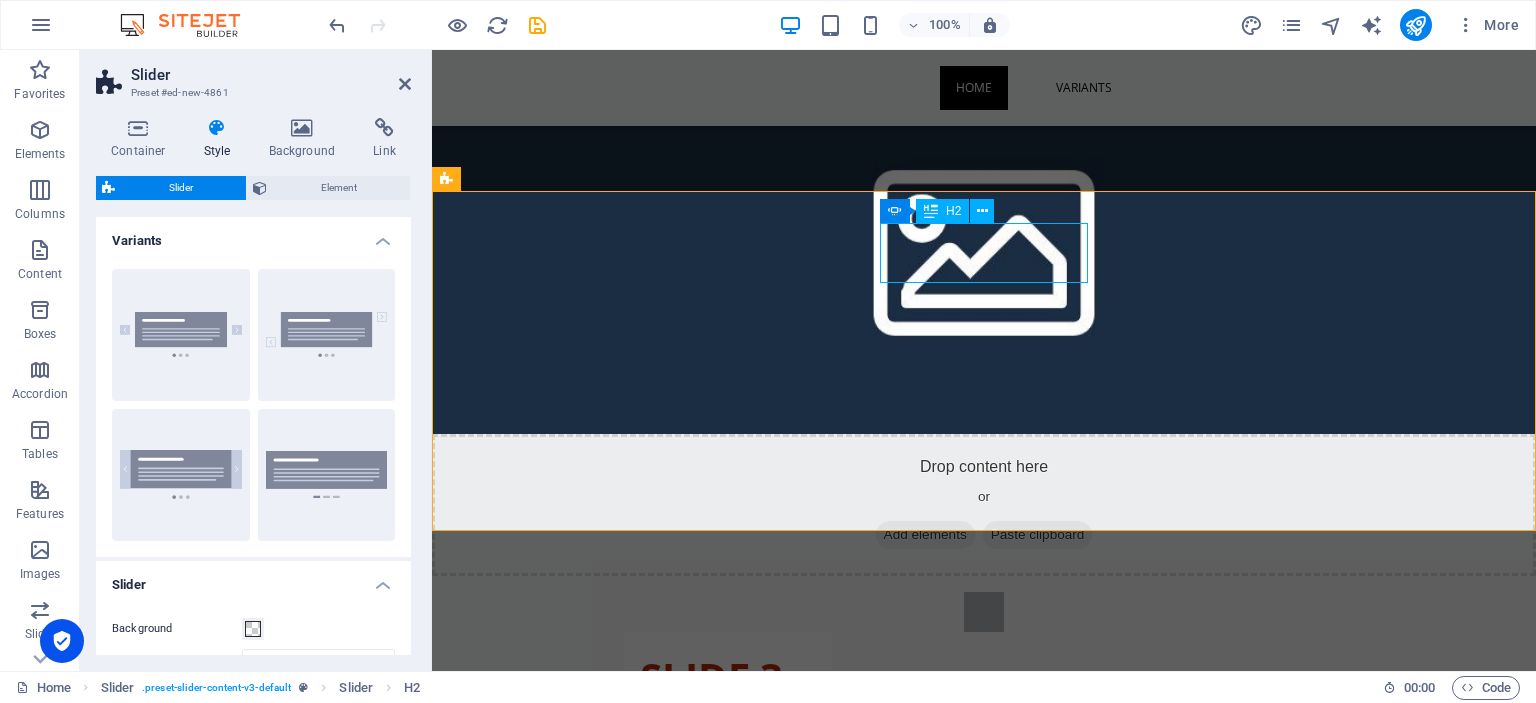 click on "Slide 1" at bounding box center (728, 1004) 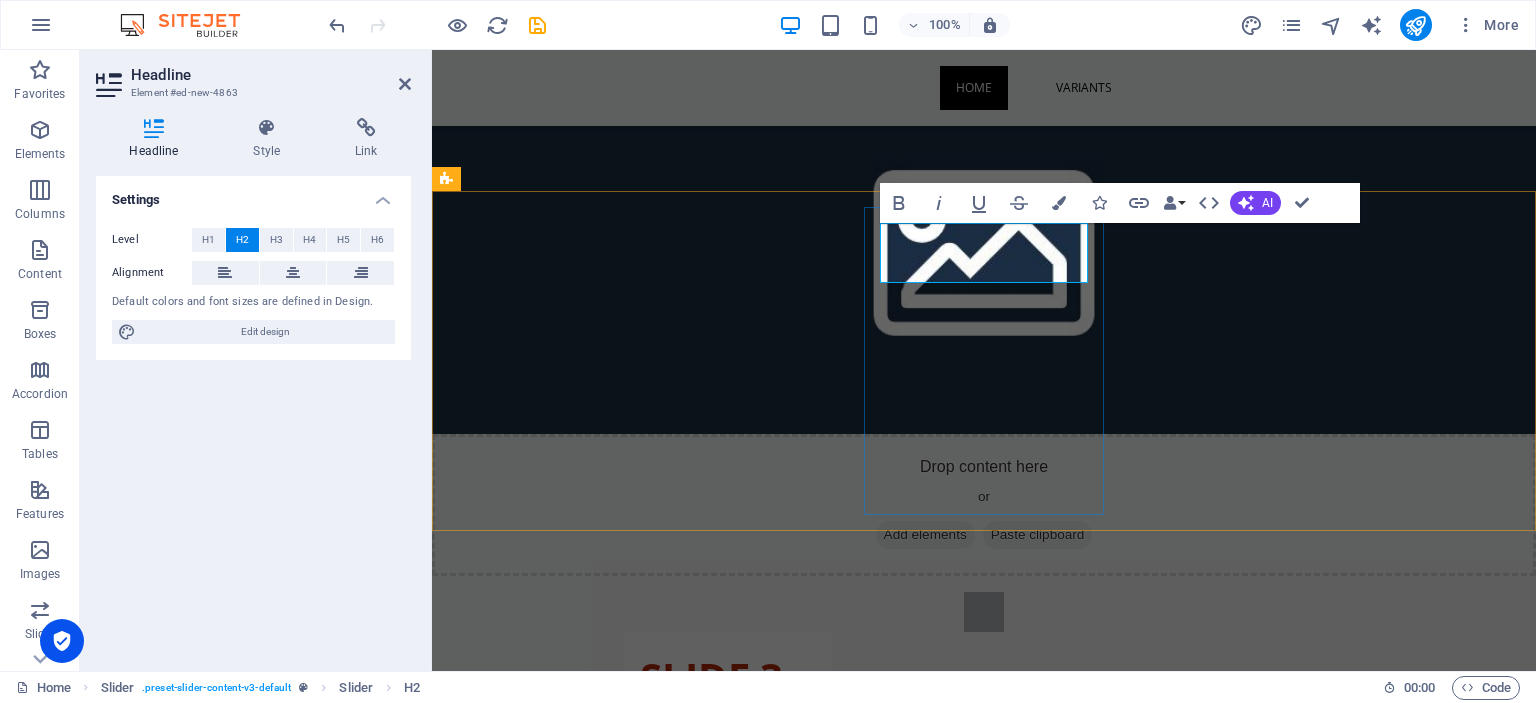 type 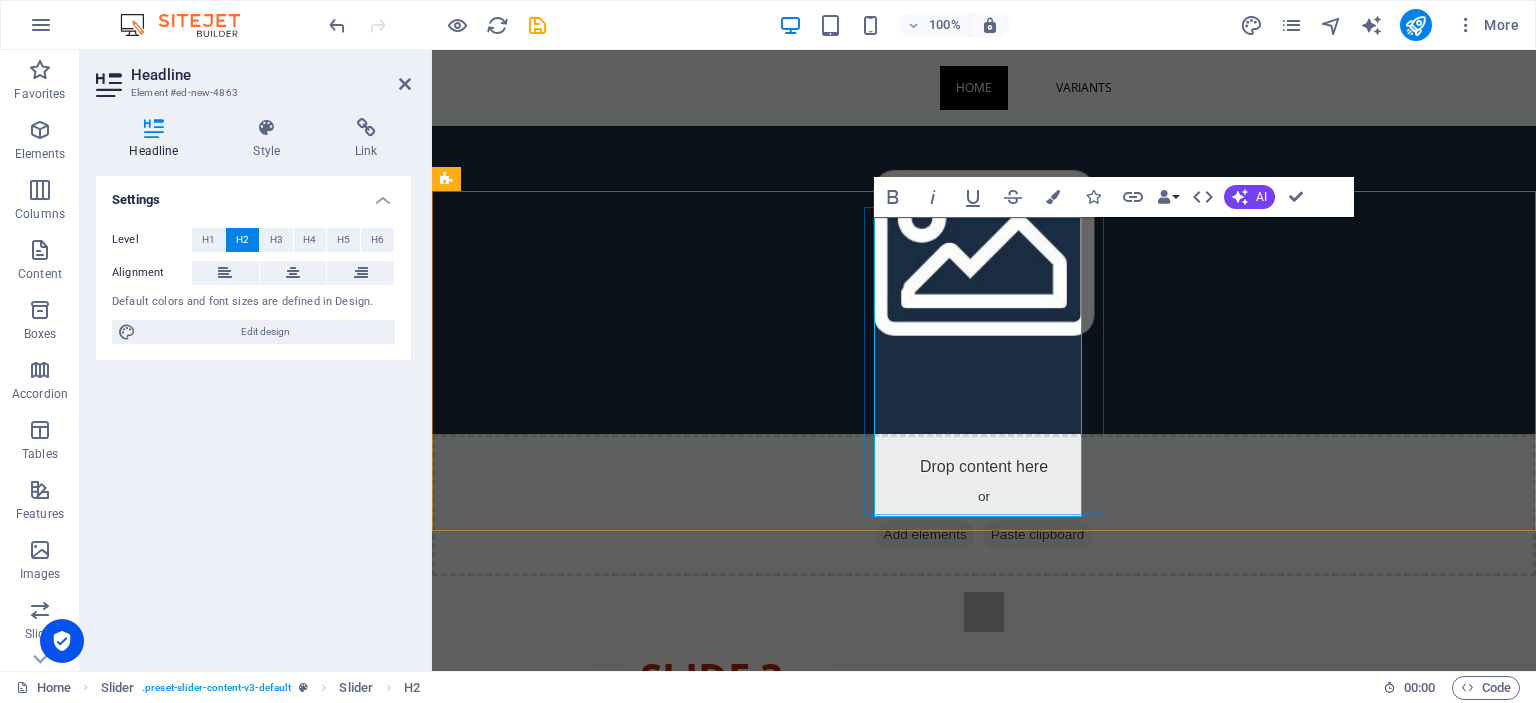 scroll, scrollTop: 6, scrollLeft: 10, axis: both 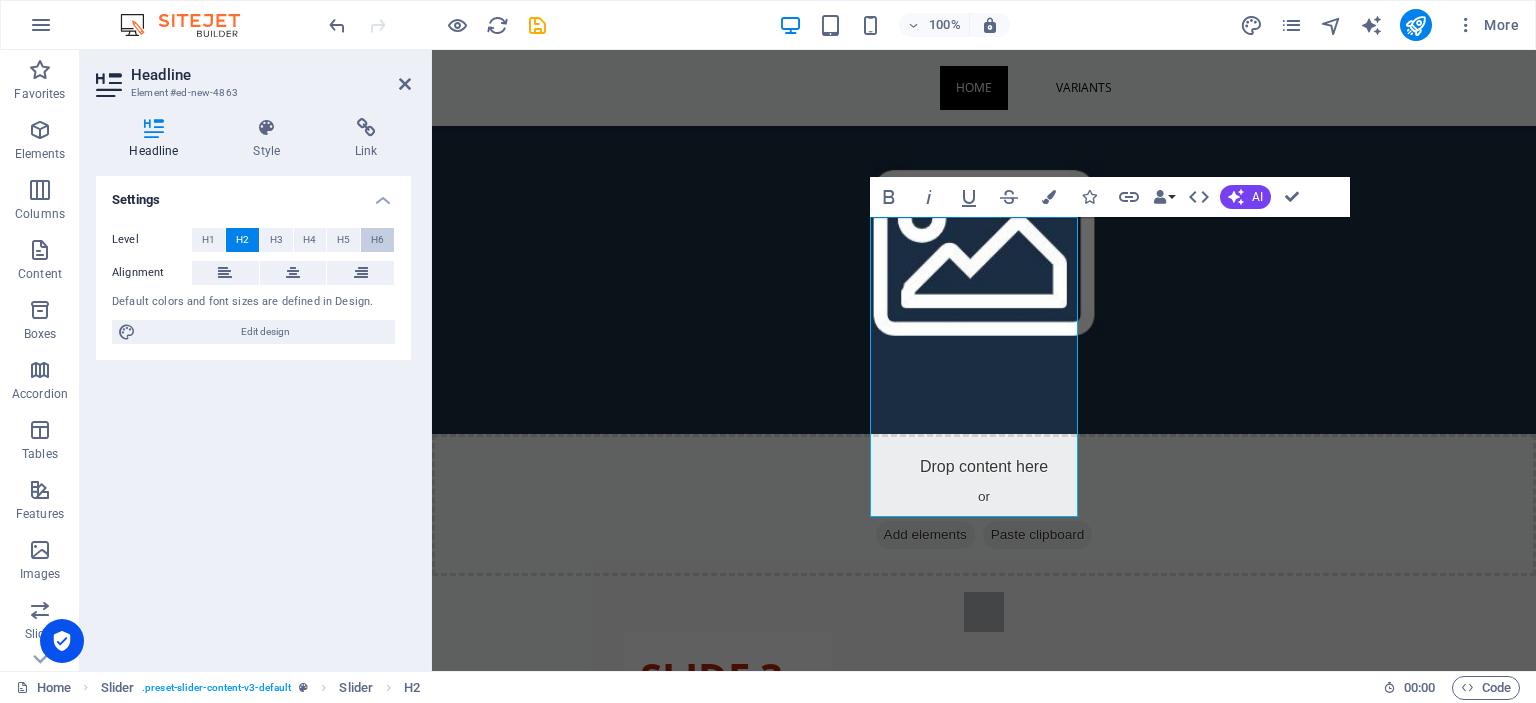 click on "H6" at bounding box center (377, 240) 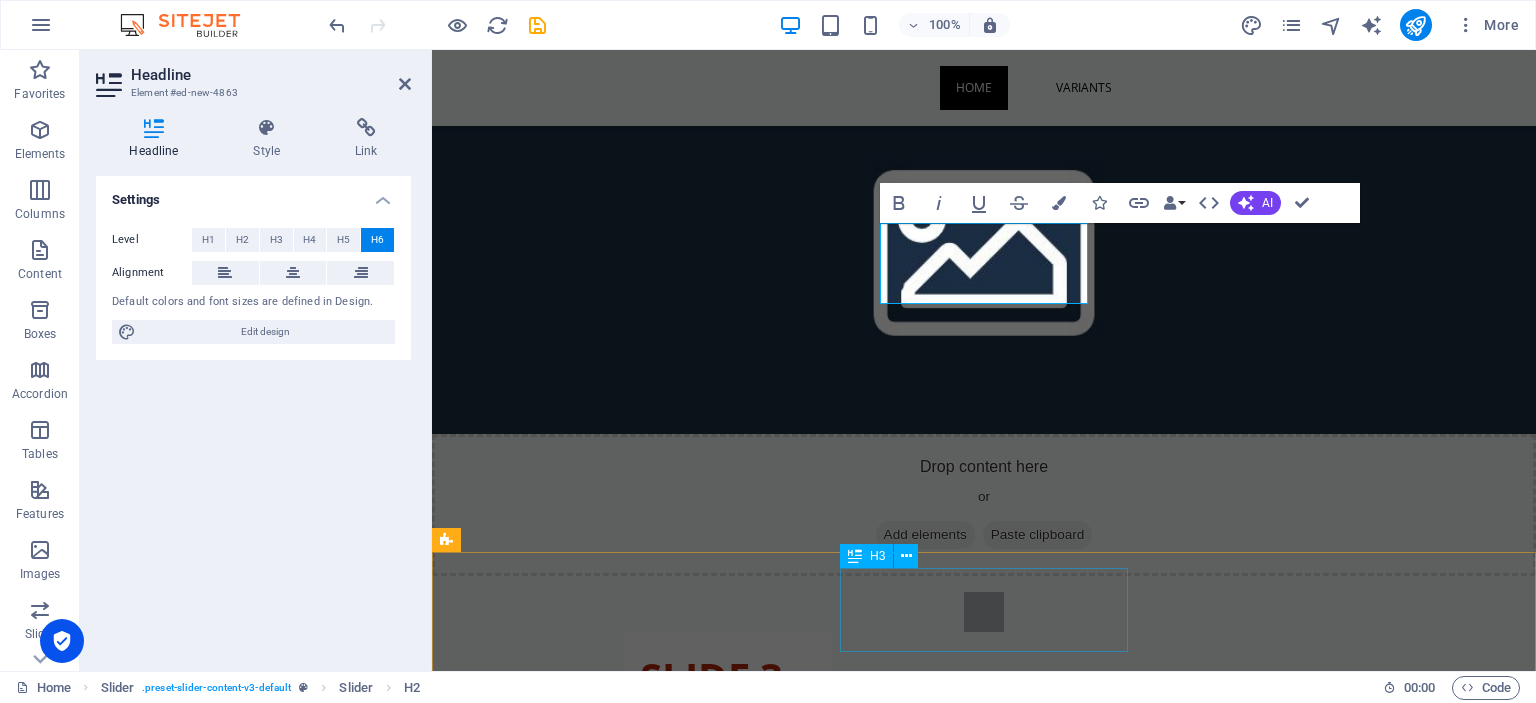 click on "verseng gse range" at bounding box center [984, 1054] 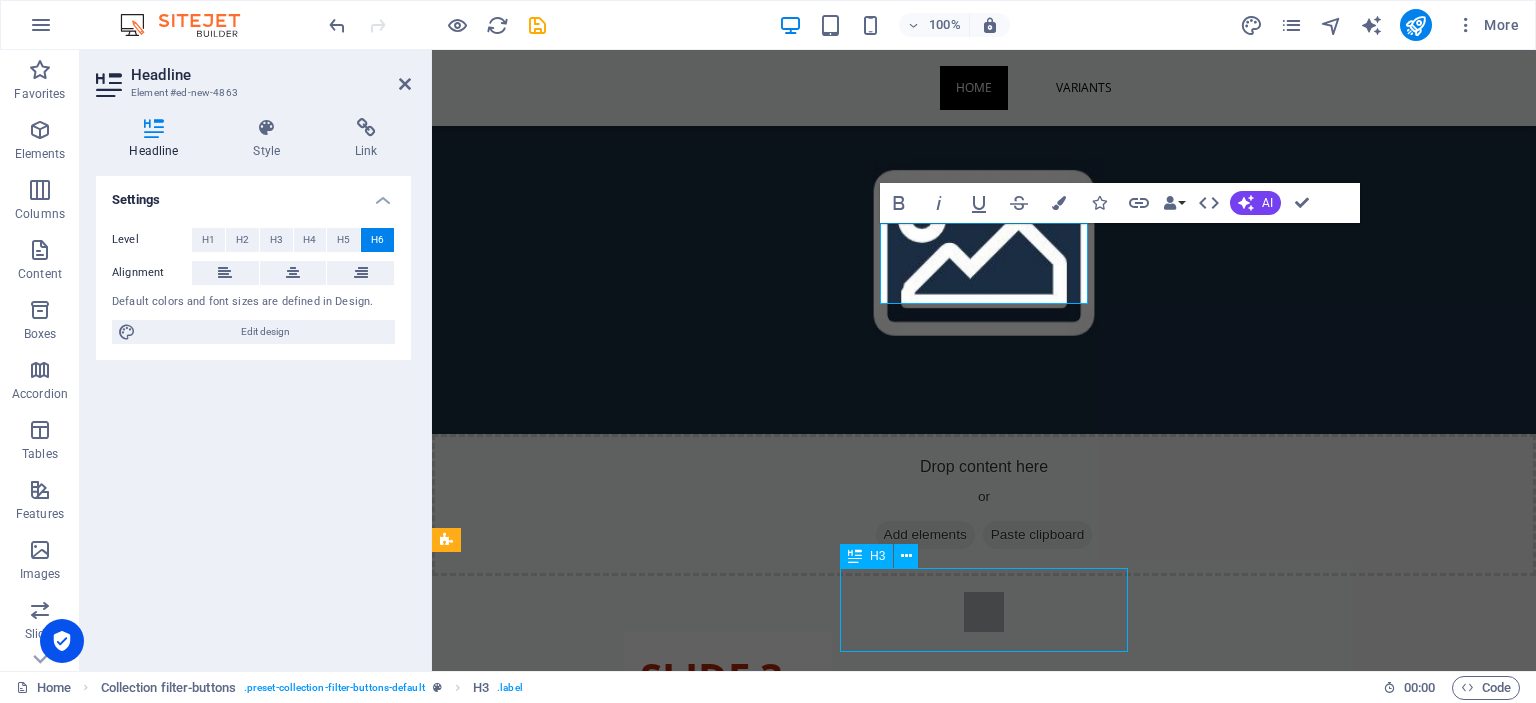 scroll, scrollTop: 972, scrollLeft: 0, axis: vertical 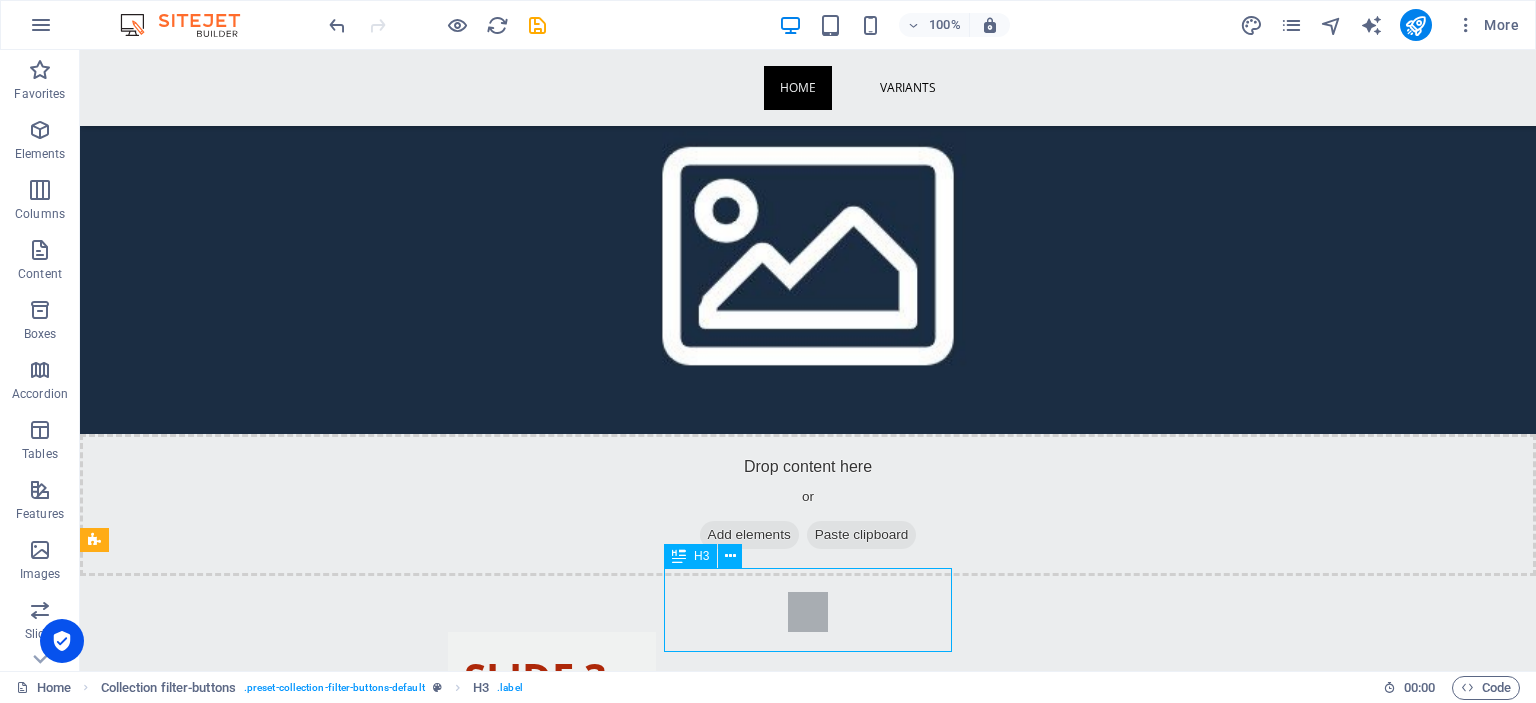 click on "verseng gse range" at bounding box center (808, 1054) 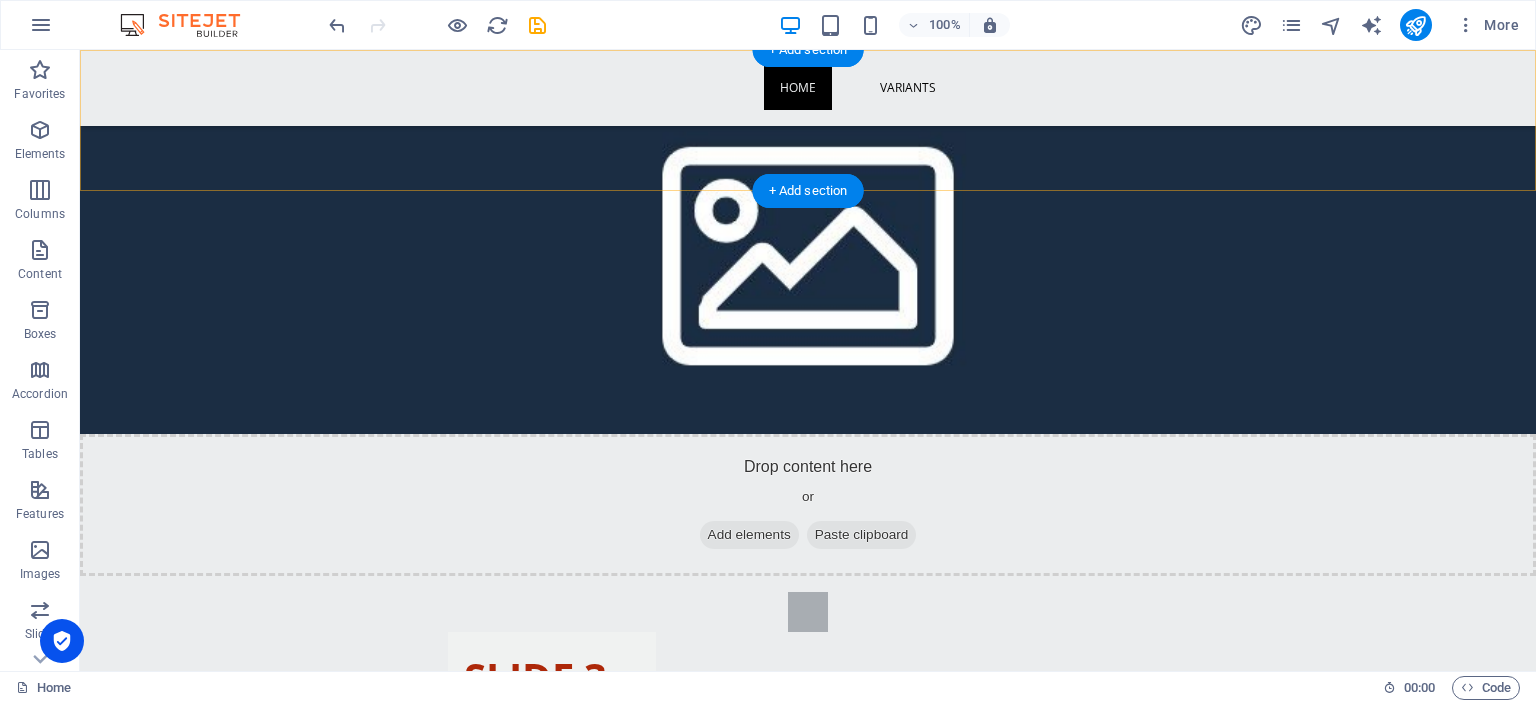 click on "Paste clipboard" at bounding box center (862, 535) 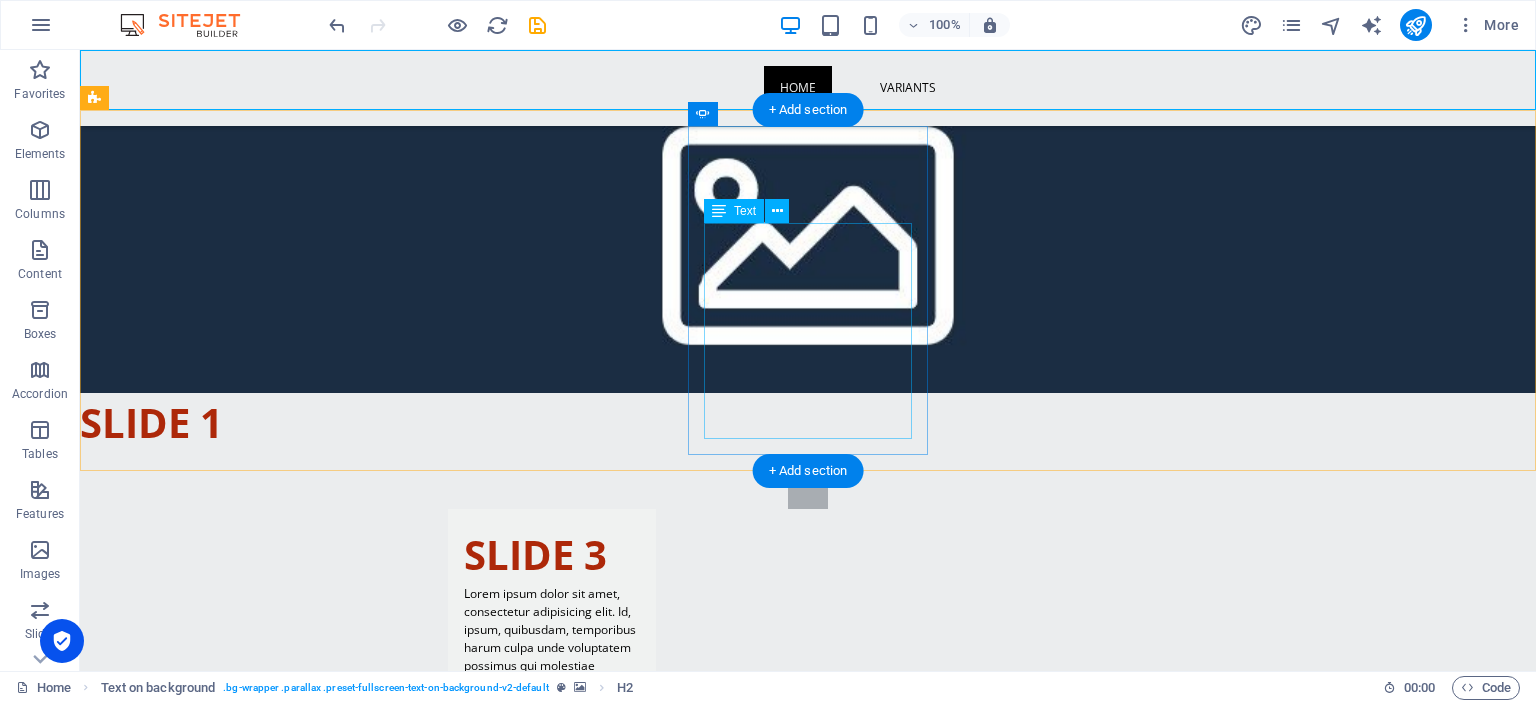 click on "Lorem ipsum dolor sit amet, consectetur adipisicing elit. Id, ipsum, quibusdam, temporibus harum culpa unde voluptatem possimus qui molestiae expedita ad aut necessitatibus vel incidunt placeat velit soluta a consectetur laborum illum nobis distinctio nisi facilis! Officiis, illum, aut, quasi dolorem laudantium fuga porro amet provident voluptatibus dicta mollitia neque!" at bounding box center [552, 1049] 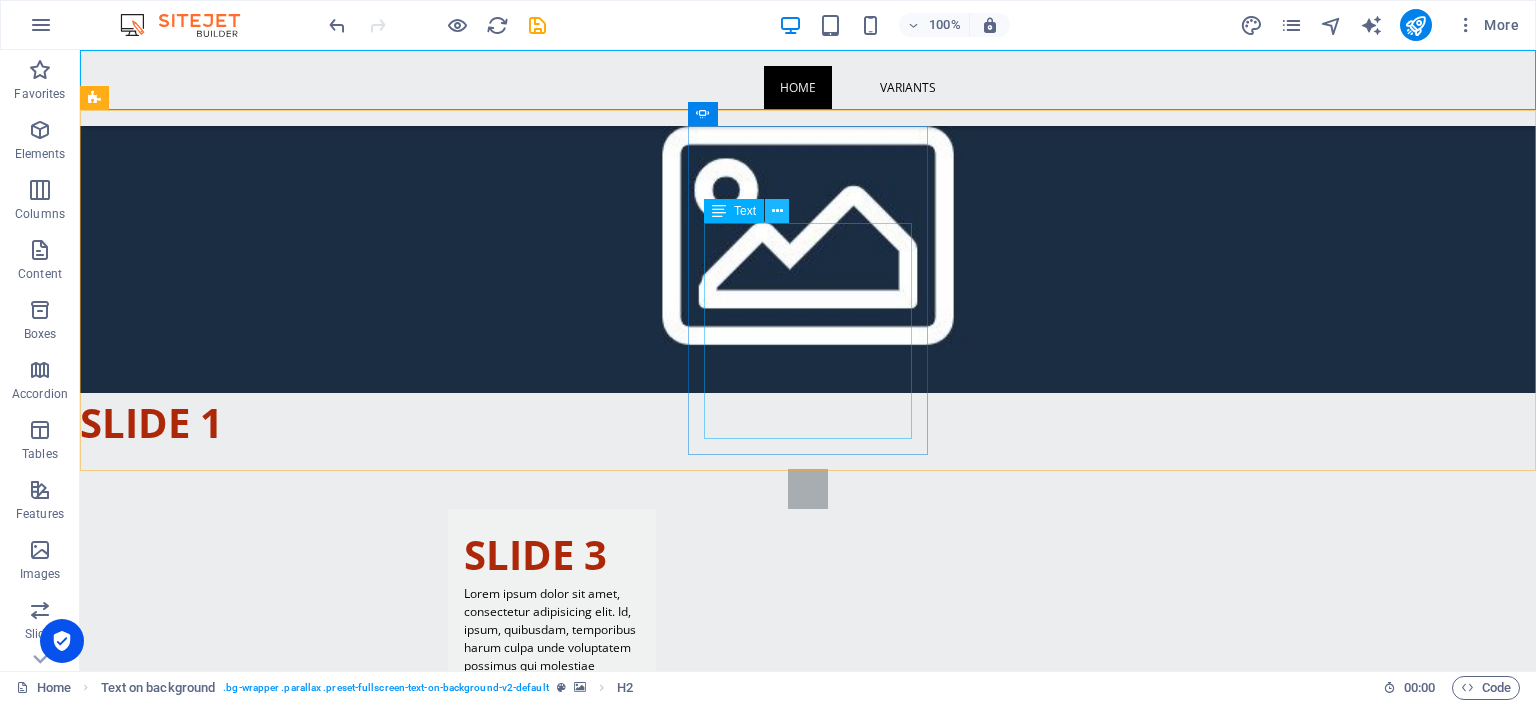 click at bounding box center [777, 211] 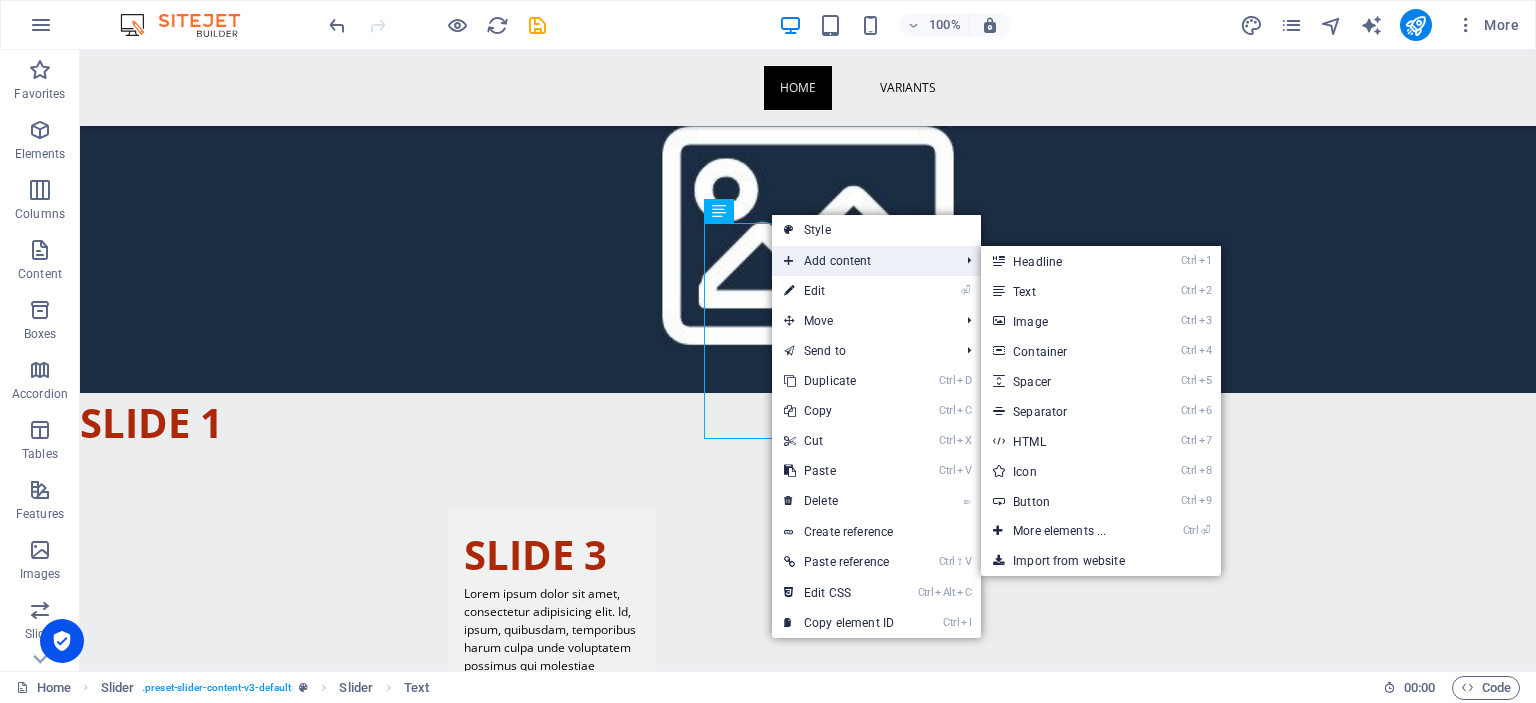 click on "Add content" at bounding box center (861, 261) 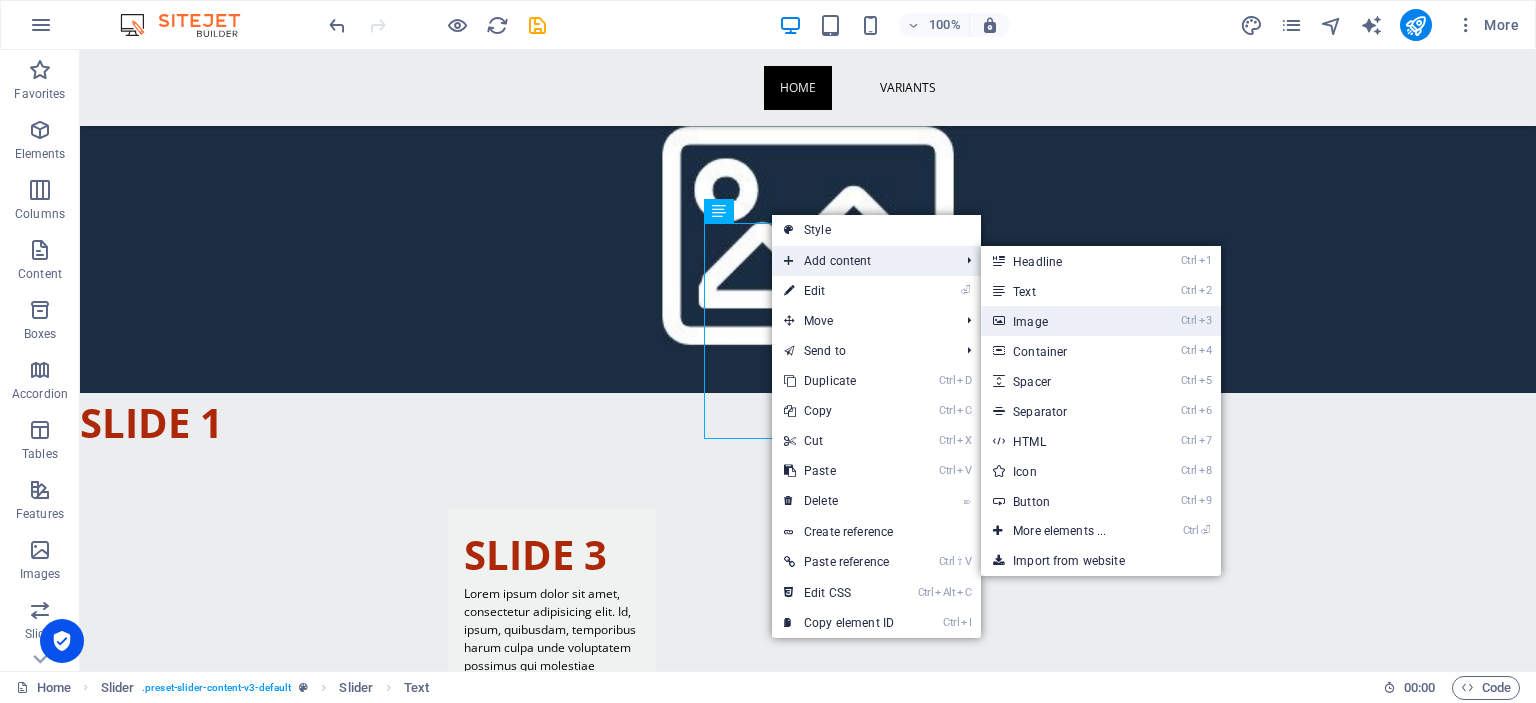 click on "Ctrl 3  Image" at bounding box center [1063, 321] 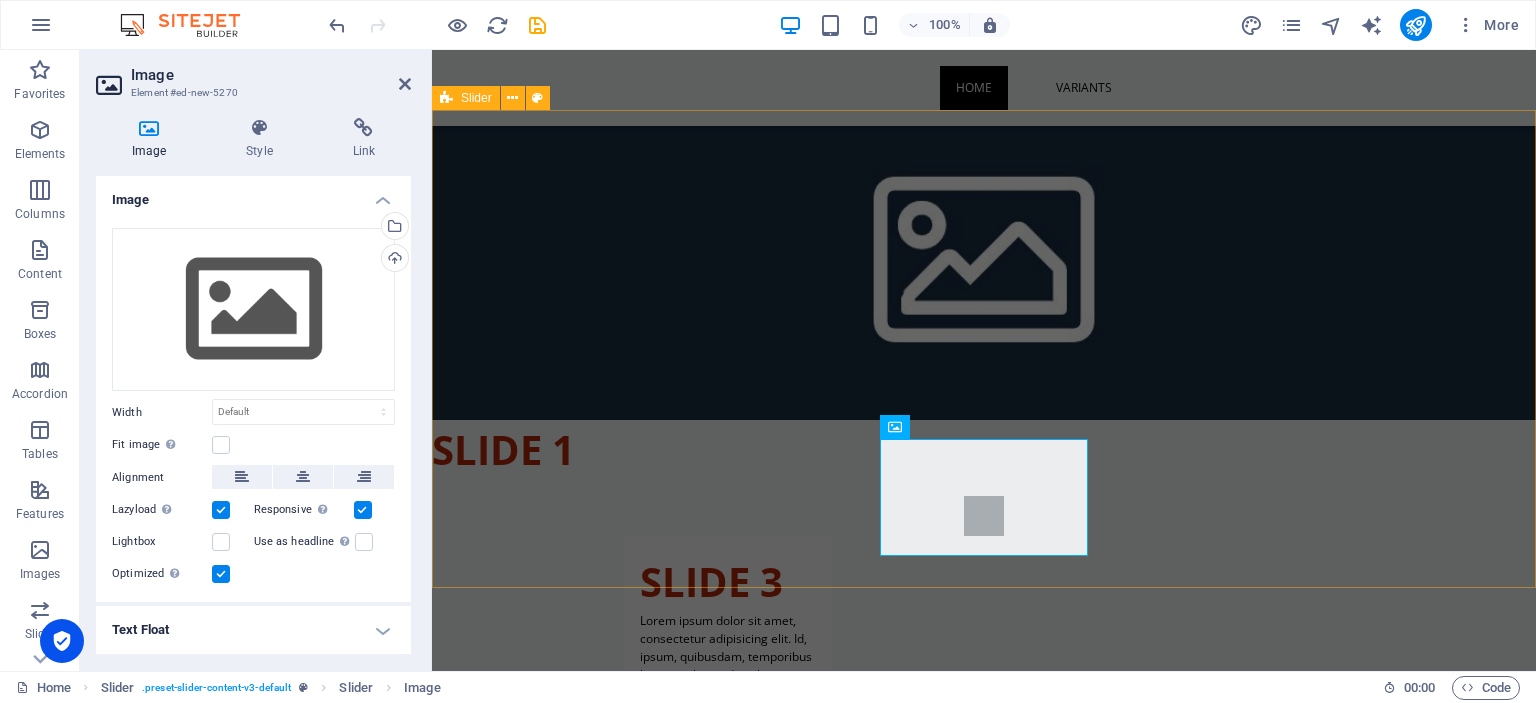 scroll, scrollTop: 999, scrollLeft: 0, axis: vertical 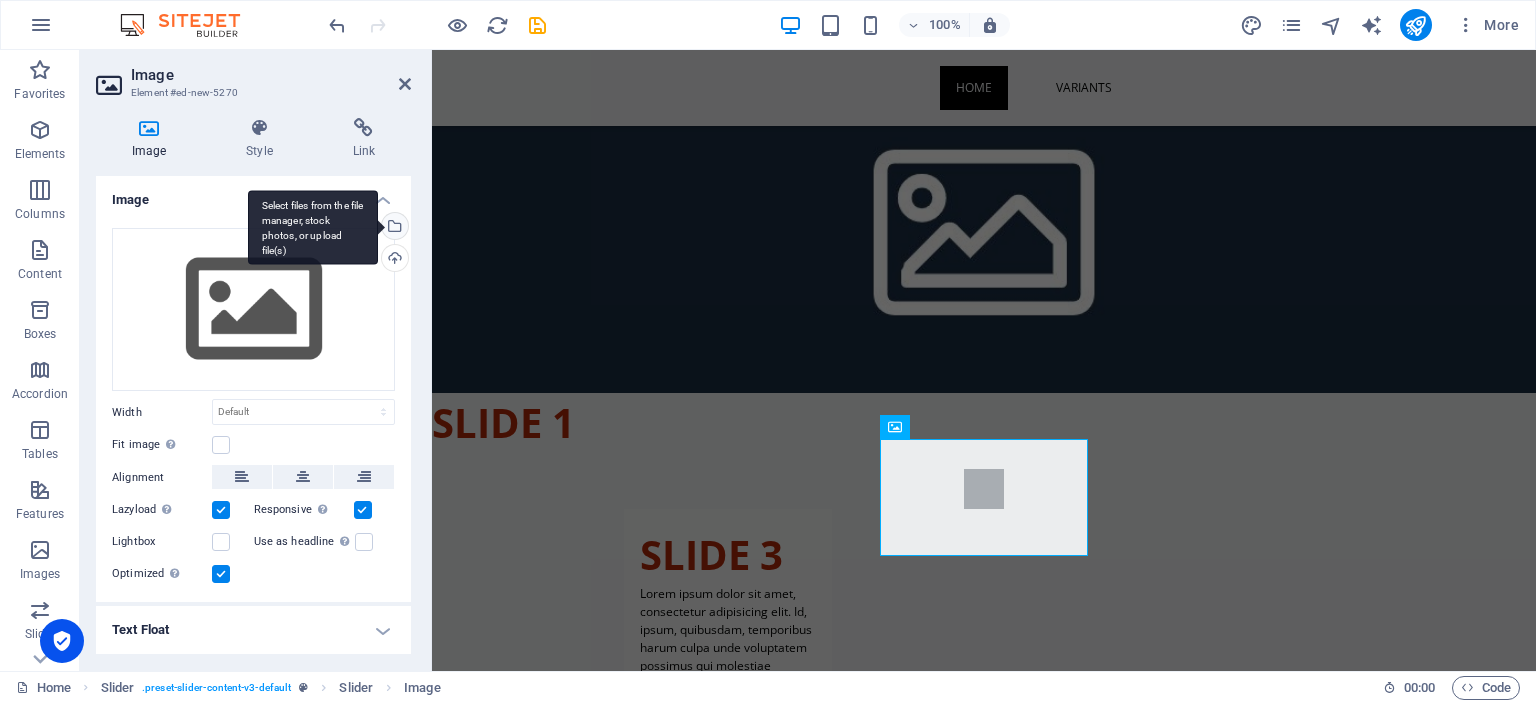 click on "Select files from the file manager, stock photos, or upload file(s)" at bounding box center (393, 228) 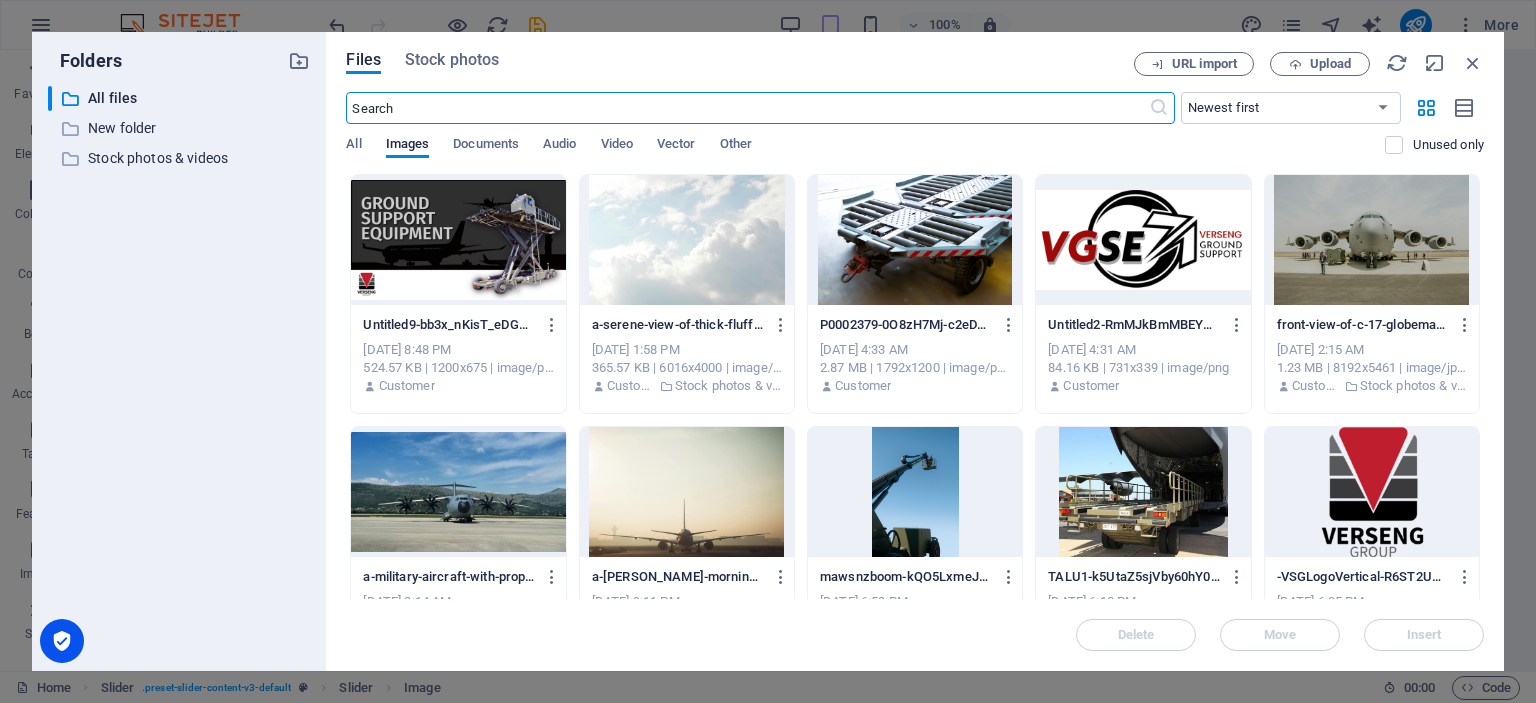scroll, scrollTop: 751, scrollLeft: 0, axis: vertical 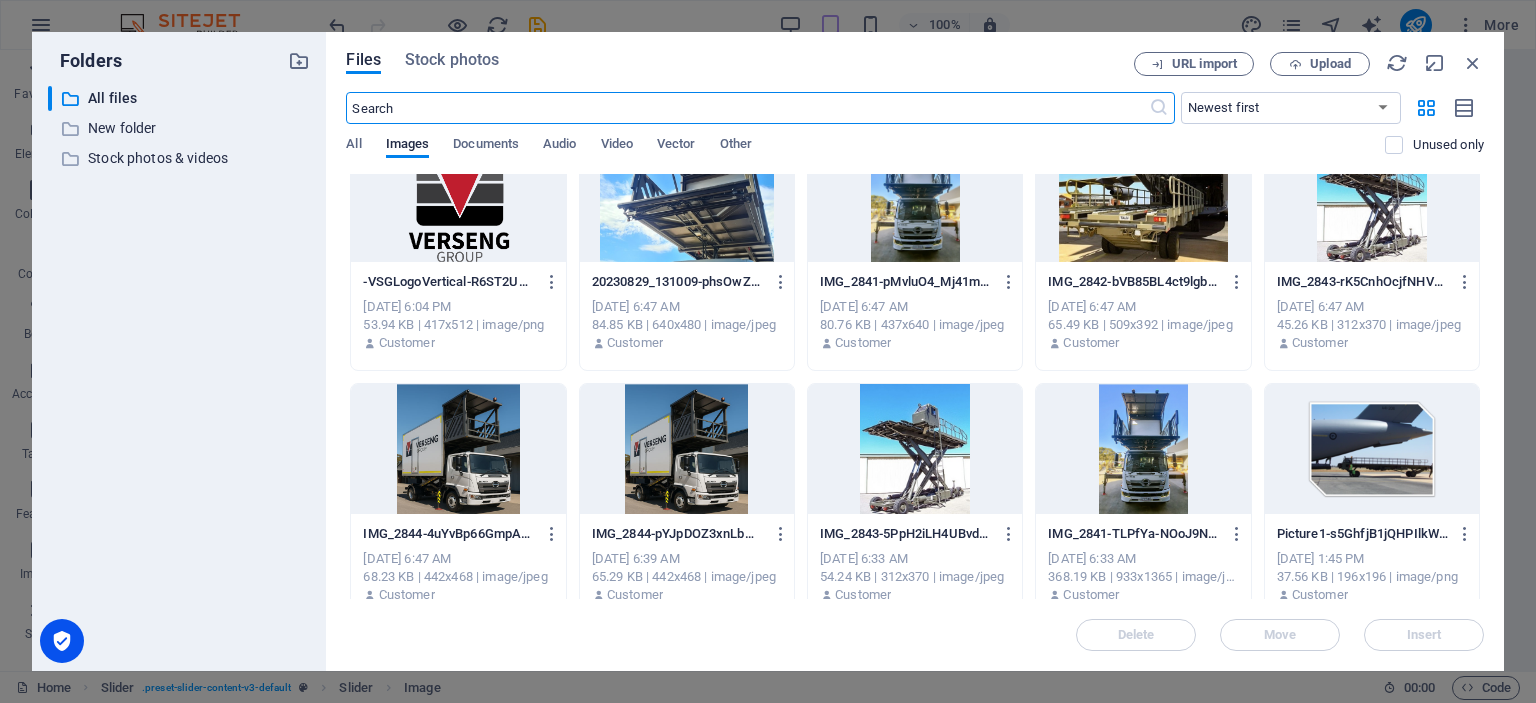 click at bounding box center (687, 449) 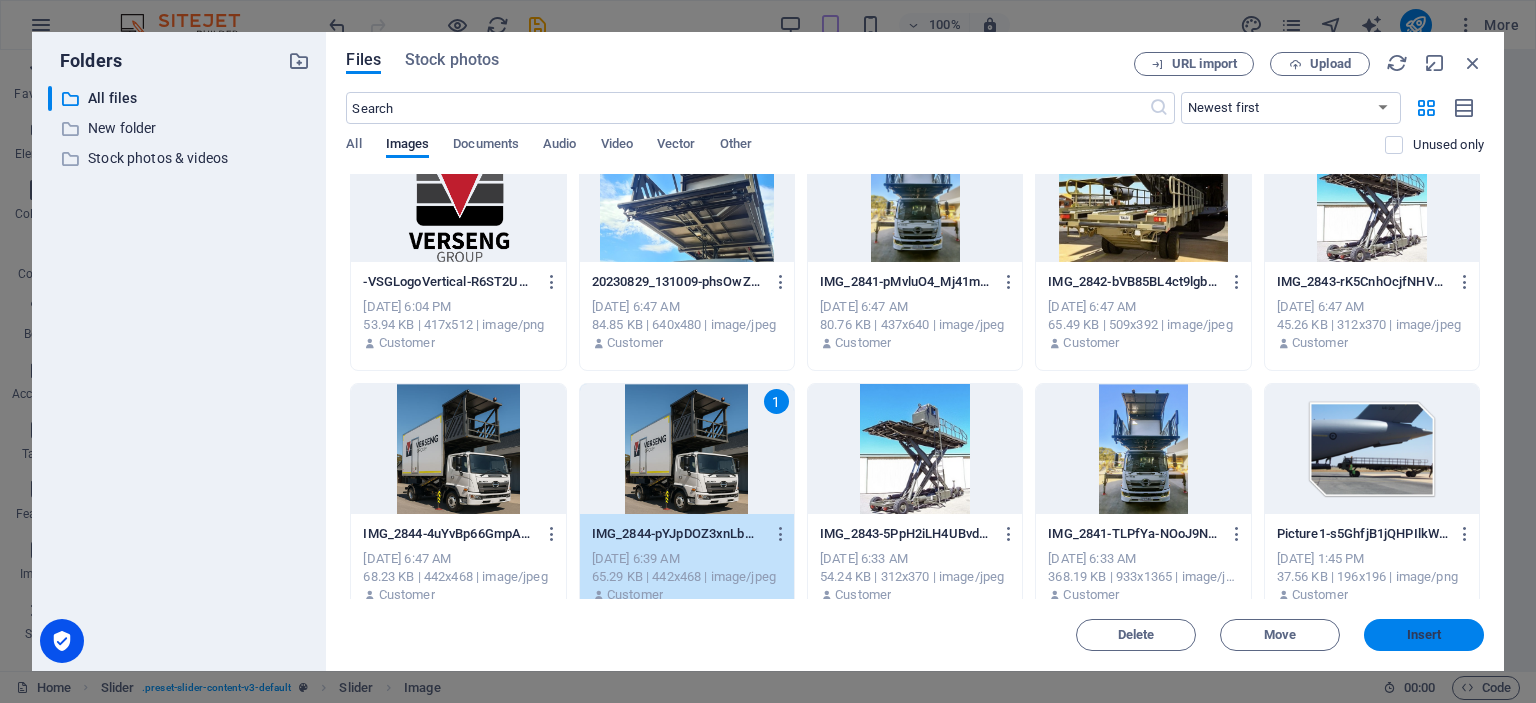 click on "Insert" at bounding box center (1424, 635) 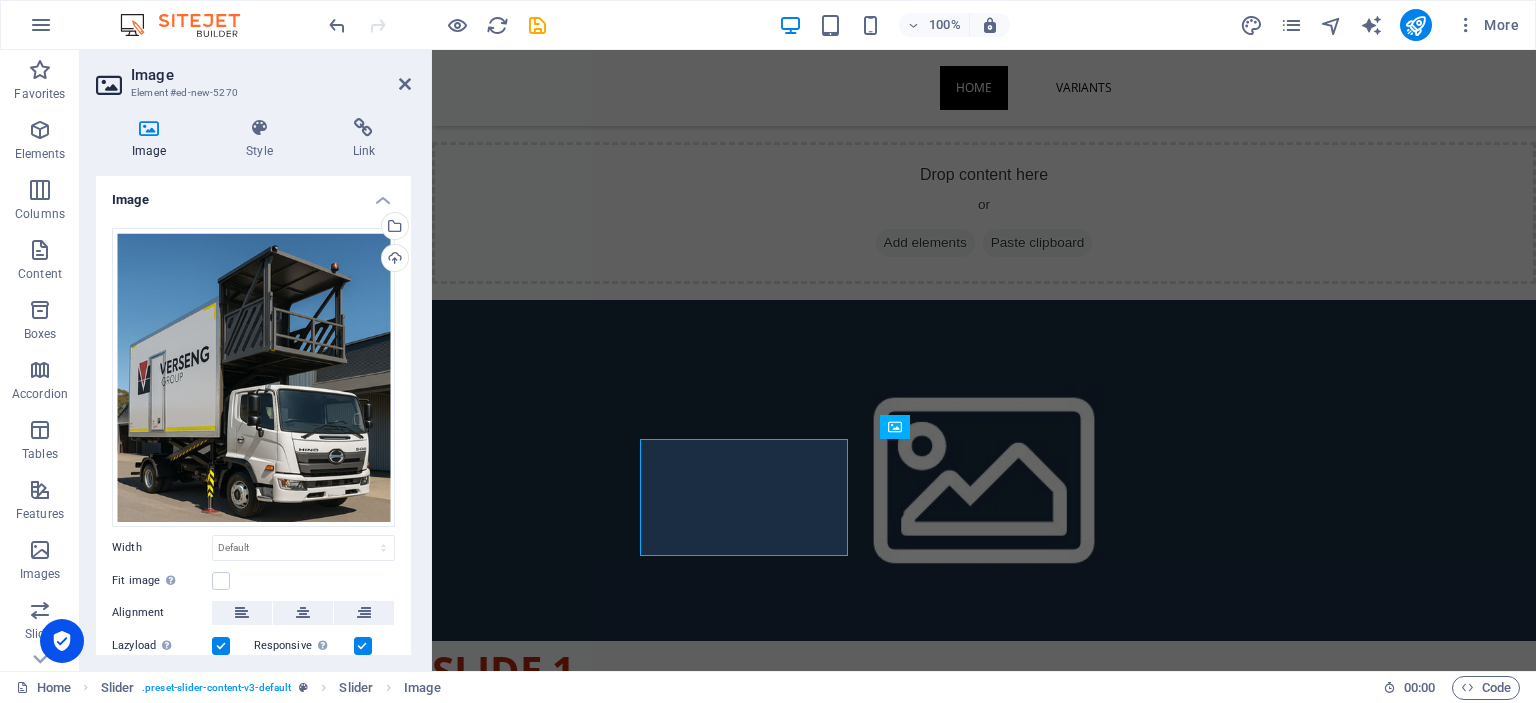 scroll, scrollTop: 999, scrollLeft: 0, axis: vertical 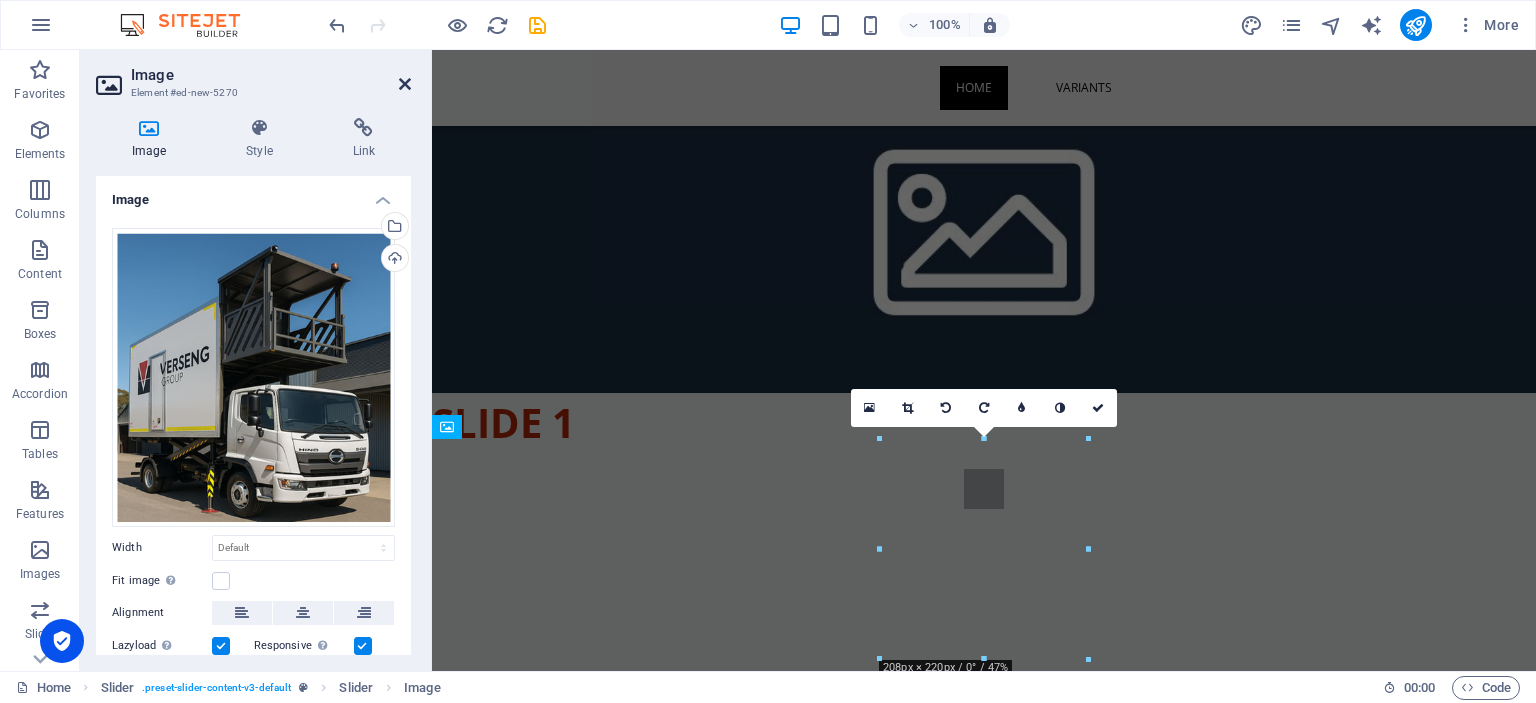 click at bounding box center (405, 84) 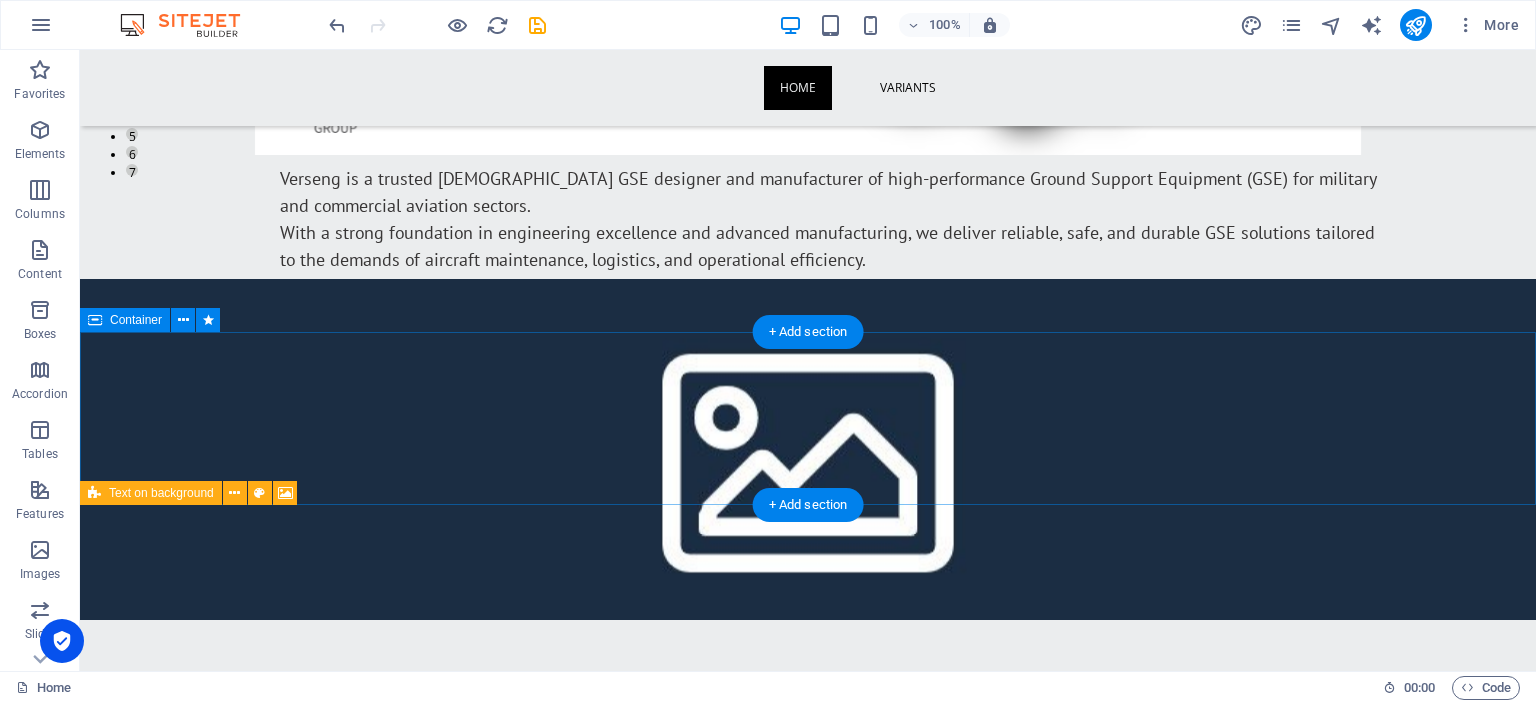 scroll, scrollTop: 633, scrollLeft: 0, axis: vertical 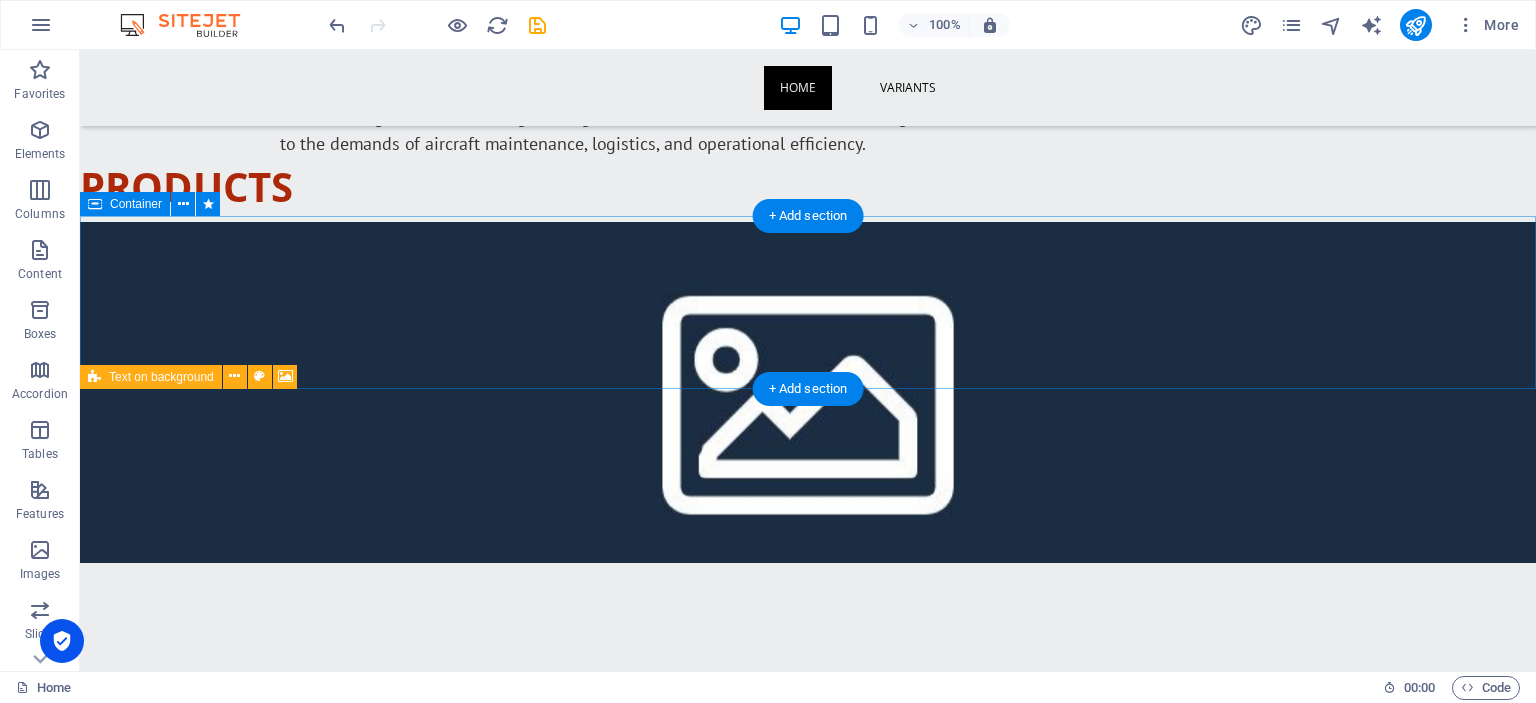 click on "Drop content here or  Add elements  Paste clipboard" at bounding box center (808, 304) 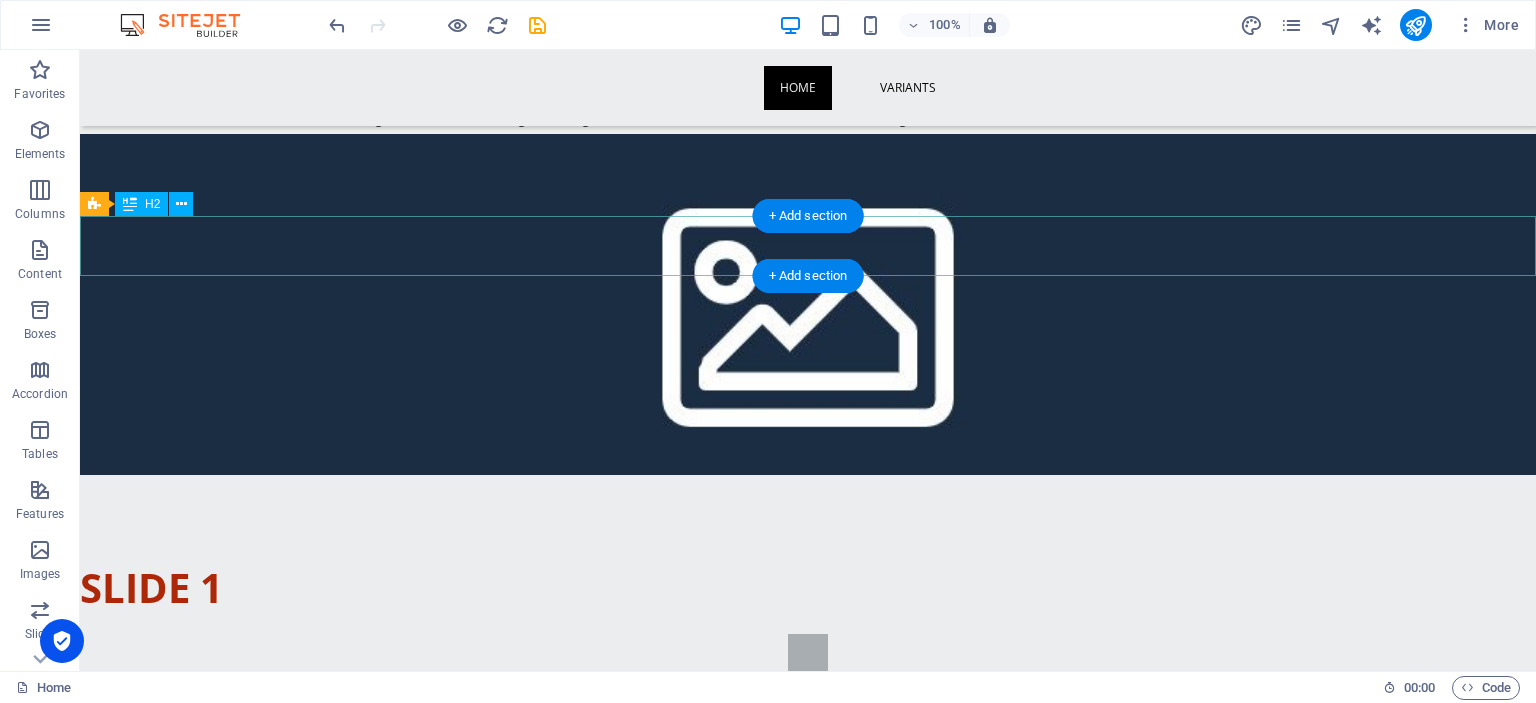 click on "Slide 1" at bounding box center (808, 588) 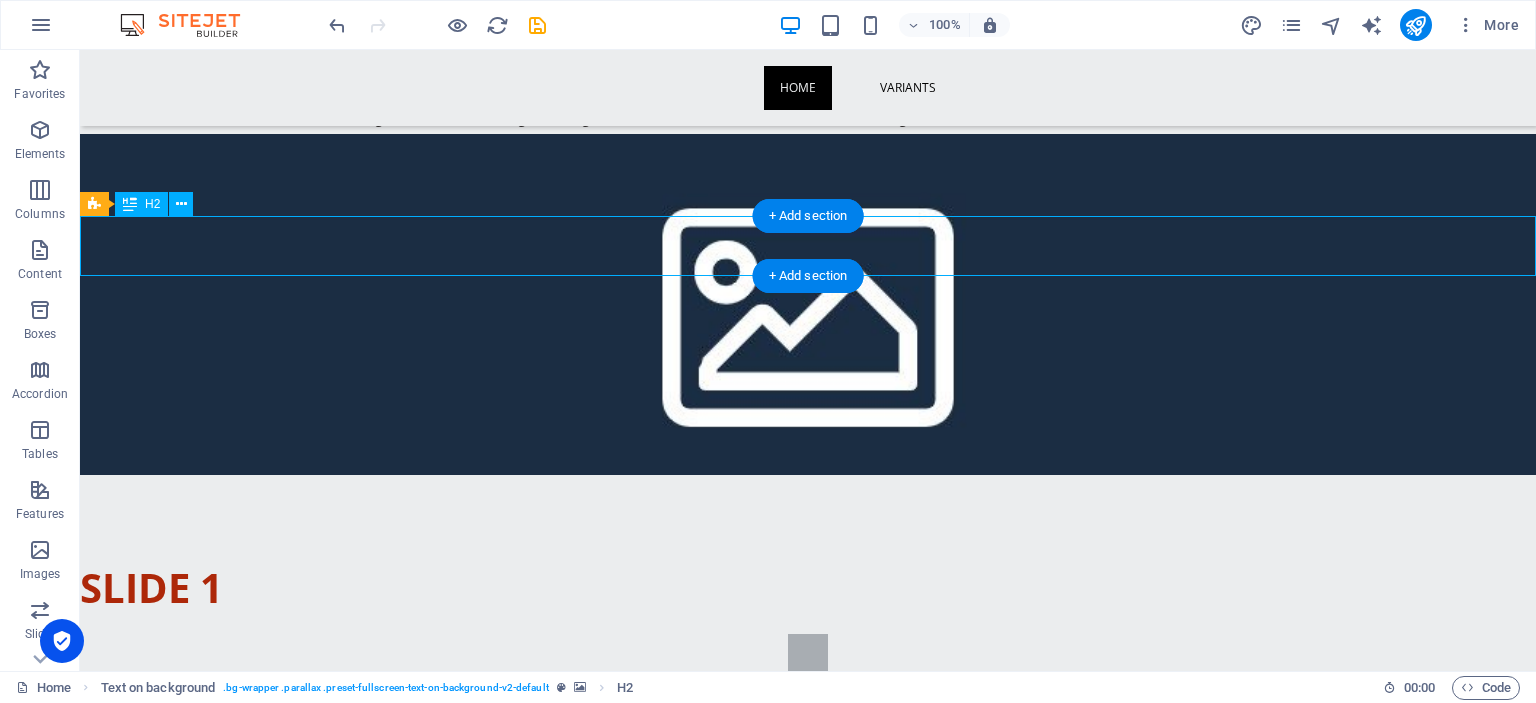 click on "Slide 1" at bounding box center (808, 588) 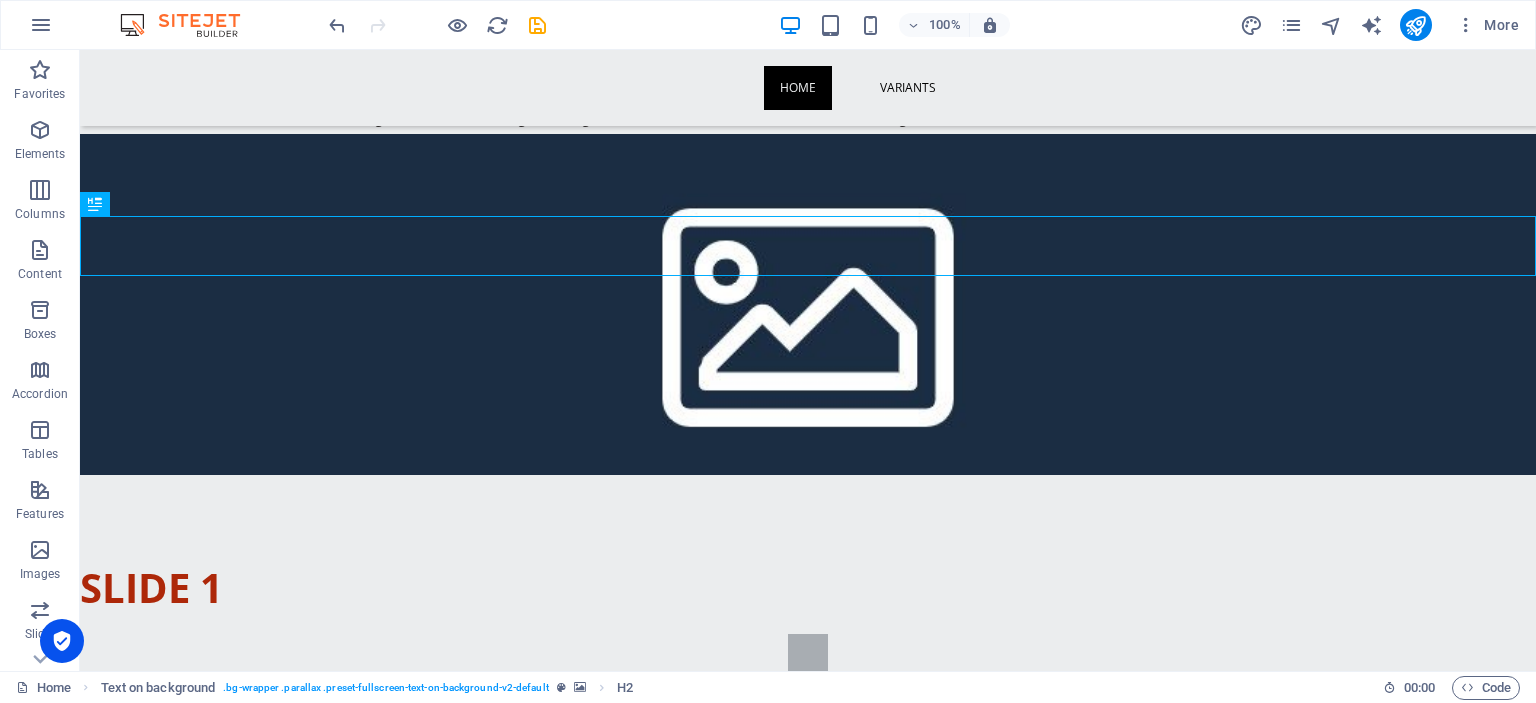 click on "Home Variants Verseng is a trusted [DEMOGRAPHIC_DATA] GSE designer and manufacturer of high-performance Ground Support Equipment (GSE) for military and commercial aviation sectors.  With a strong foundation in engineering excellence and advanced manufacturing, we deliver reliable, safe, and durable GSE solutions tailored to the demands of aircraft maintenance, logistics, and operational efficiency. PRODUCTS  Slide 1 Slide 3 Lorem ipsum dolor sit amet, consectetur adipisicing elit. Id, ipsum, quibusdam, temporibus harum culpa unde voluptatem possimus qui molestiae expedita ad aut necessitatibus vel incidunt placeat velit soluta a consectetur laborum illum nobis distinctio nisi facilis! Officiis, illum, aut, quasi dolorem laudantium fuga porro amet provident voluptatibus dicta mollitia neque! 1 2 3 TRUCK MOUNTED ELEVATING WORK PLATFORM Slide 2 Slide 3 1 2 3 4 5 6 7 Category 1 Category 2 All categories Drop content here or  Add elements  Paste clipboard gse range Why Choose Verseng GSE? Our GSE range includes   or" at bounding box center [808, 1854] 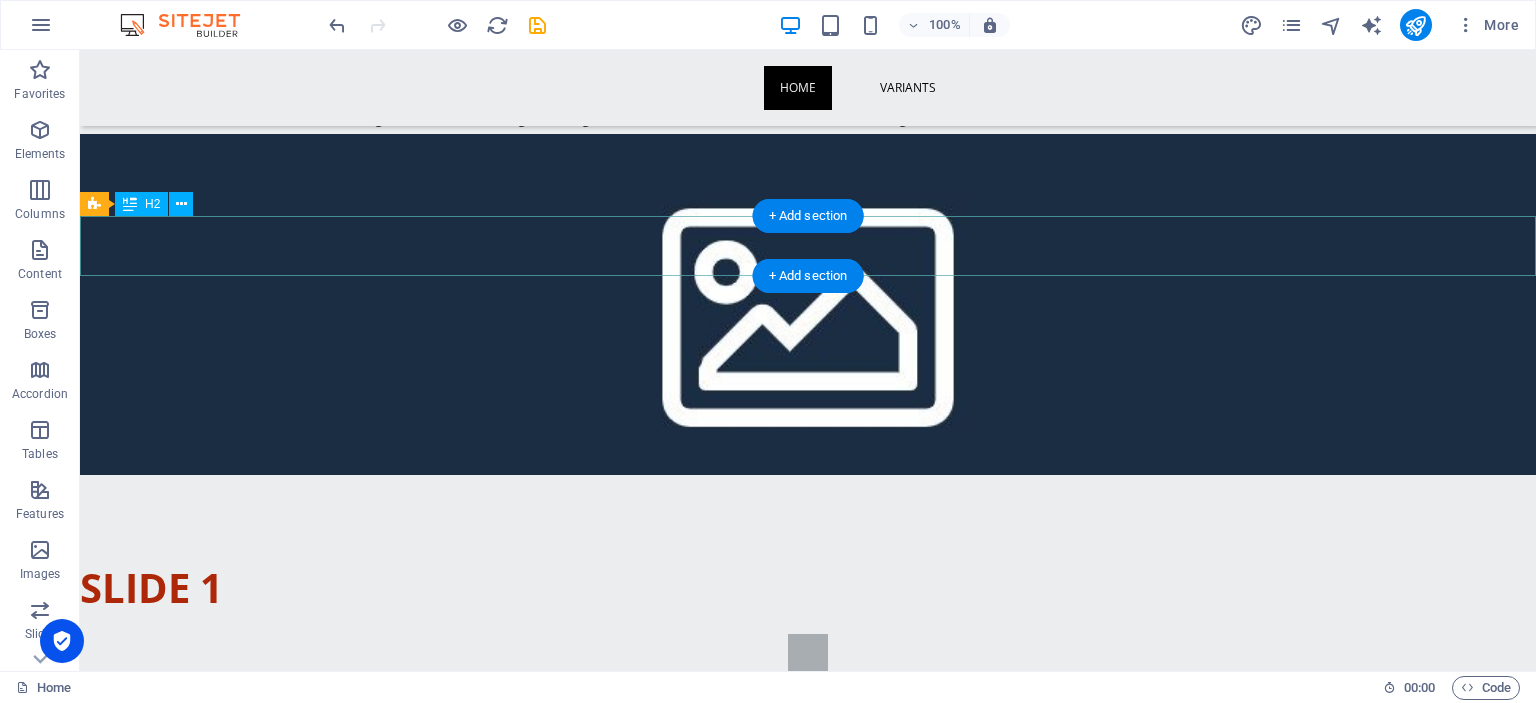 click on "Slide 1" at bounding box center (808, 588) 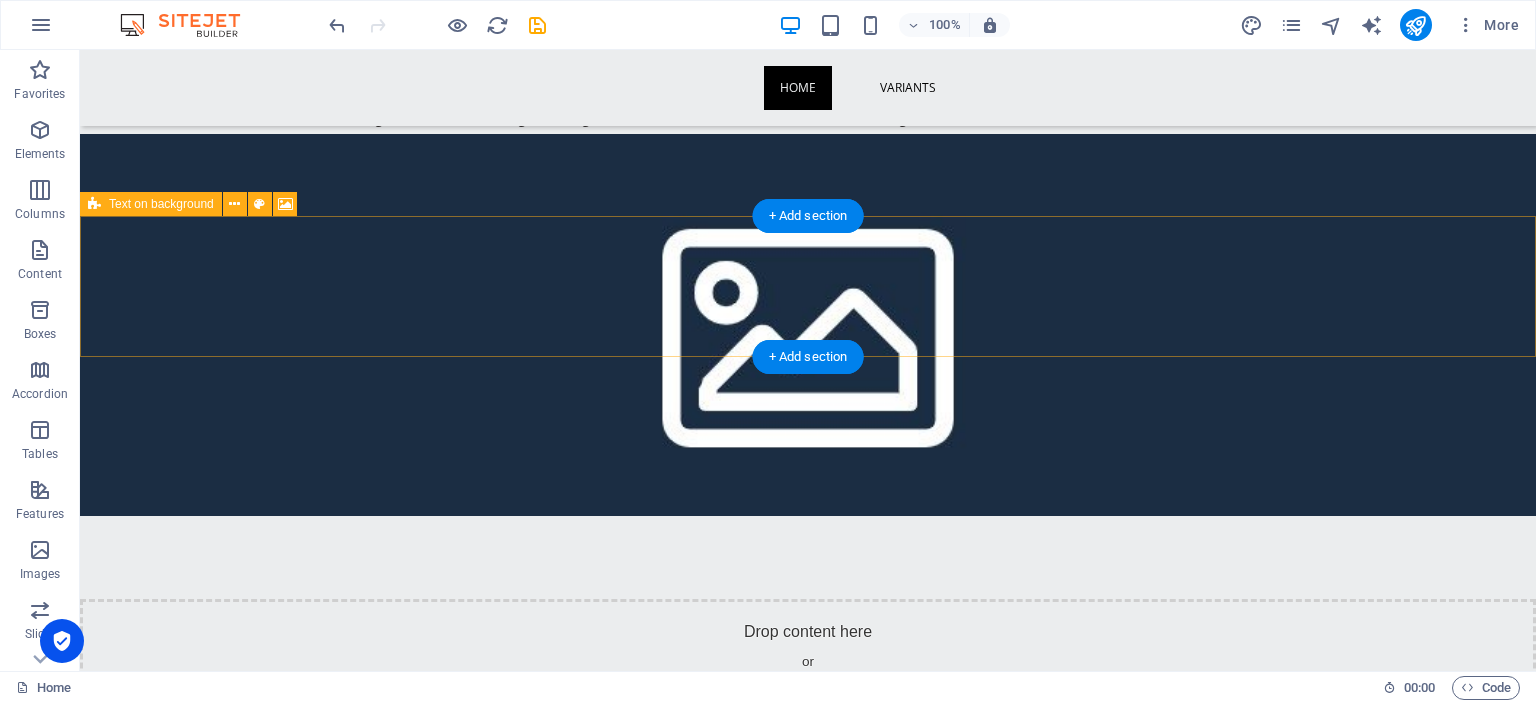 click on "Drop content here or  Add elements  Paste clipboard" at bounding box center (808, 670) 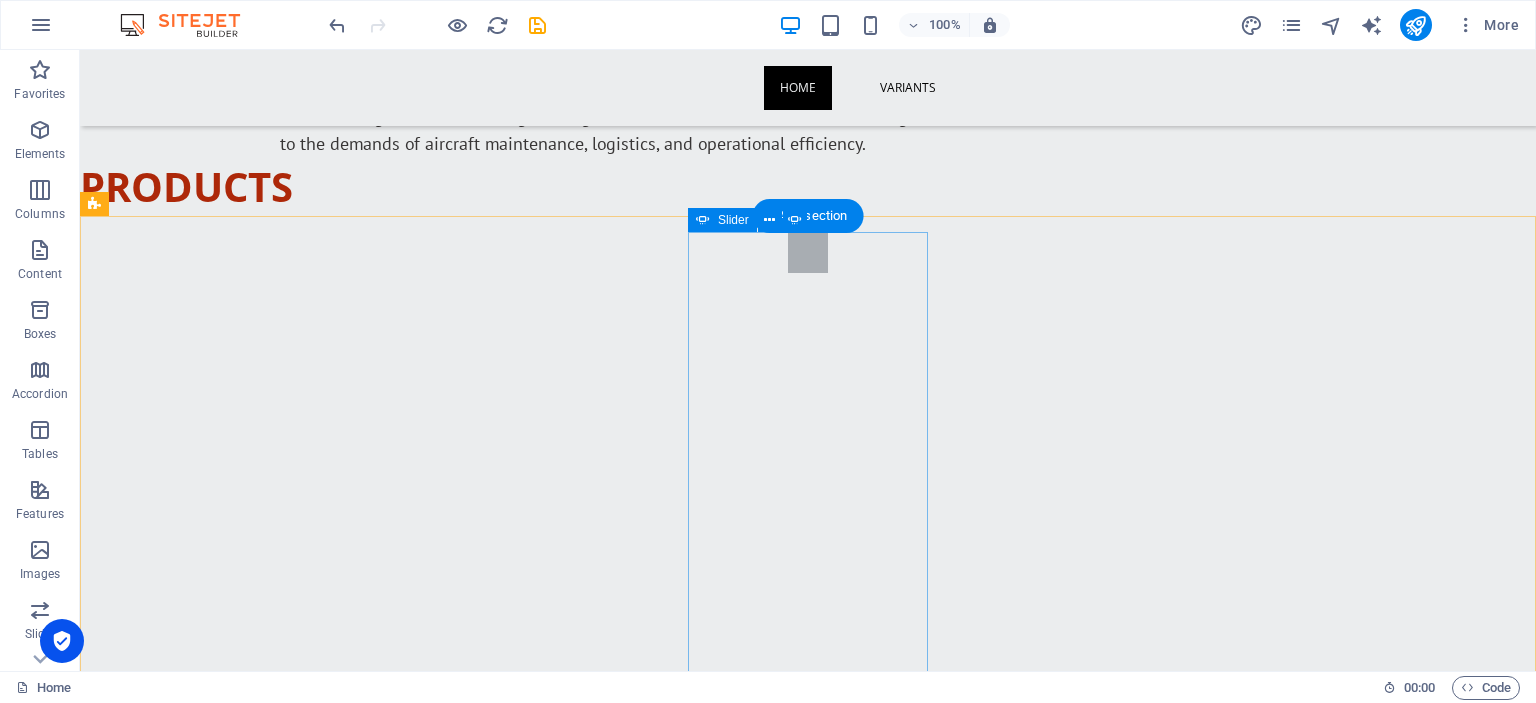 click on "Slide 3 Lorem ipsum dolor sit amet, consectetur adipisicing elit. Id, ipsum, quibusdam, temporibus harum culpa unde voluptatem possimus qui molestiae expedita ad aut necessitatibus vel incidunt placeat velit soluta a consectetur laborum illum nobis distinctio nisi facilis! Officiis, illum, aut, quasi dolorem laudantium fuga porro amet provident voluptatibus dicta mollitia neque! 1 2 3 TRUCK MOUNTED ELEVATING WORK PLATFORM Lorem ipsum dolor sit amet, consectetur adipisicing elit. Id, ipsum, quibusdam, temporibus harum culpa unde voluptatem possimus qui molestiae expedita ad aut necessitatibus vel incidunt placeat velit soluta a consectetur laborum illum nobis distinctio nisi facilis! Officiis, illum, aut, quasi dolorem laudantium fuga porro amet provident voluptatibus dicta mollitia neque! Slide 2 Slide 3 1 2 3 4 5 6 7" at bounding box center (808, 547) 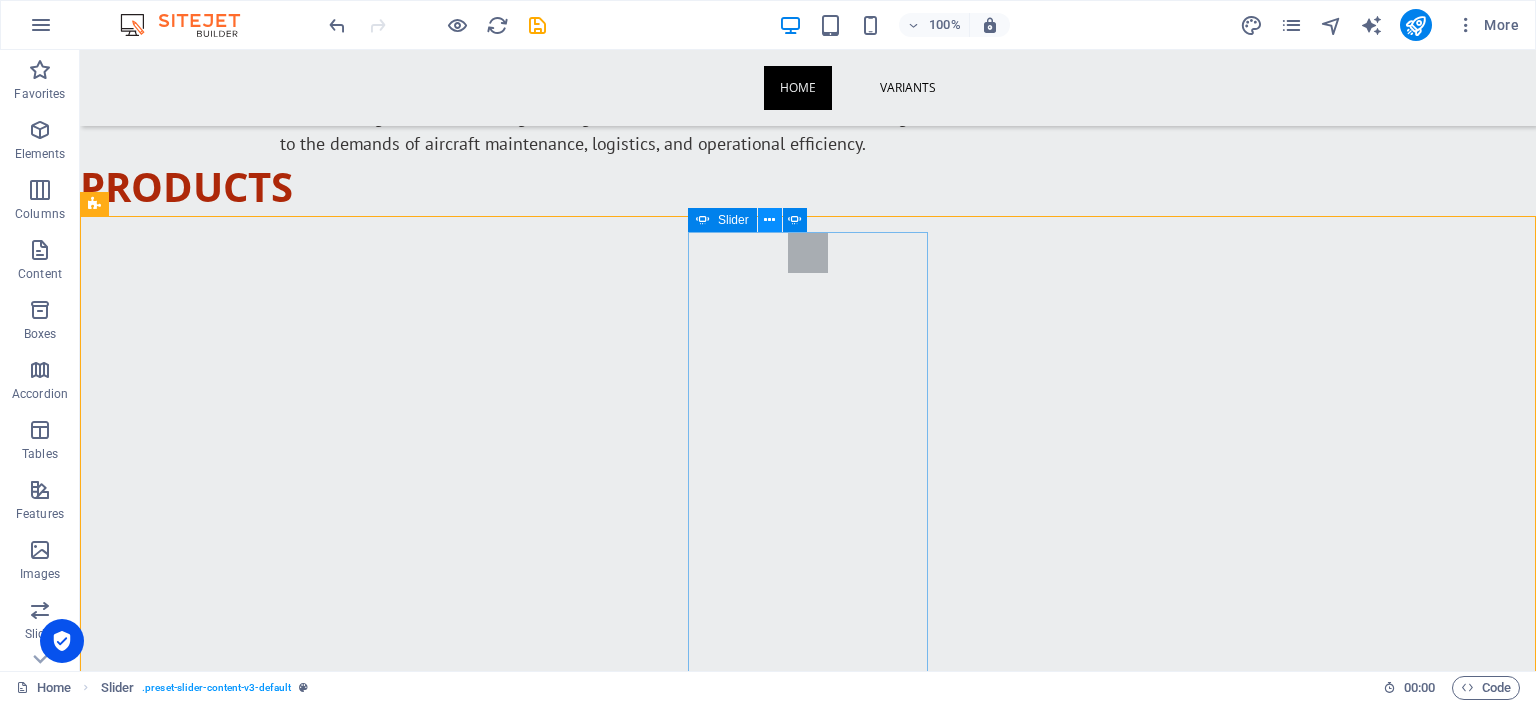 click at bounding box center [770, 220] 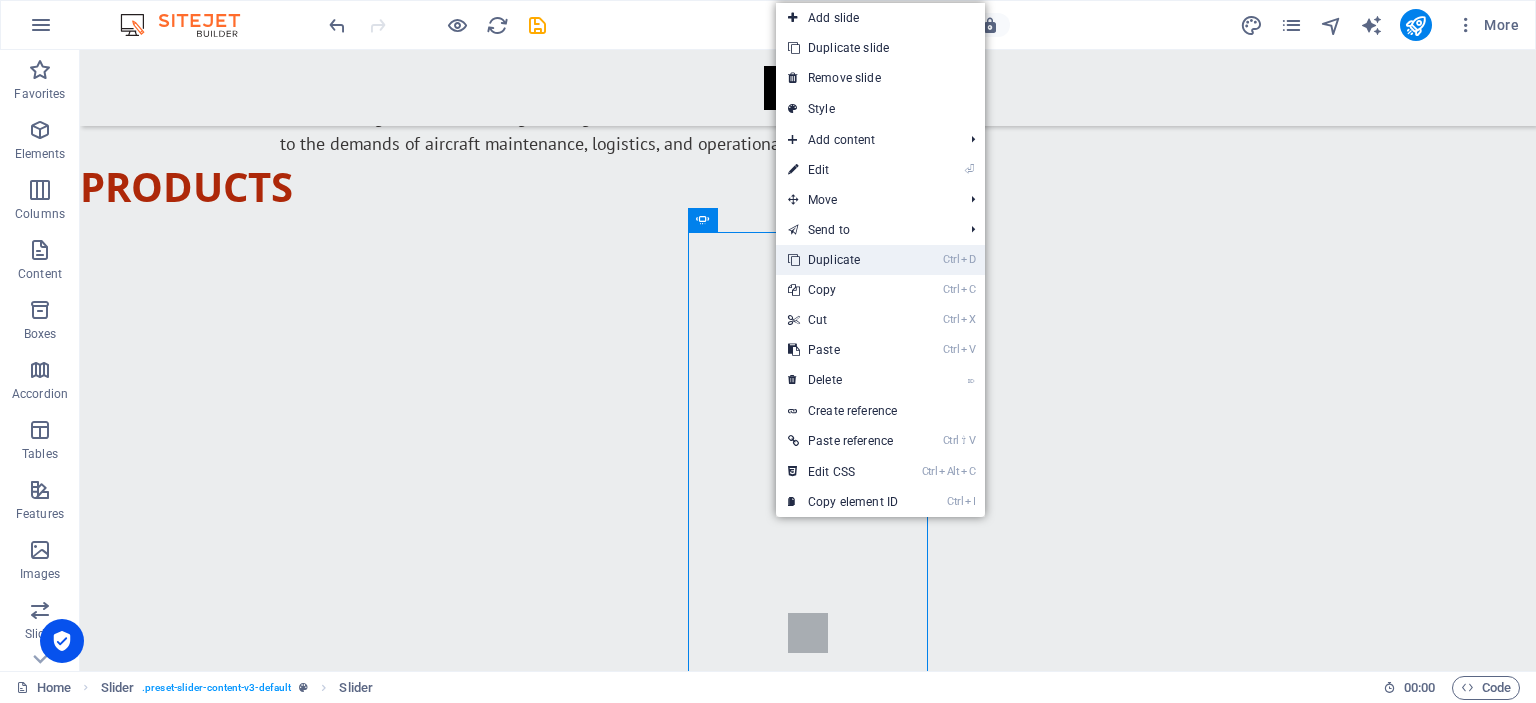 click on "Ctrl D  Duplicate" at bounding box center [843, 260] 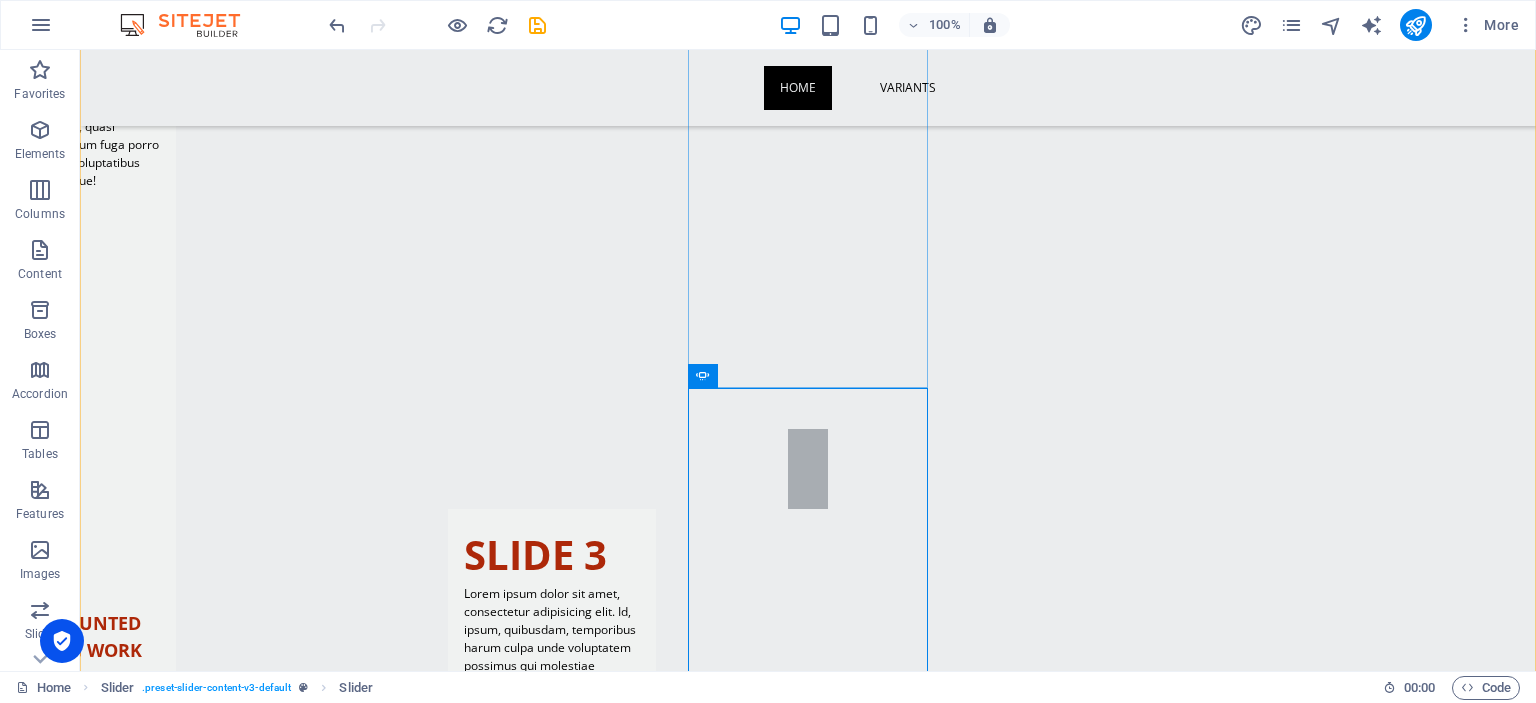 scroll, scrollTop: 1328, scrollLeft: 0, axis: vertical 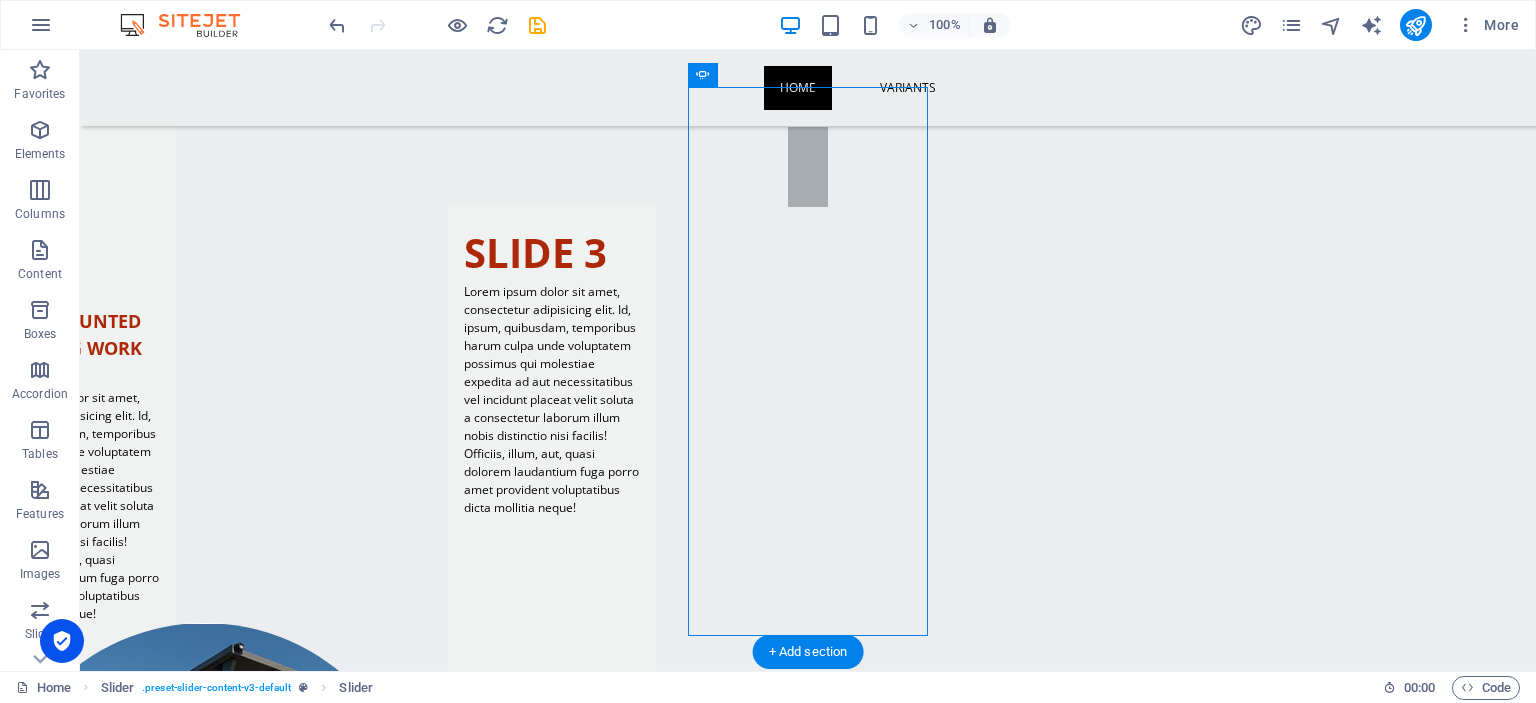 drag, startPoint x: 863, startPoint y: 372, endPoint x: 501, endPoint y: 366, distance: 362.0497 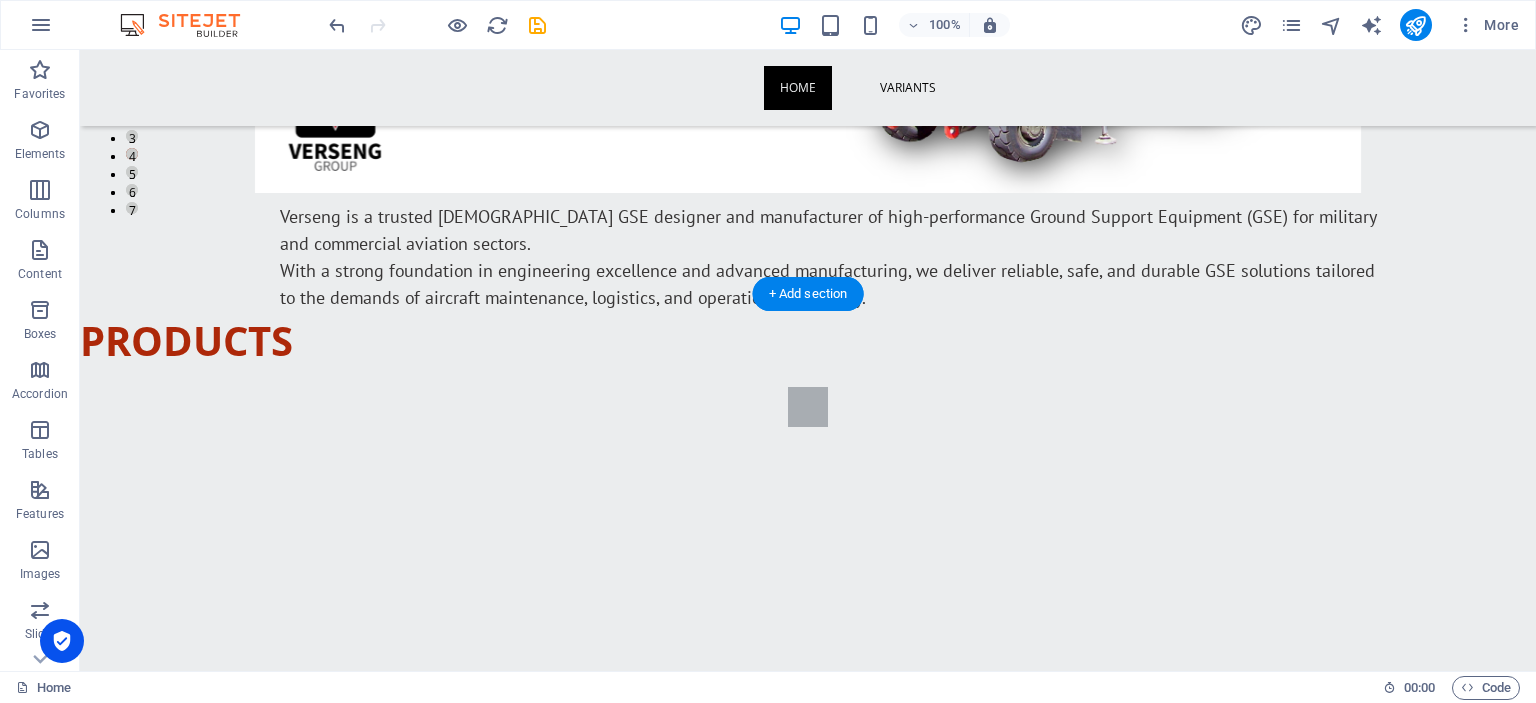 scroll, scrollTop: 377, scrollLeft: 0, axis: vertical 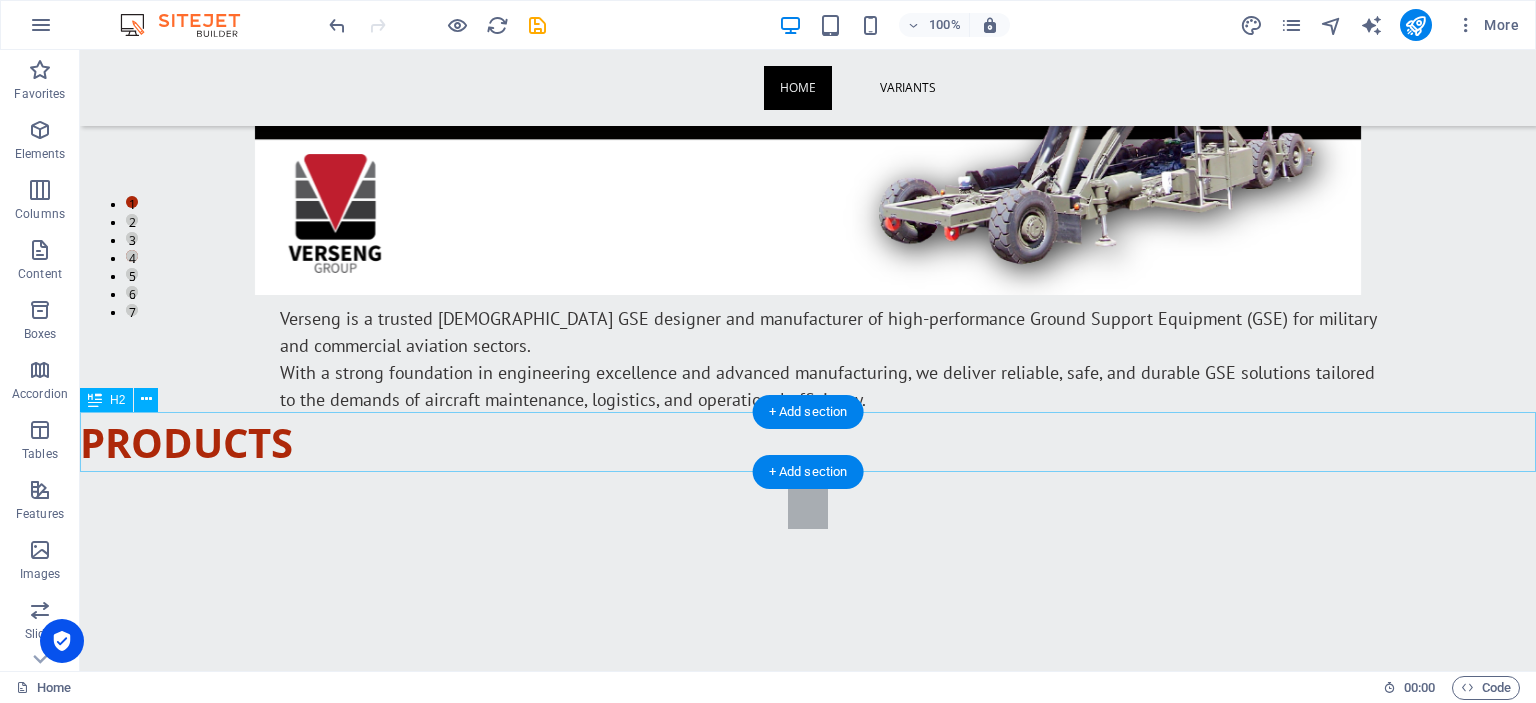 click on "PRODUCTS" at bounding box center (808, 443) 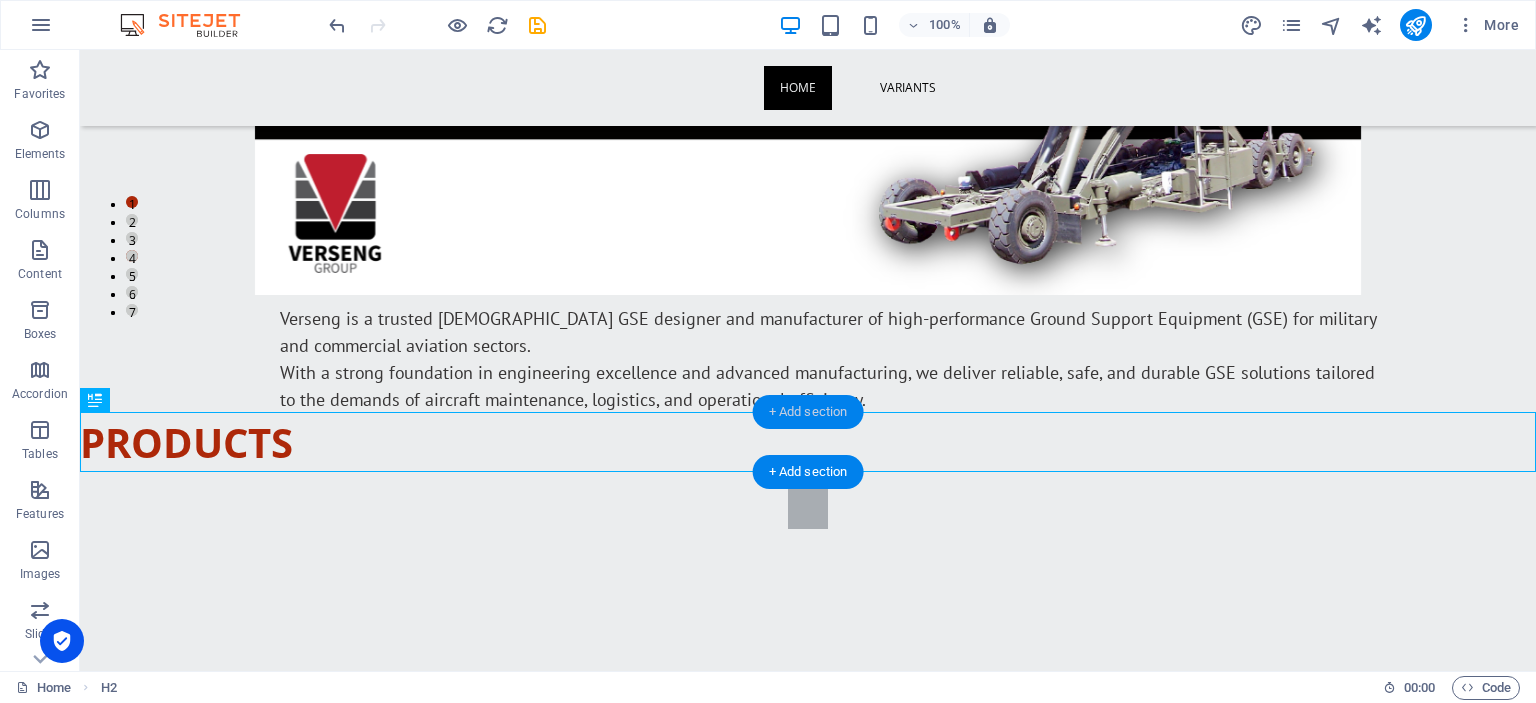 drag, startPoint x: 819, startPoint y: 409, endPoint x: 393, endPoint y: 396, distance: 426.1983 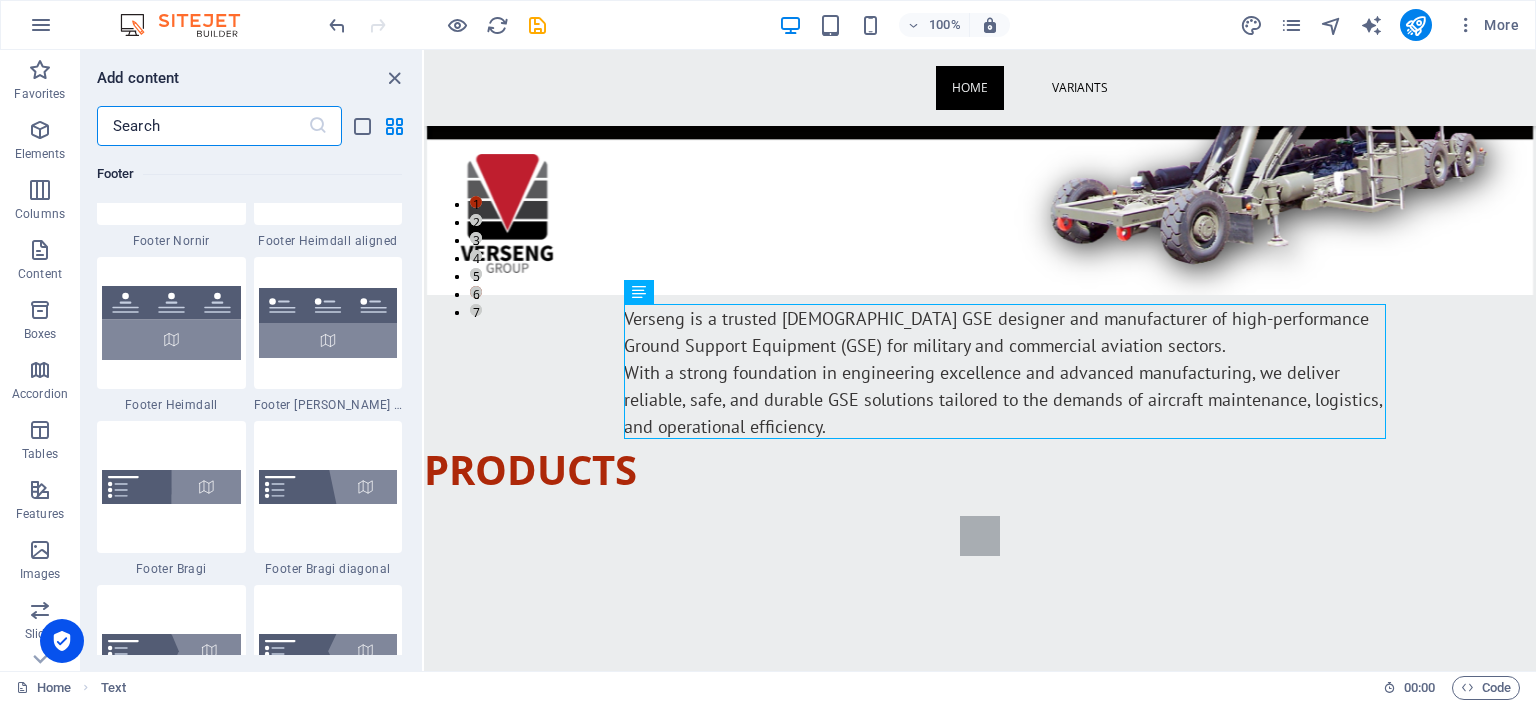 scroll, scrollTop: 14443, scrollLeft: 0, axis: vertical 